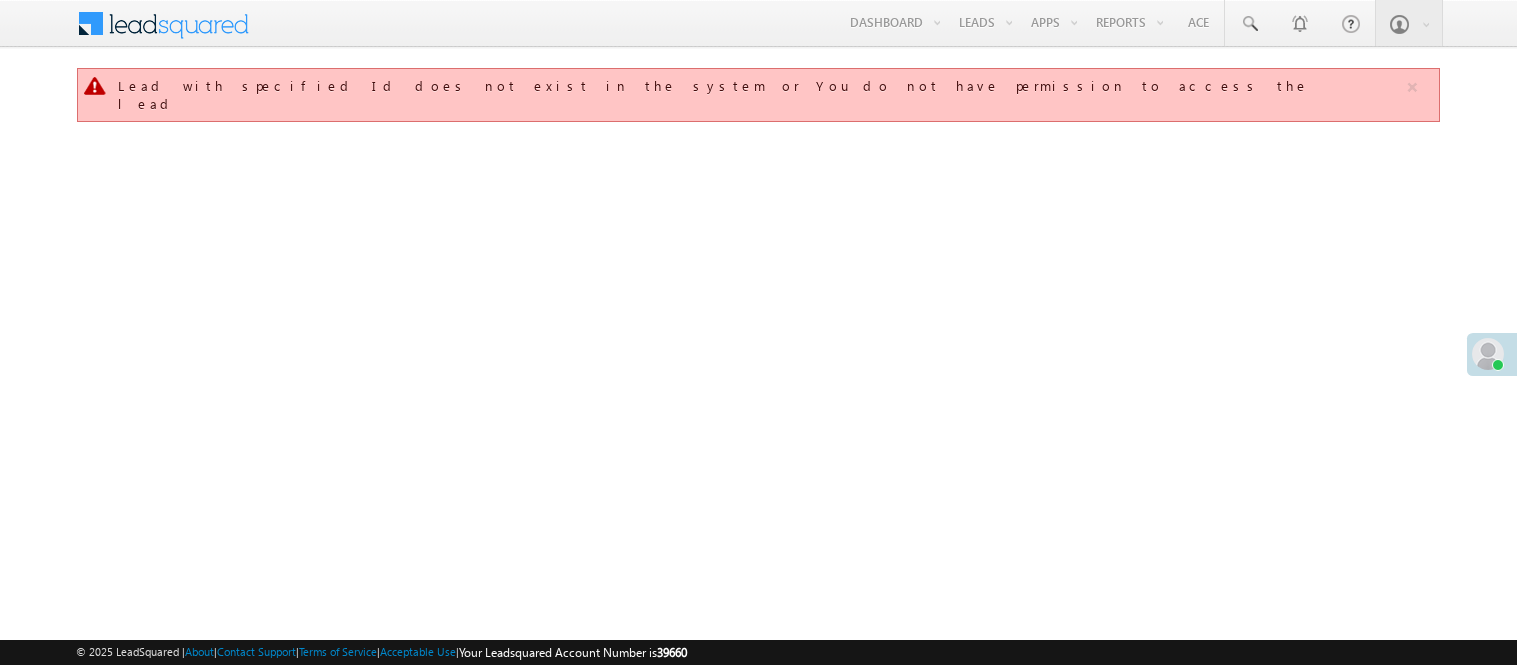 scroll, scrollTop: 0, scrollLeft: 0, axis: both 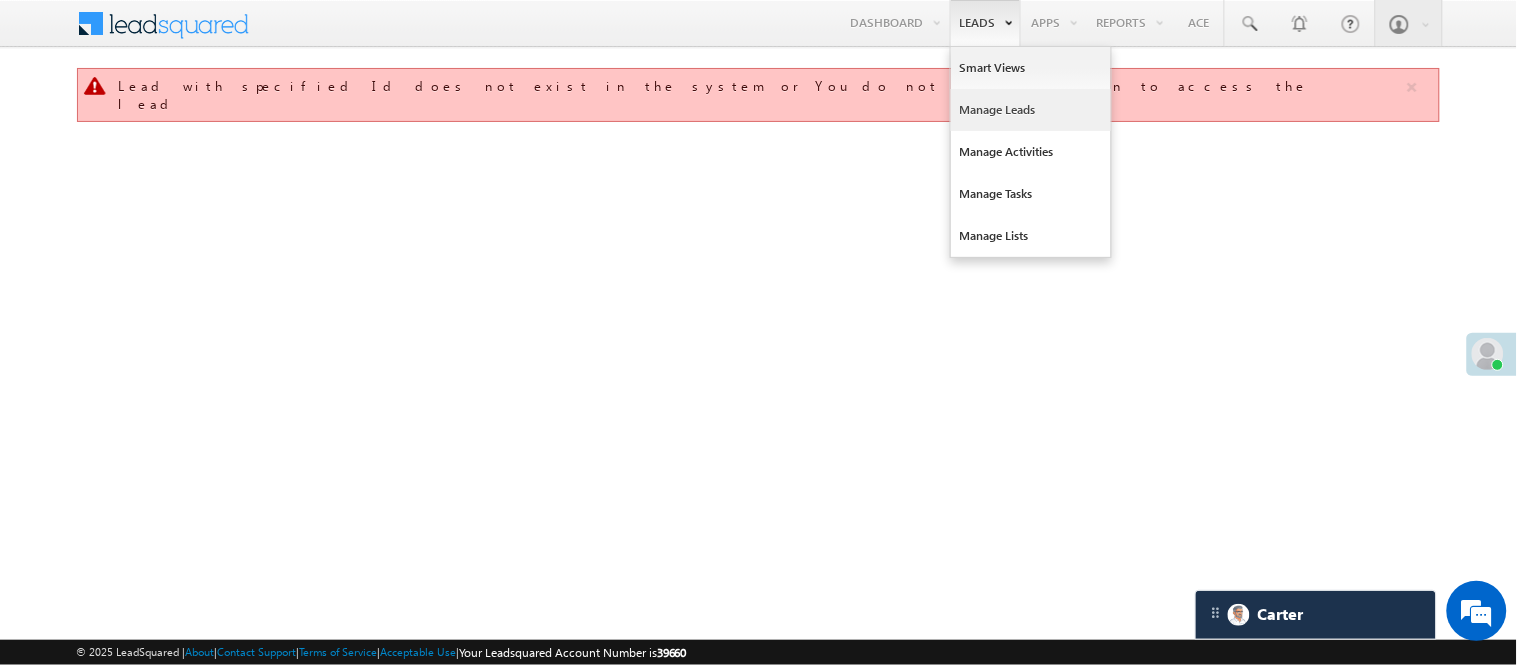 click on "Manage Leads" at bounding box center [1031, 110] 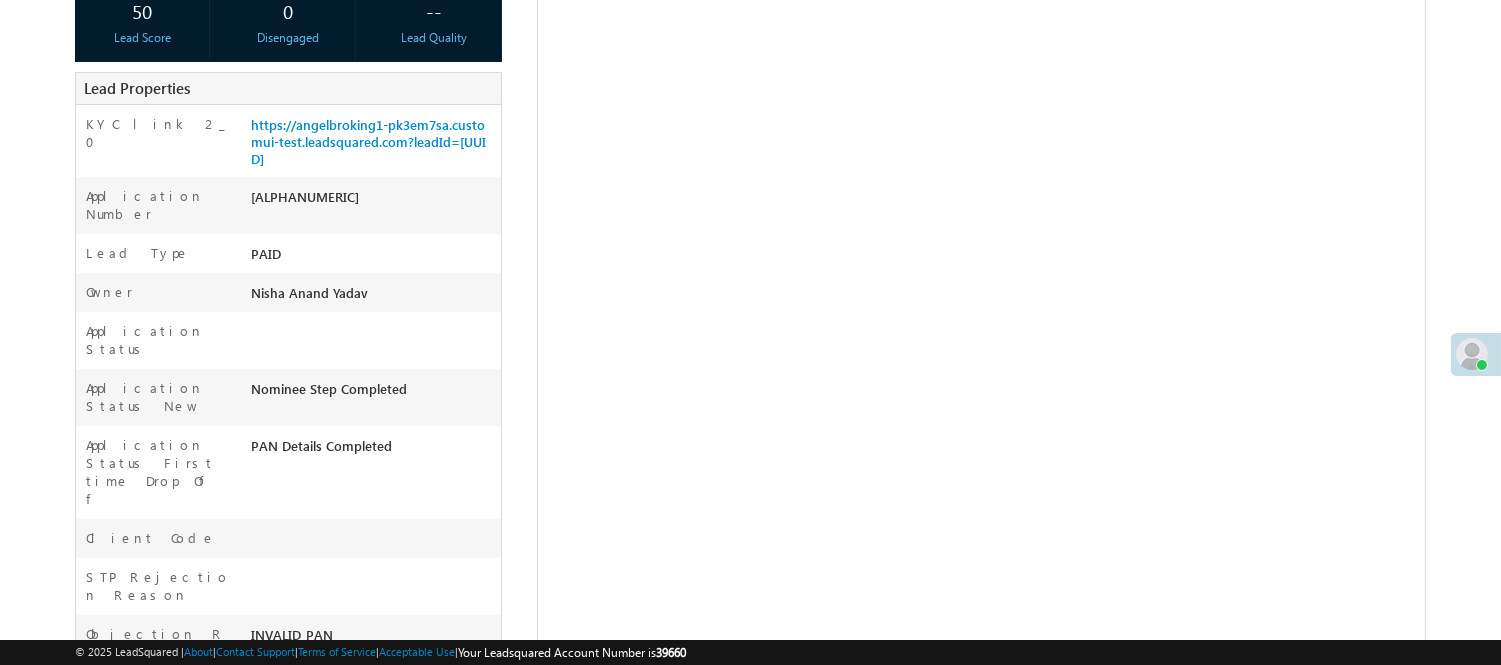 scroll, scrollTop: 224, scrollLeft: 0, axis: vertical 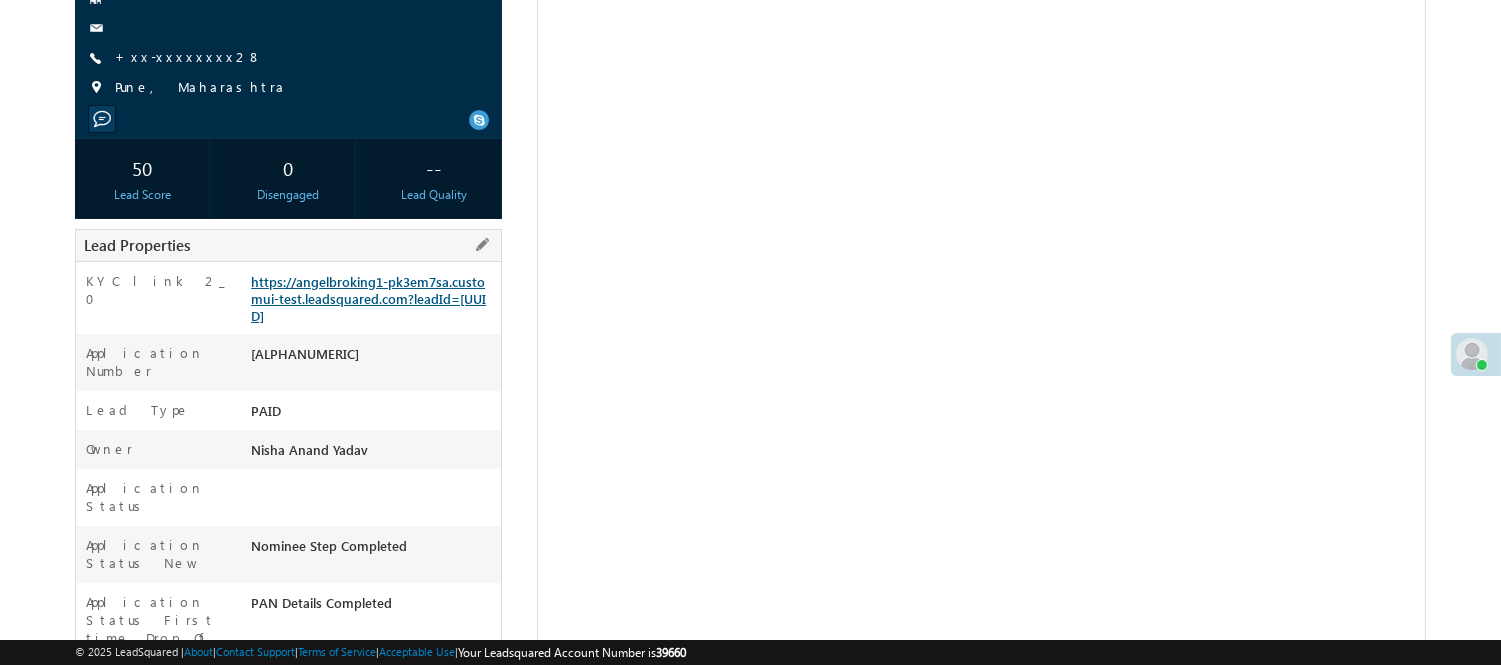 click on "https://angelbroking1-pk3em7sa.customui-test.leadsquared.com?leadId=3be1d4bd-5c3f-4964-8edc-6c2e4d602d10" at bounding box center (368, 298) 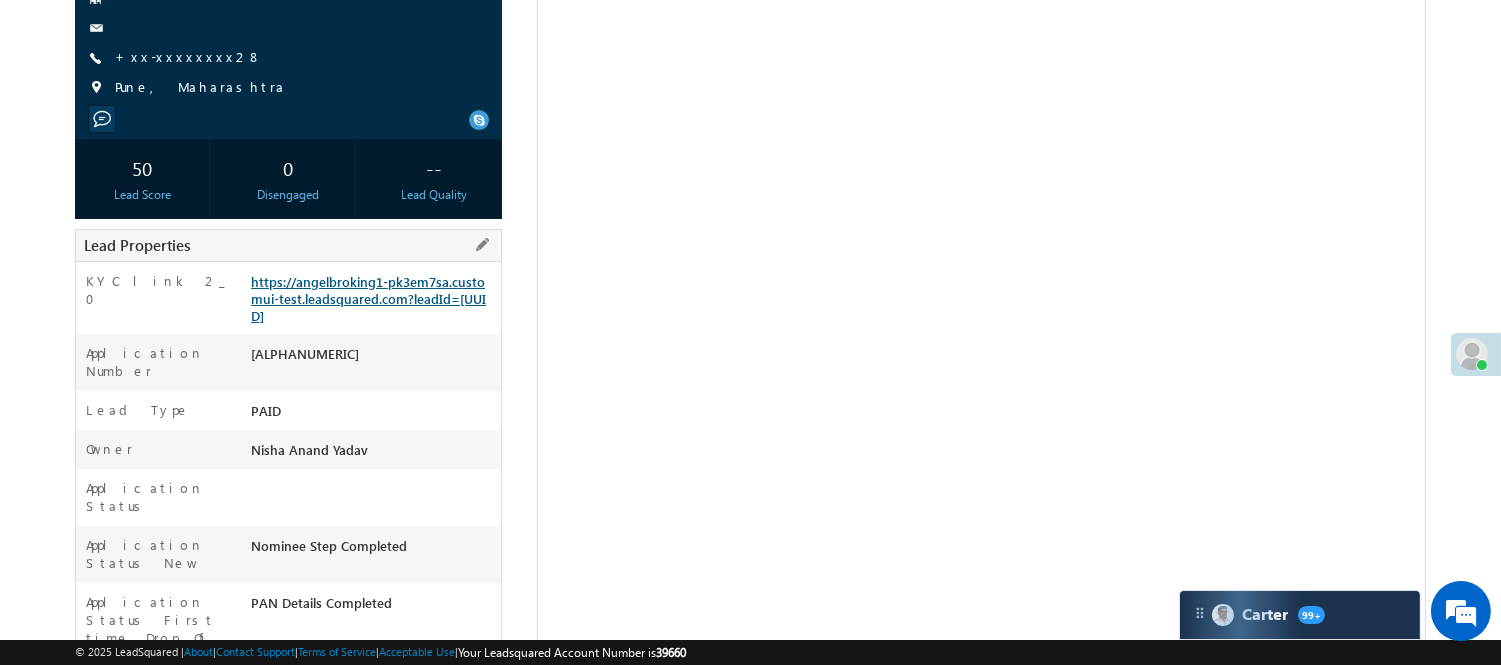 scroll, scrollTop: 0, scrollLeft: 0, axis: both 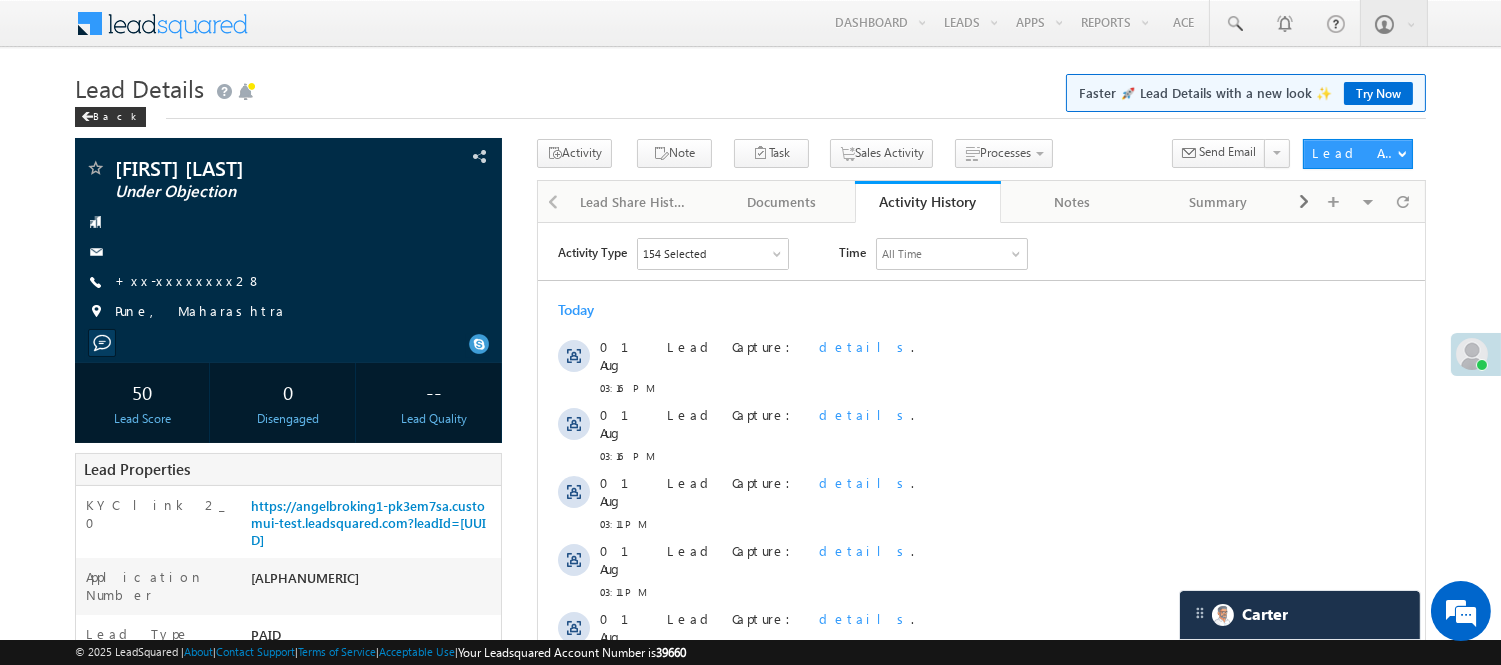click on "Lead Details Faster 🚀 Lead Details with a new look ✨ Try Now" at bounding box center [750, 86] 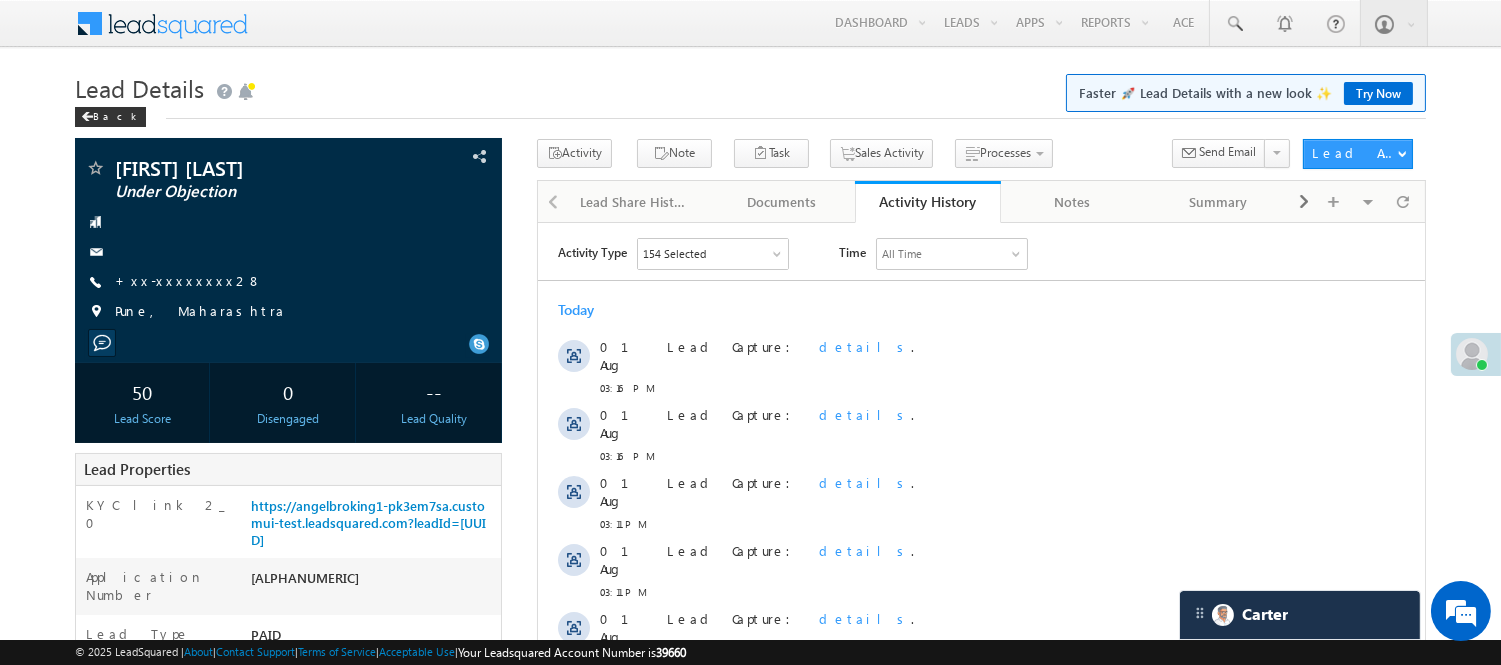 click on "Lead Details Faster 🚀 Lead Details with a new look ✨ Try Now" at bounding box center [750, 86] 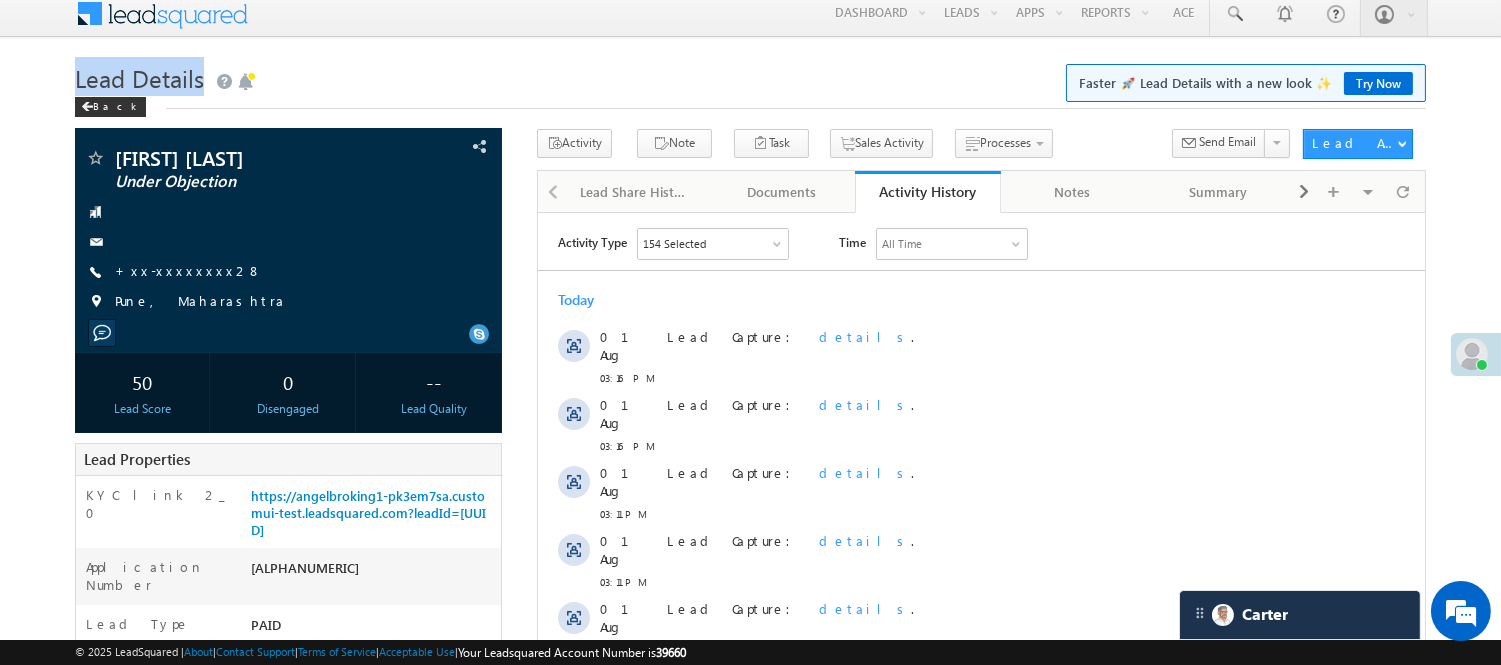 scroll, scrollTop: 0, scrollLeft: 0, axis: both 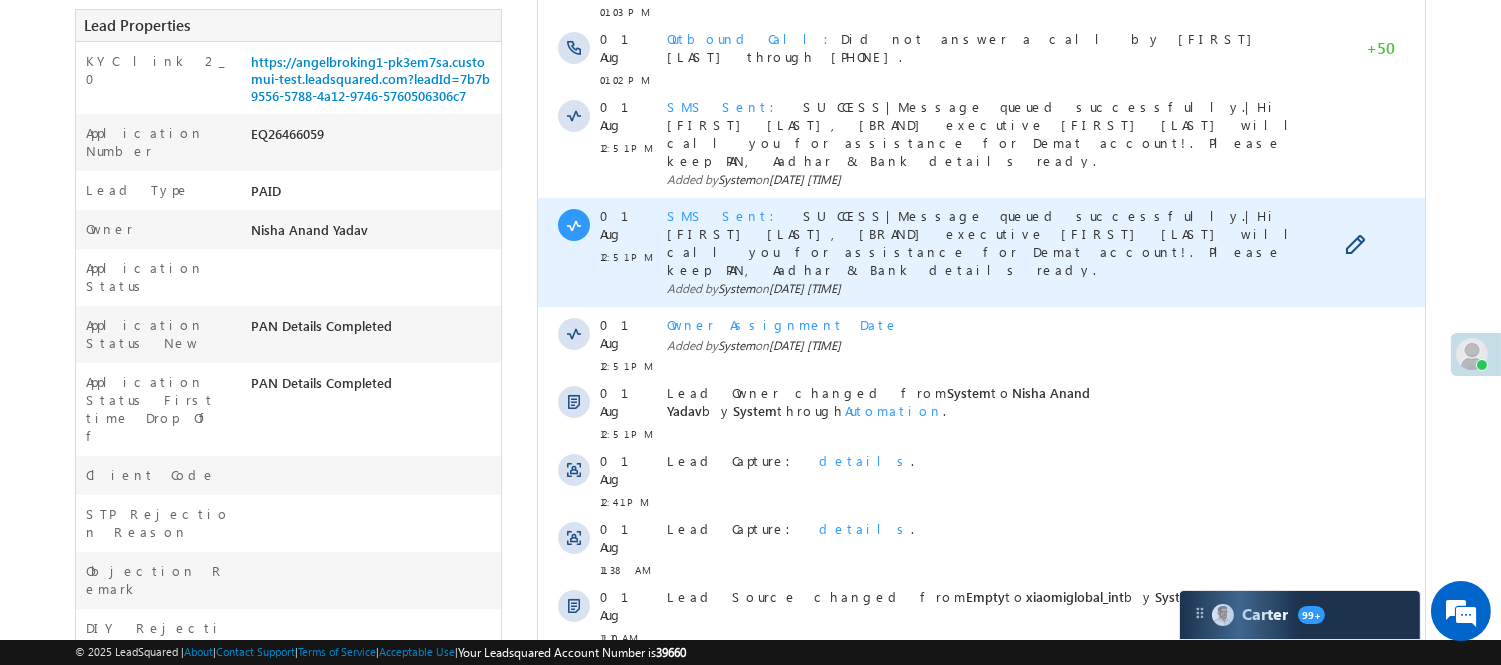 click on "SMS Sent" at bounding box center (726, 215) 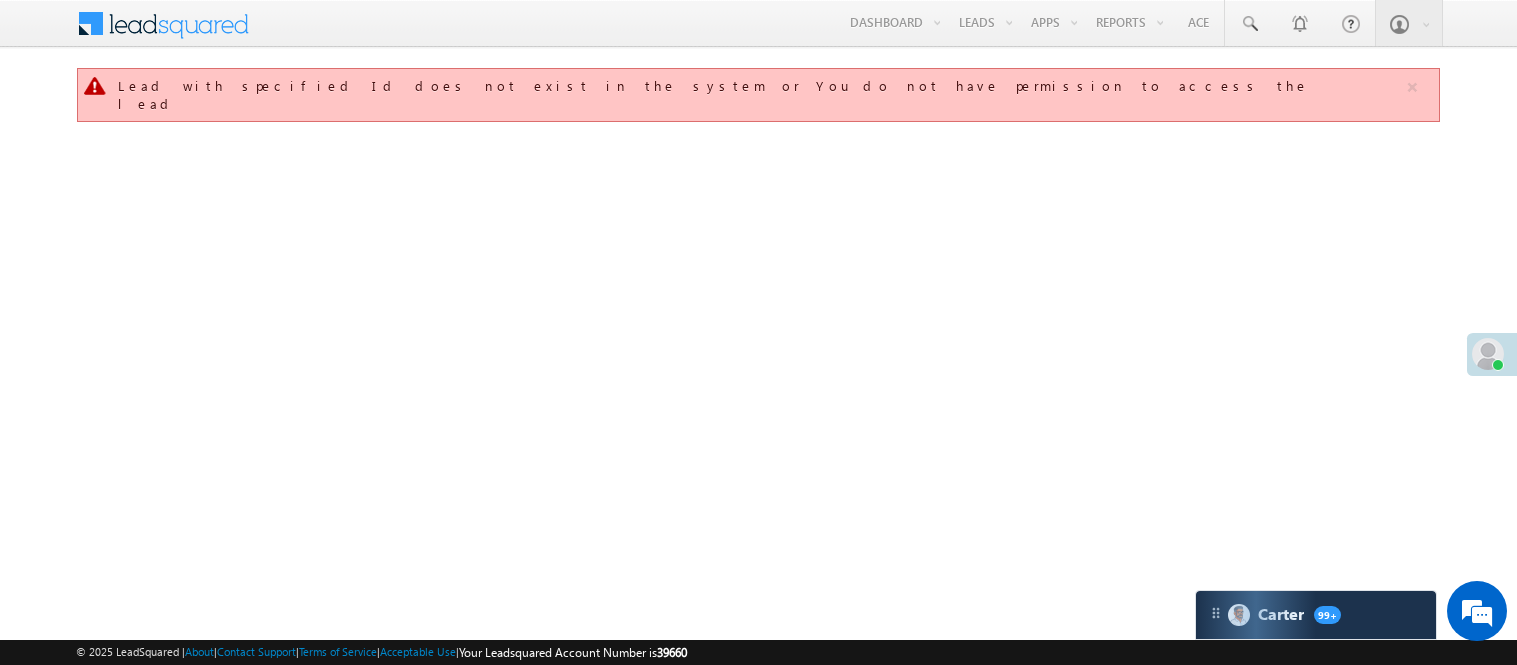 scroll, scrollTop: 0, scrollLeft: 0, axis: both 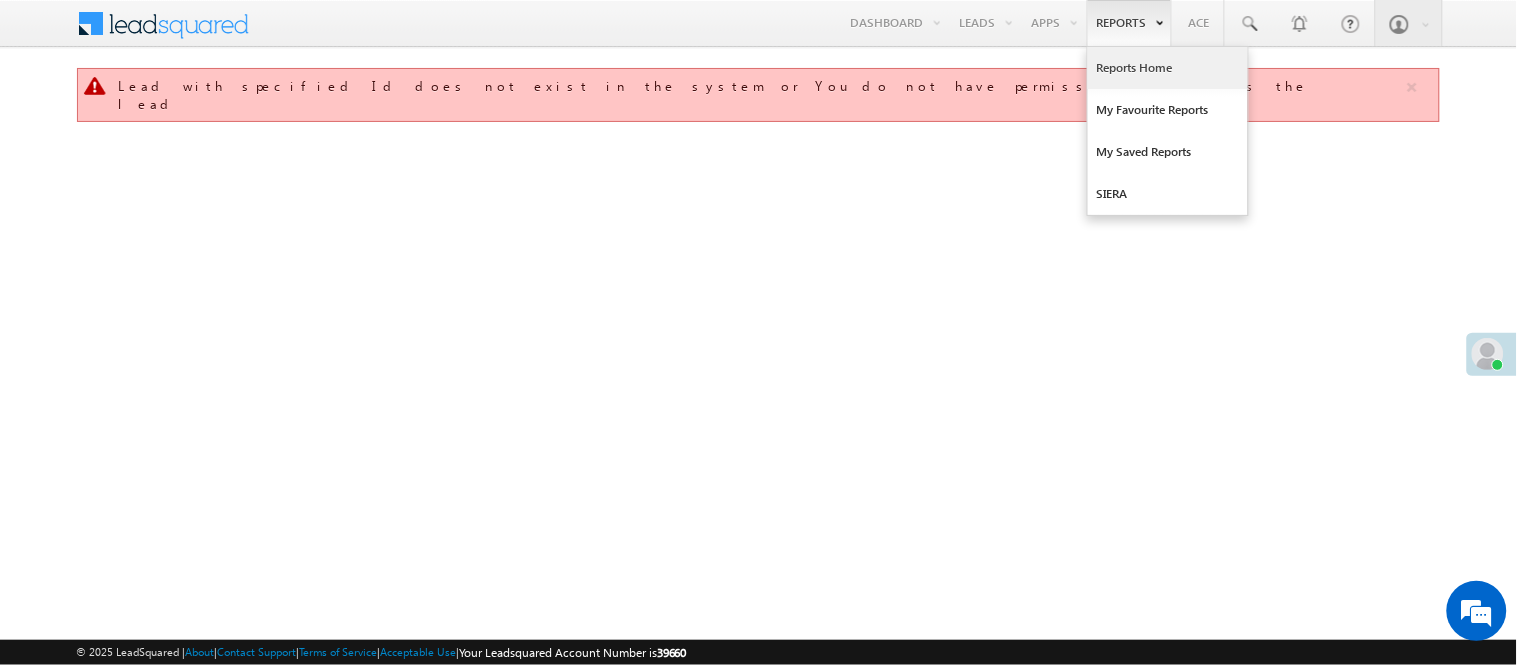click on "Reports Home" at bounding box center (1168, 68) 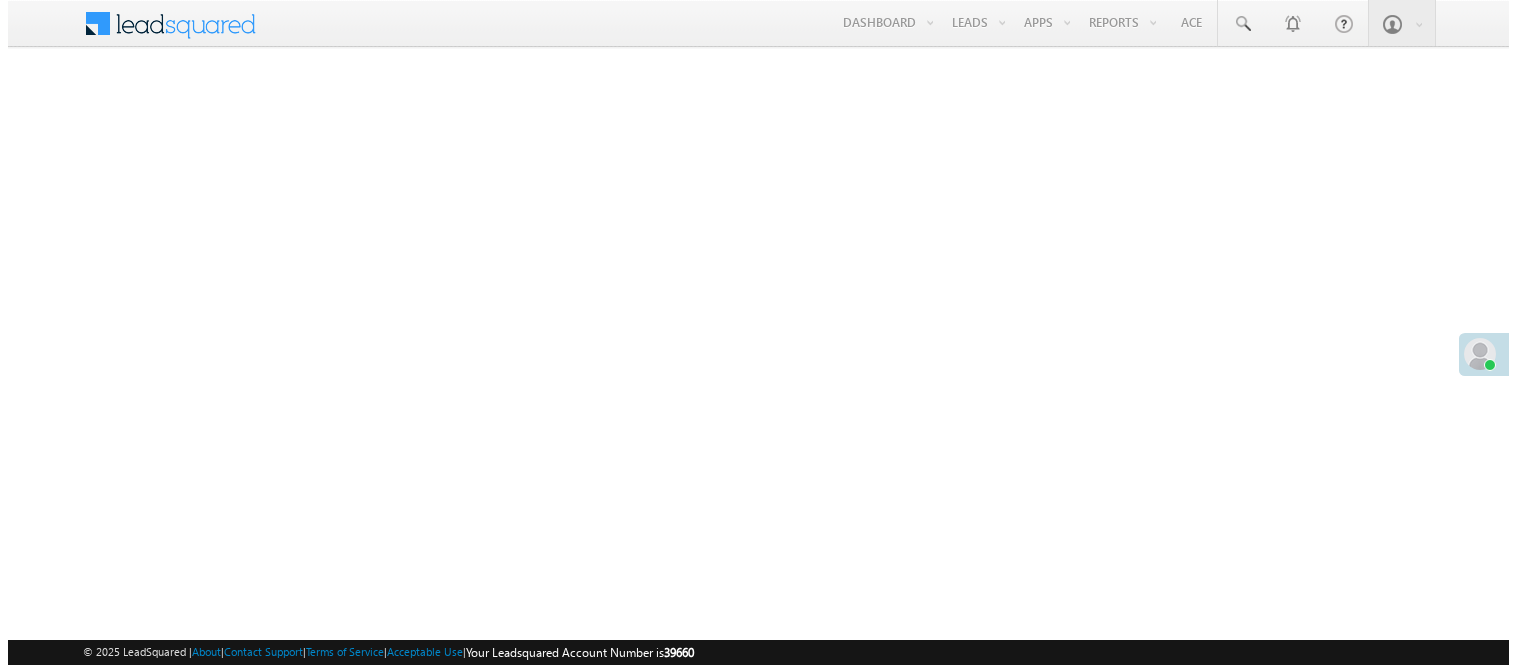 scroll, scrollTop: 0, scrollLeft: 0, axis: both 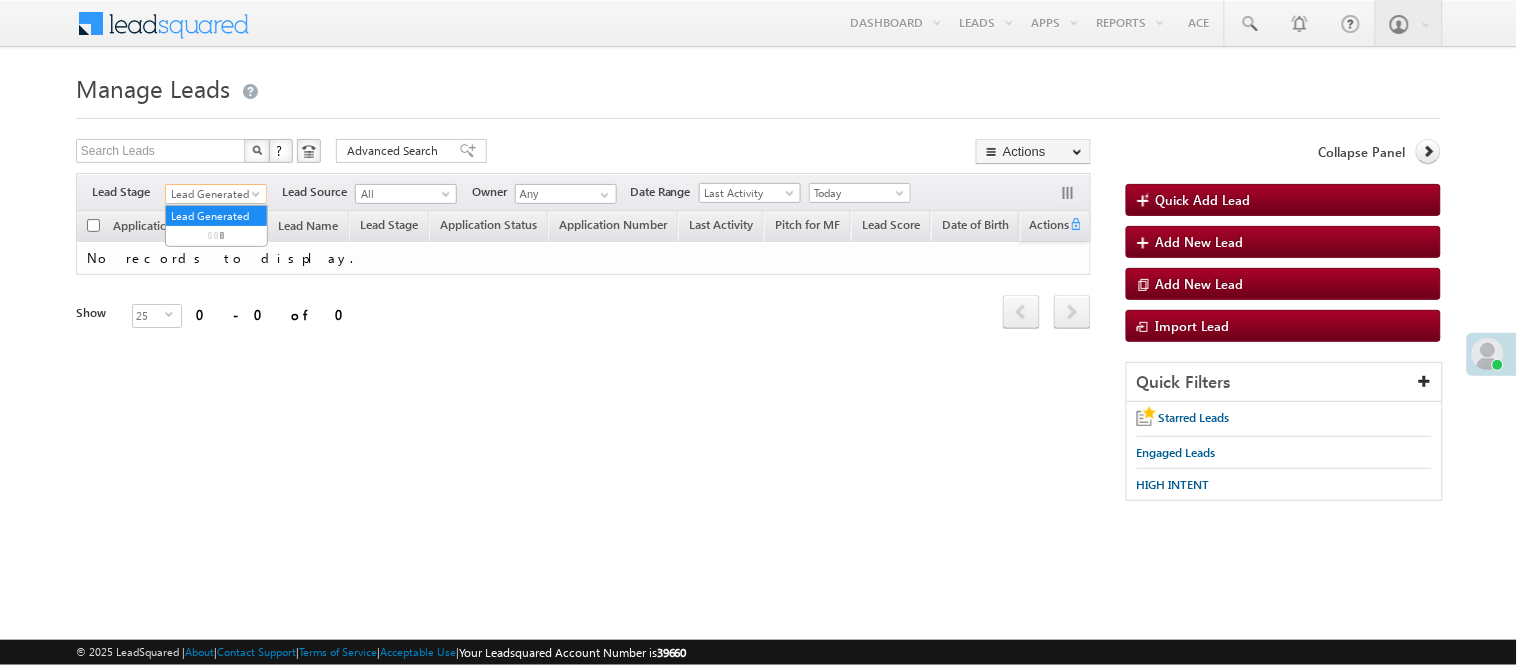 click on "Lead Generated" at bounding box center (213, 194) 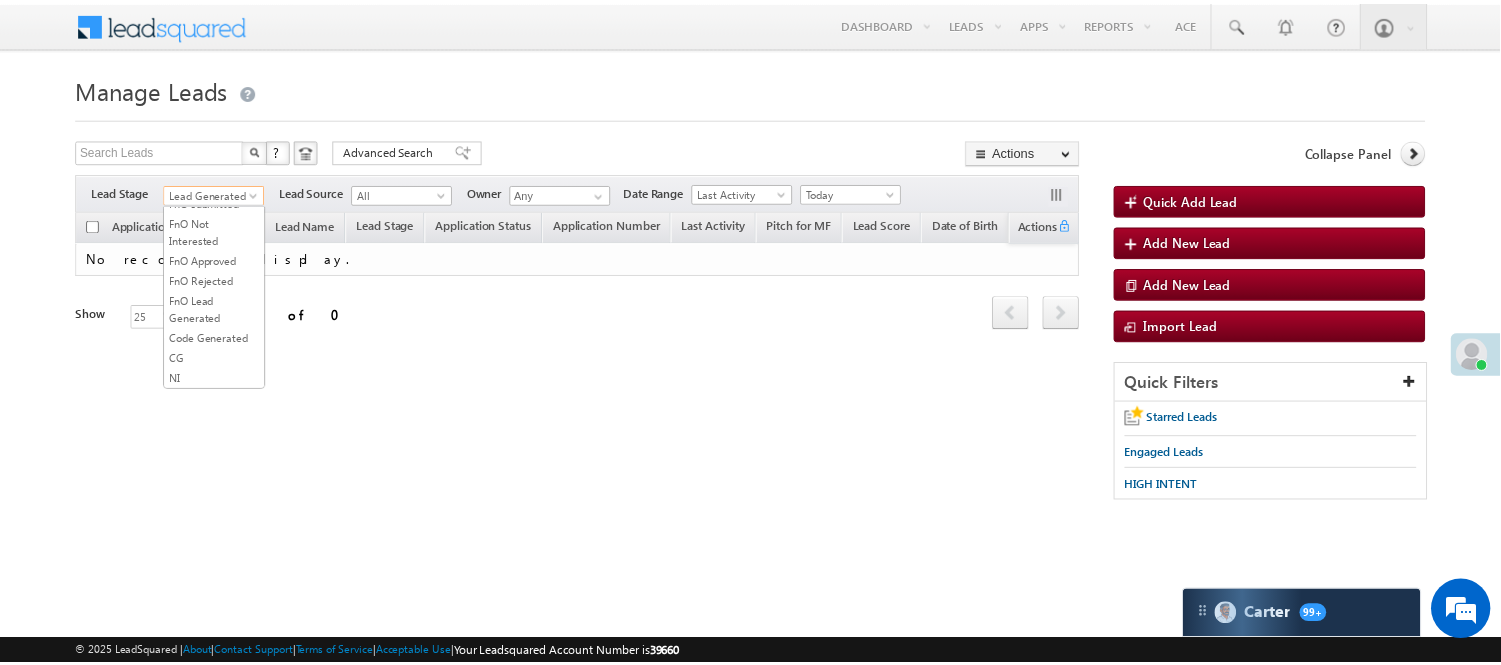 scroll, scrollTop: 333, scrollLeft: 0, axis: vertical 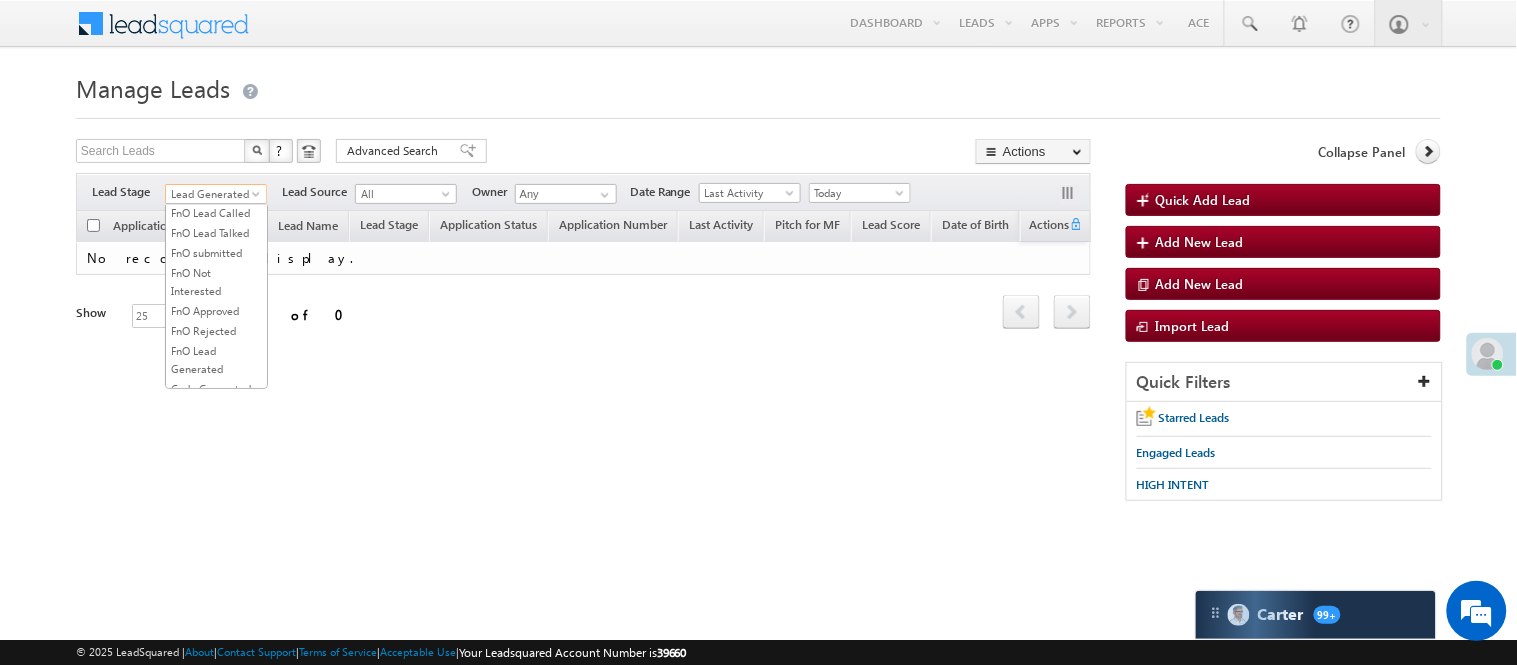 click on "Lead Called" at bounding box center (216, 153) 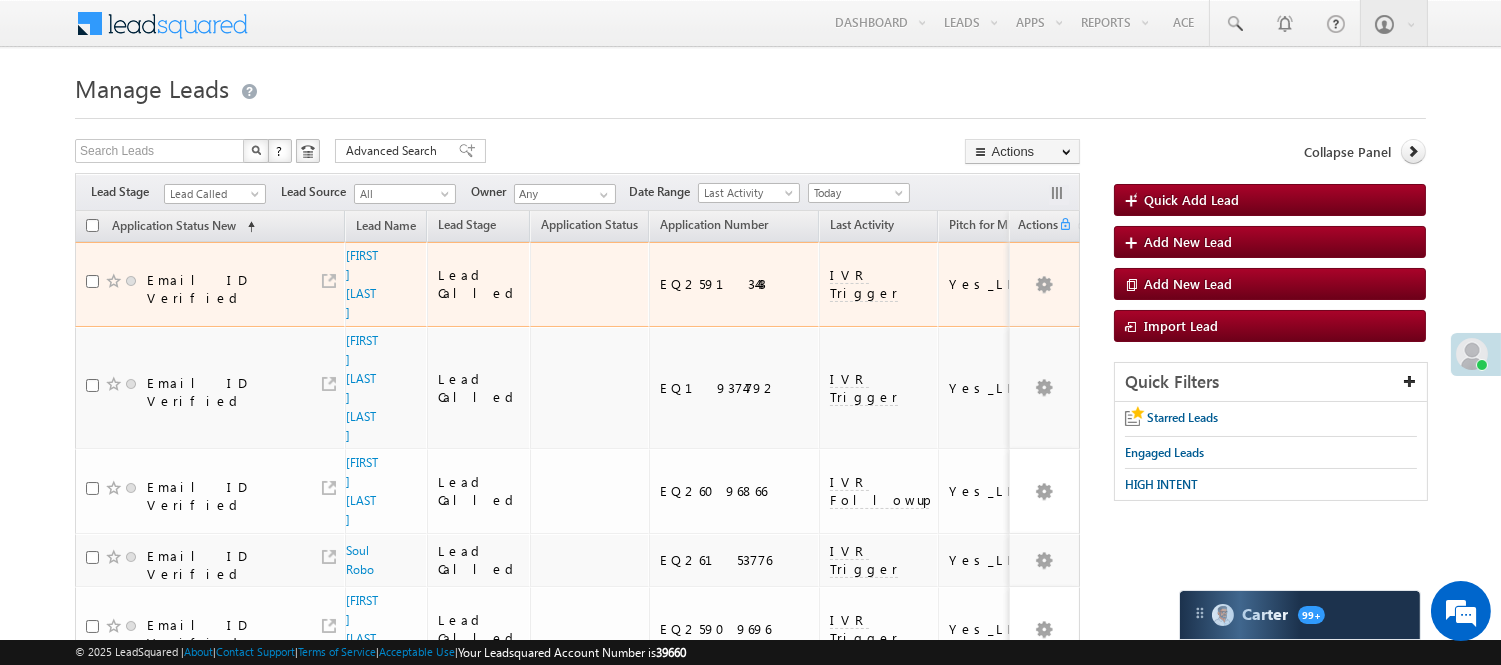 scroll, scrollTop: 0, scrollLeft: 0, axis: both 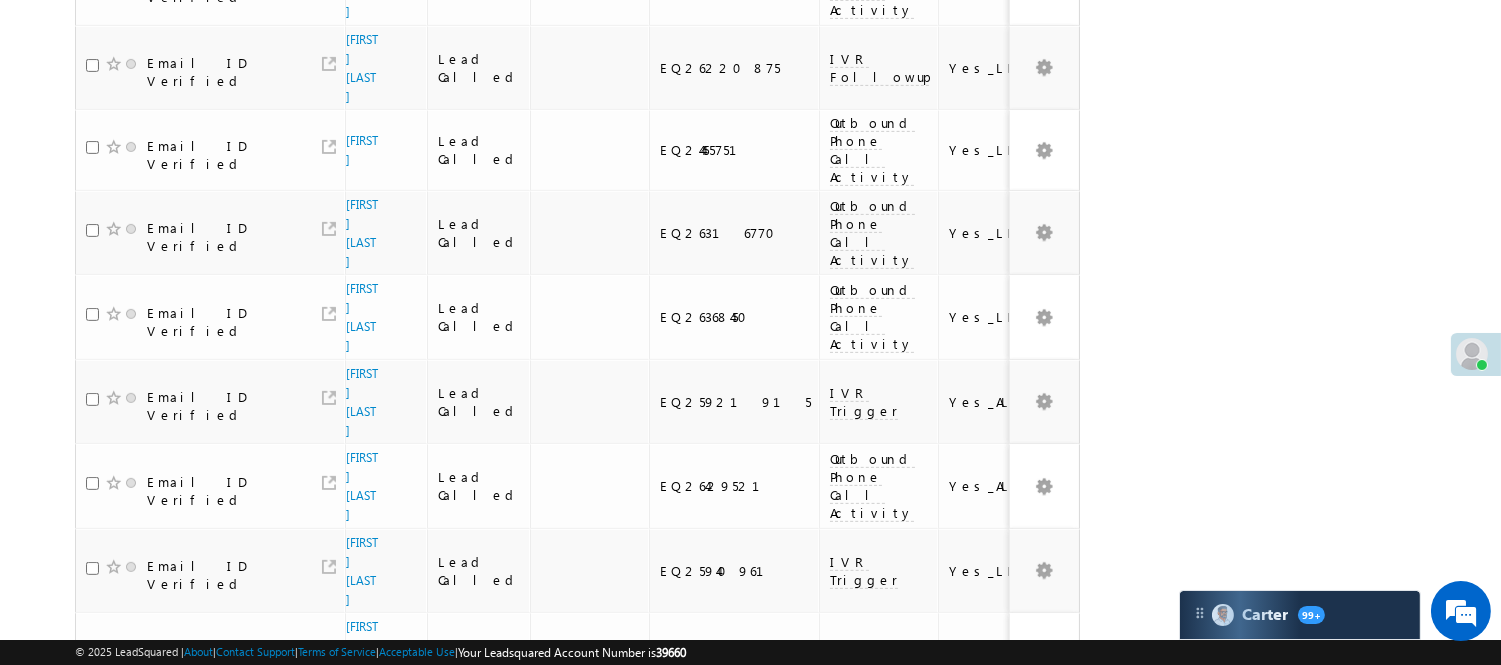 click on "3" at bounding box center [938, 905] 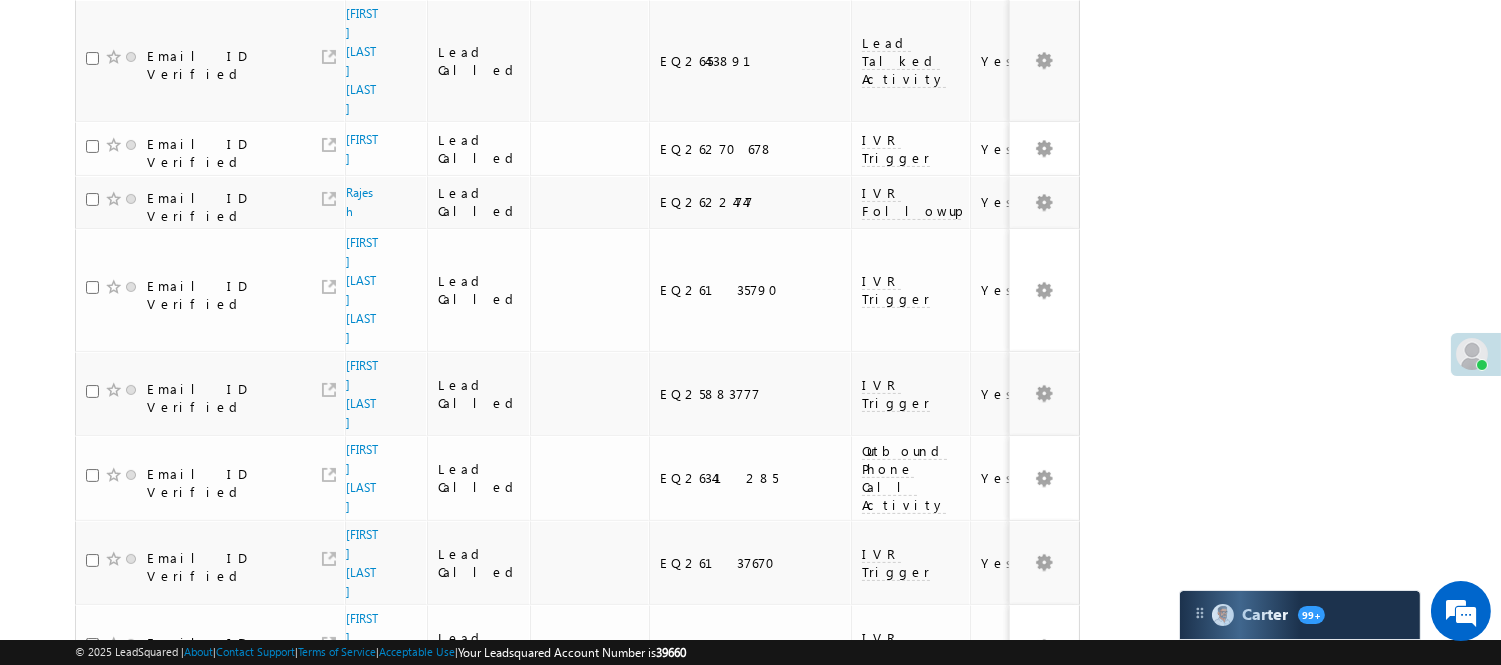 scroll, scrollTop: 1388, scrollLeft: 0, axis: vertical 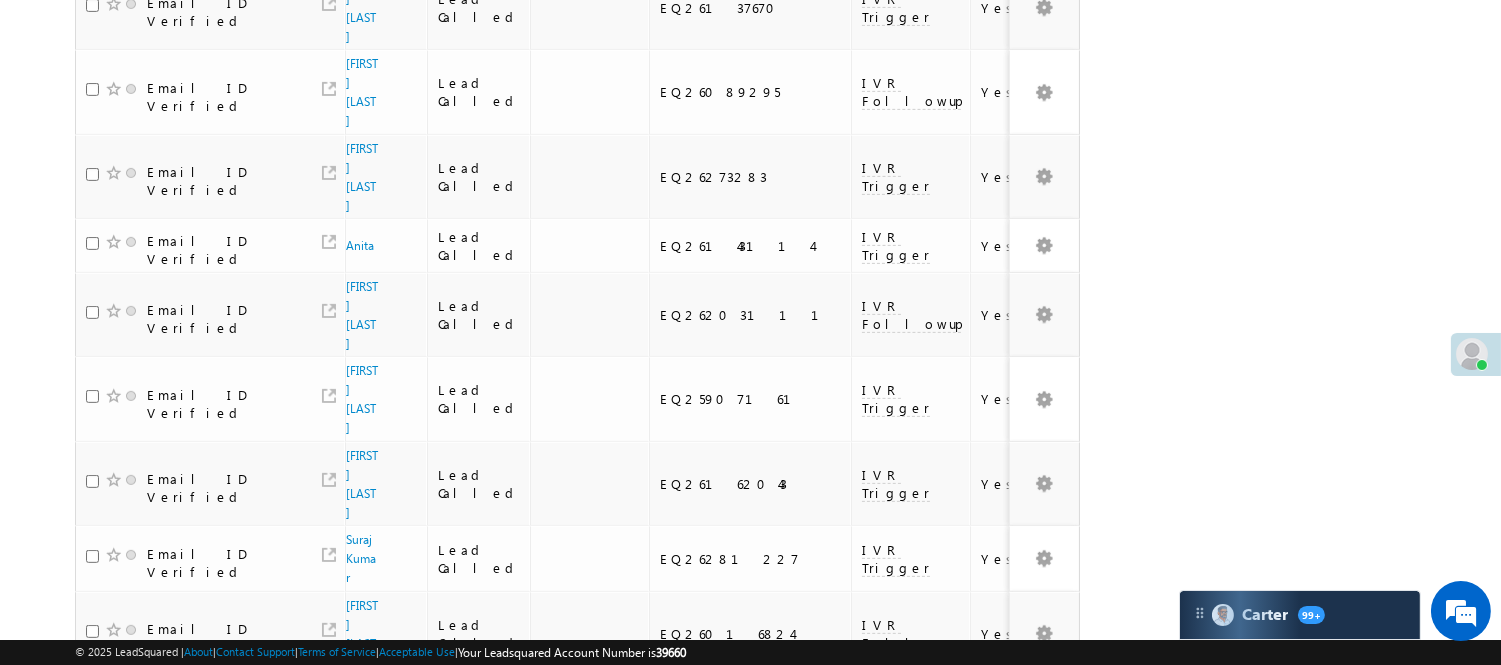 click on "4" at bounding box center (978, 964) 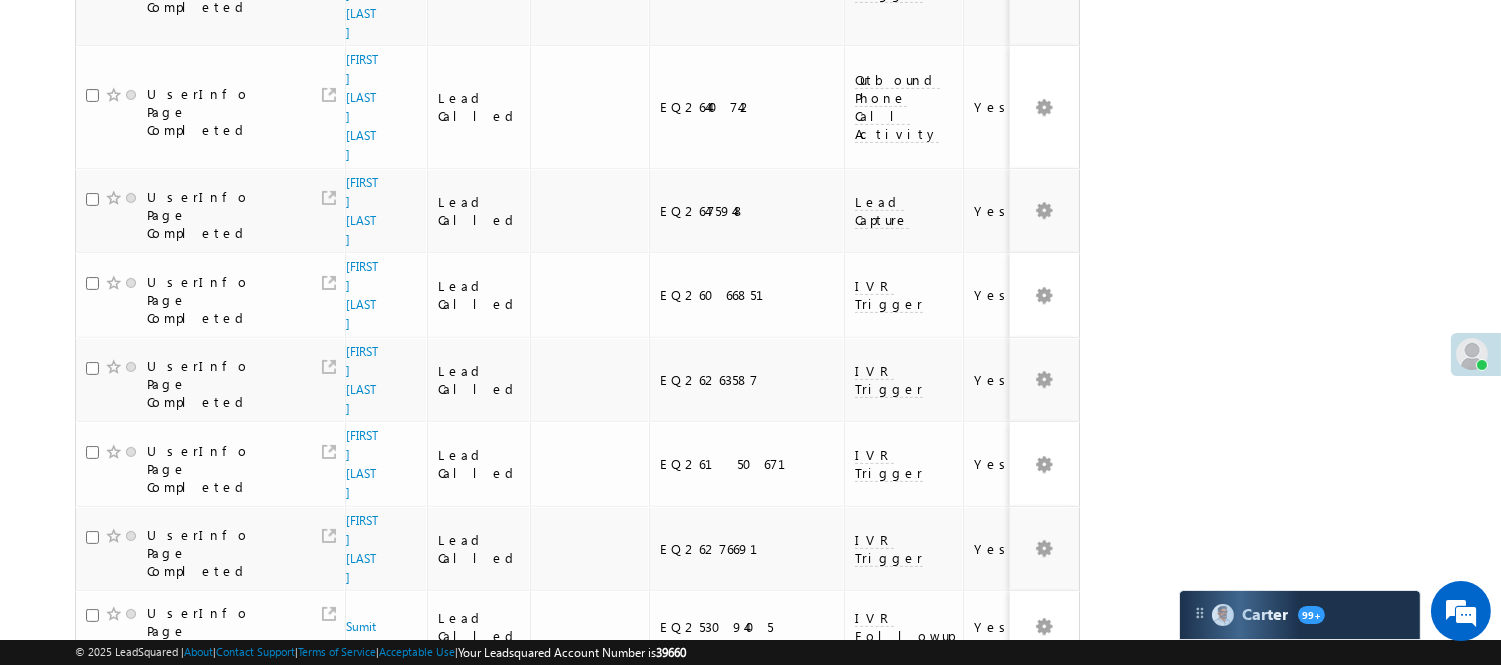 scroll, scrollTop: 1363, scrollLeft: 0, axis: vertical 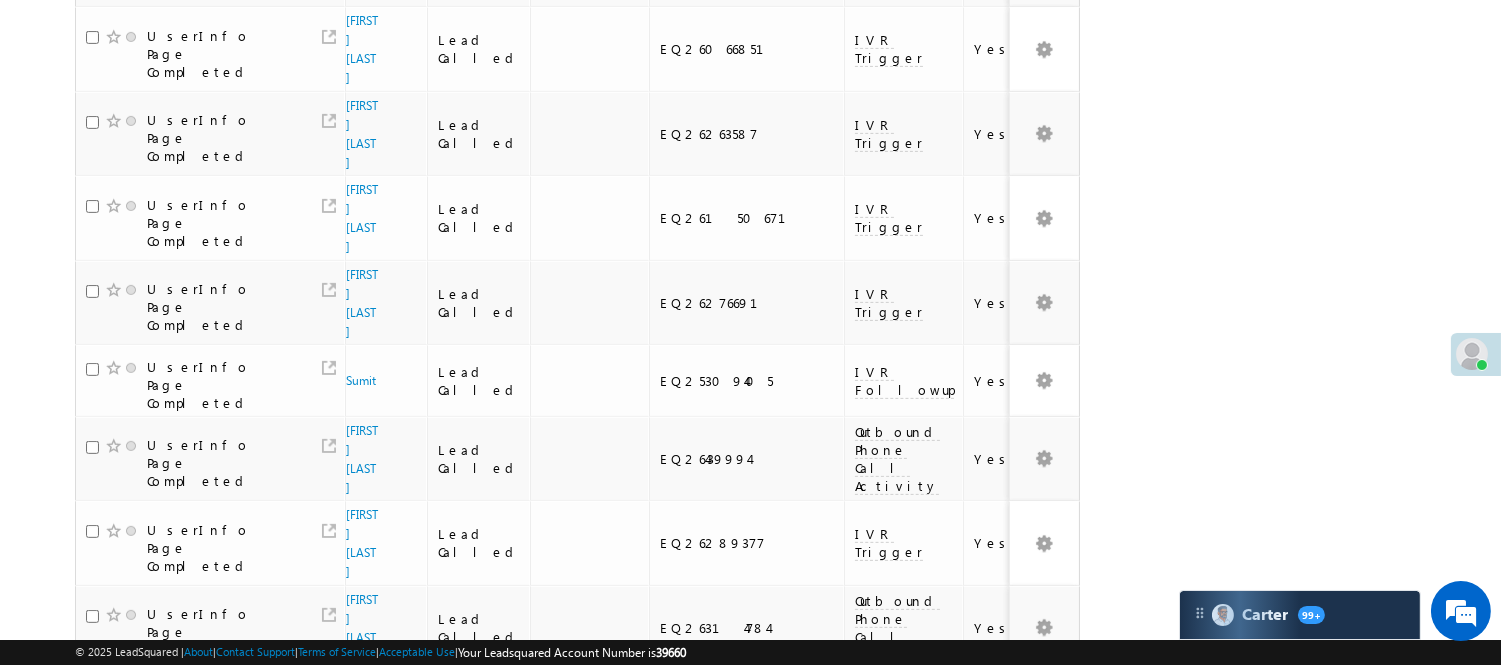 click on "5" at bounding box center [1018, 1169] 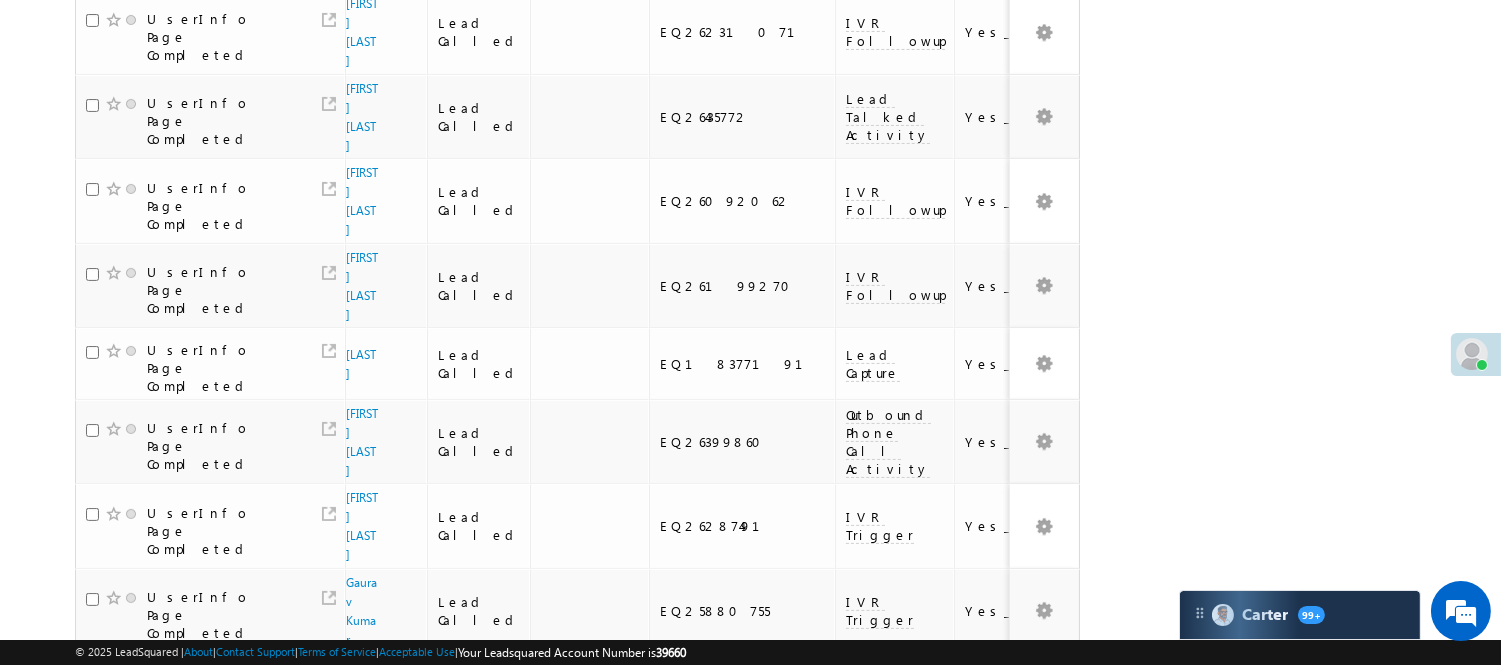 scroll, scrollTop: 1183, scrollLeft: 0, axis: vertical 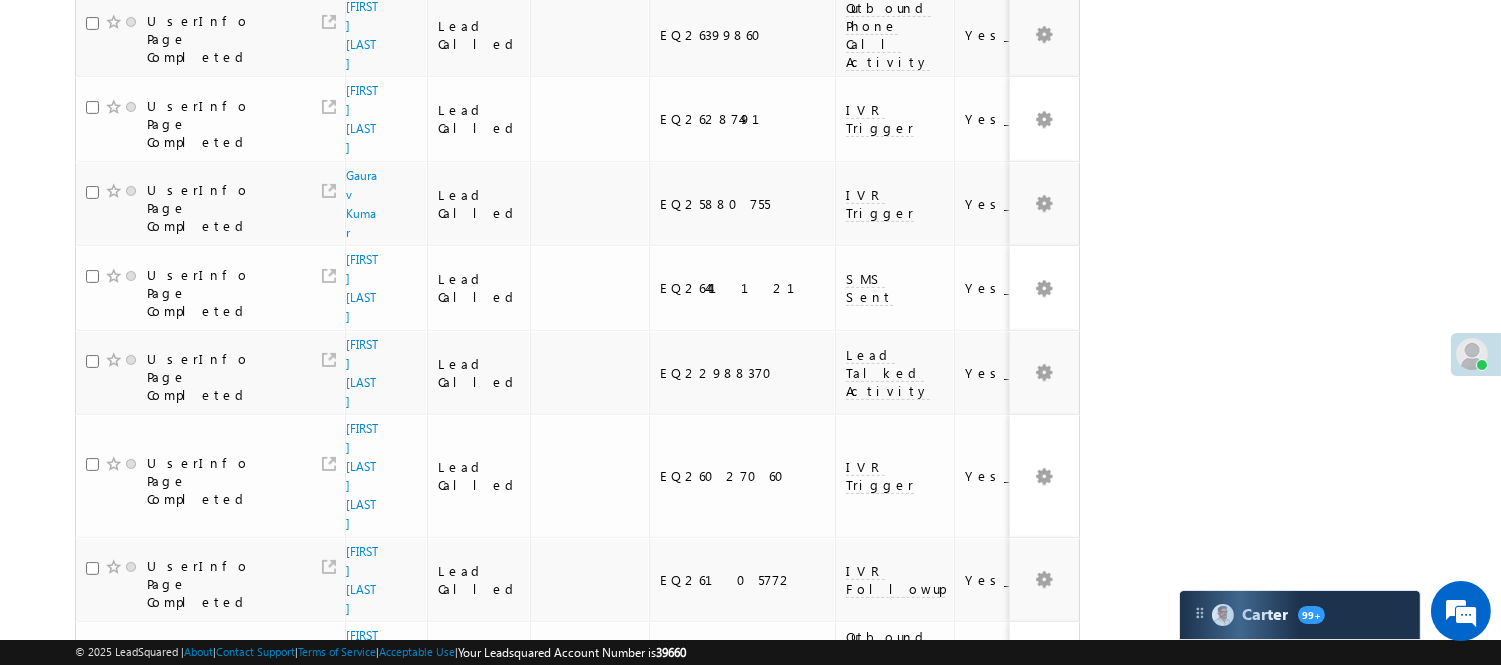 click on "4" at bounding box center [977, 867] 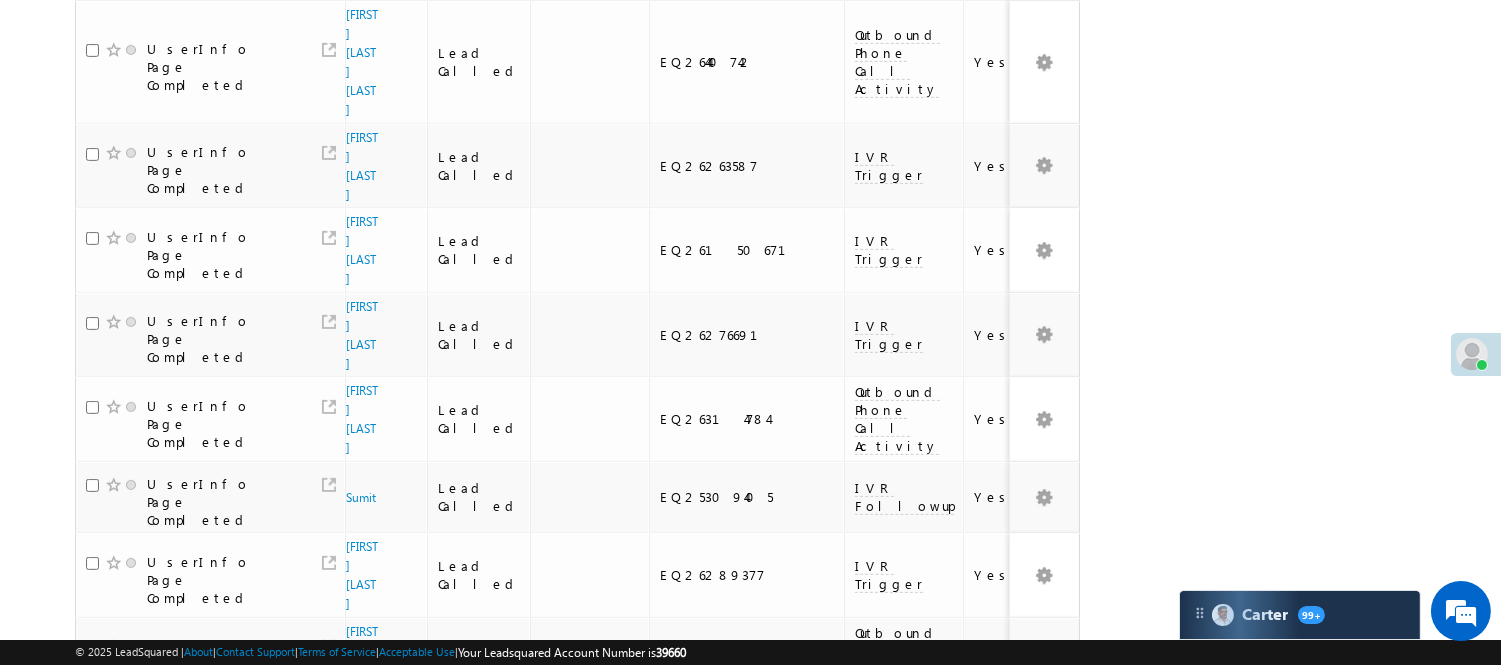 scroll, scrollTop: 1363, scrollLeft: 0, axis: vertical 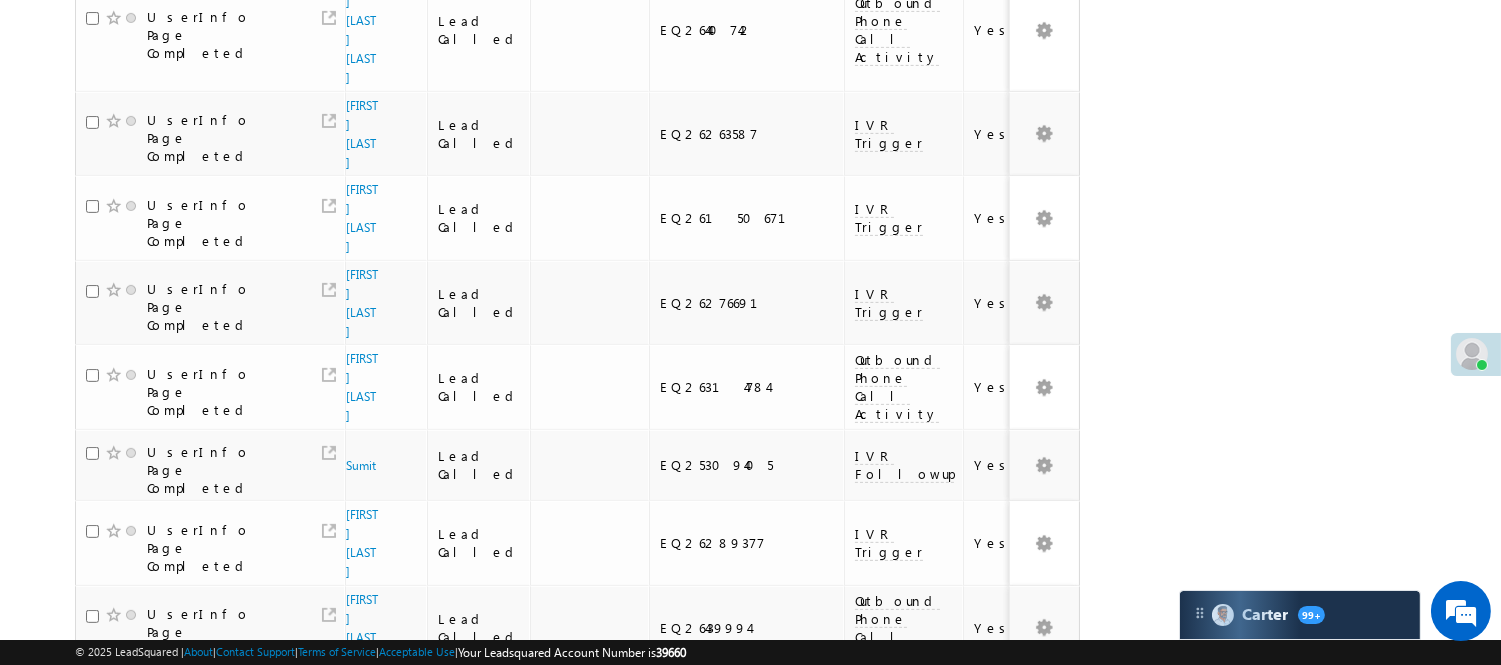 click on "3" at bounding box center [937, 1169] 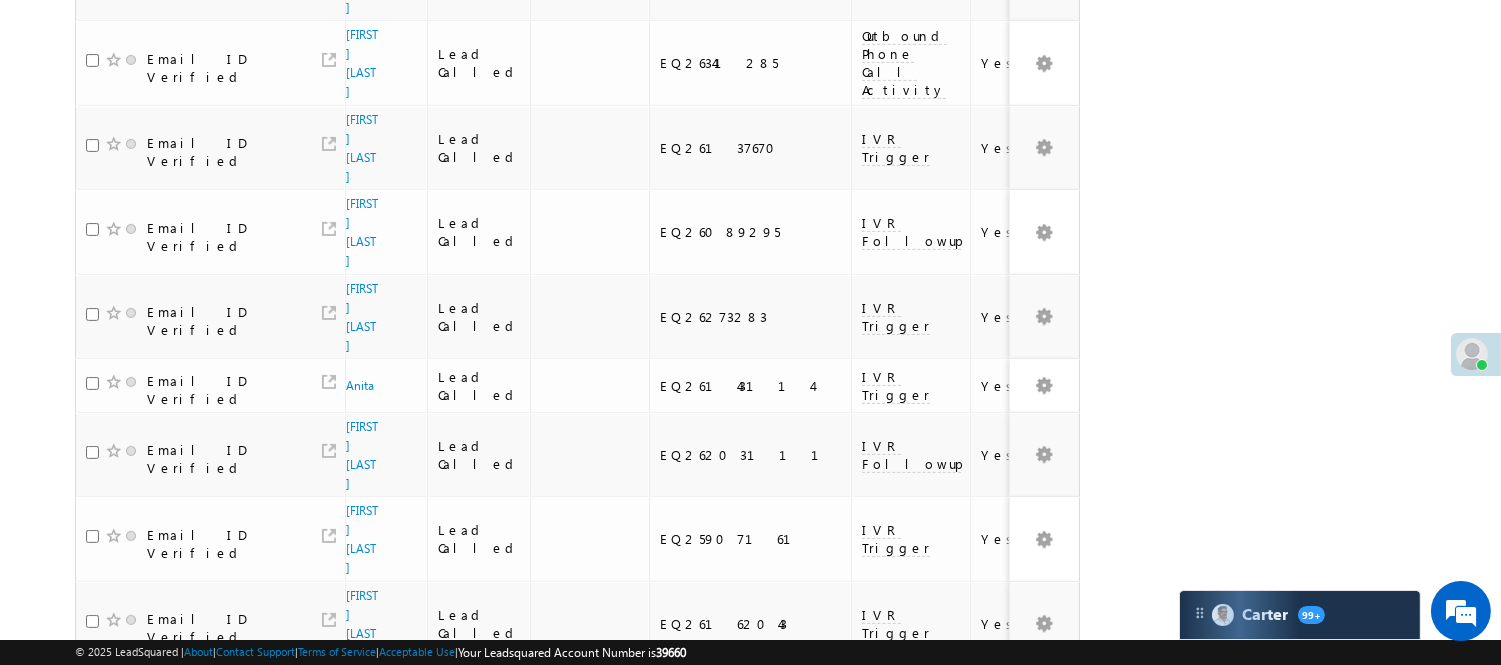 scroll, scrollTop: 1388, scrollLeft: 0, axis: vertical 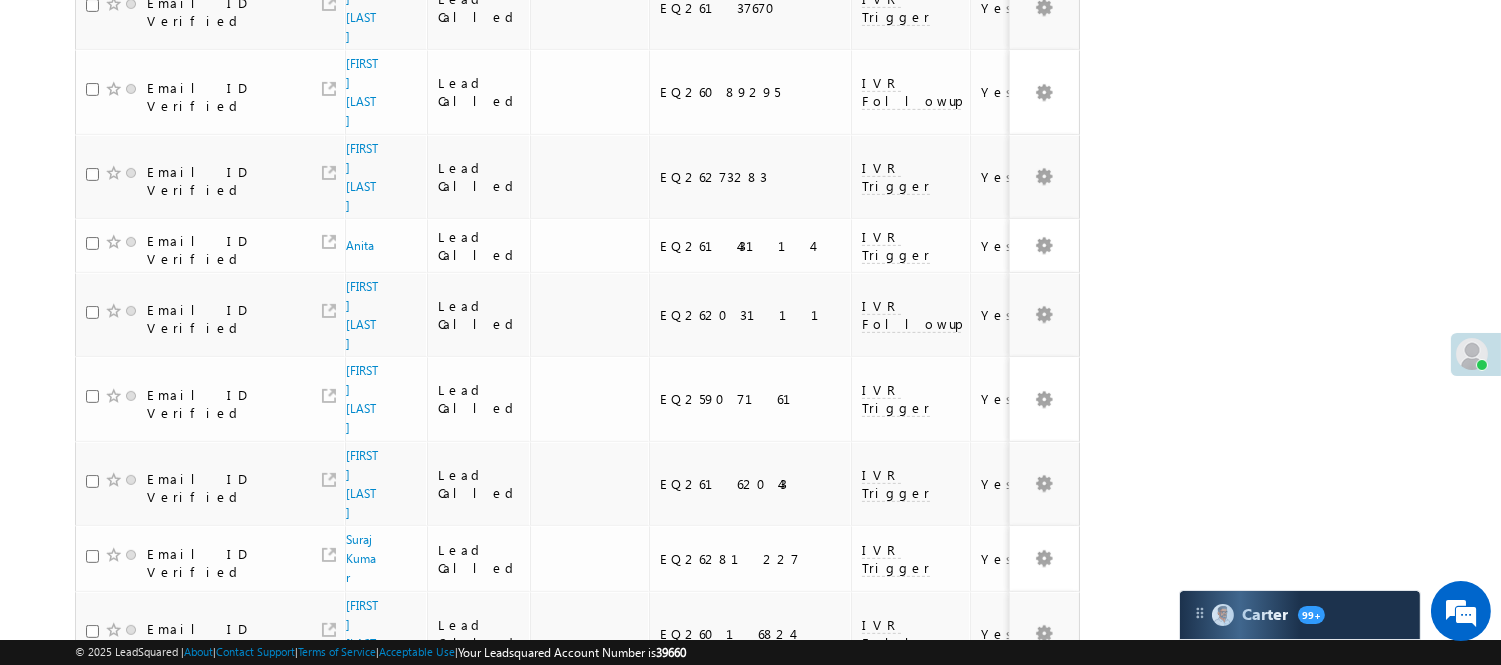 click on "2" at bounding box center (897, 964) 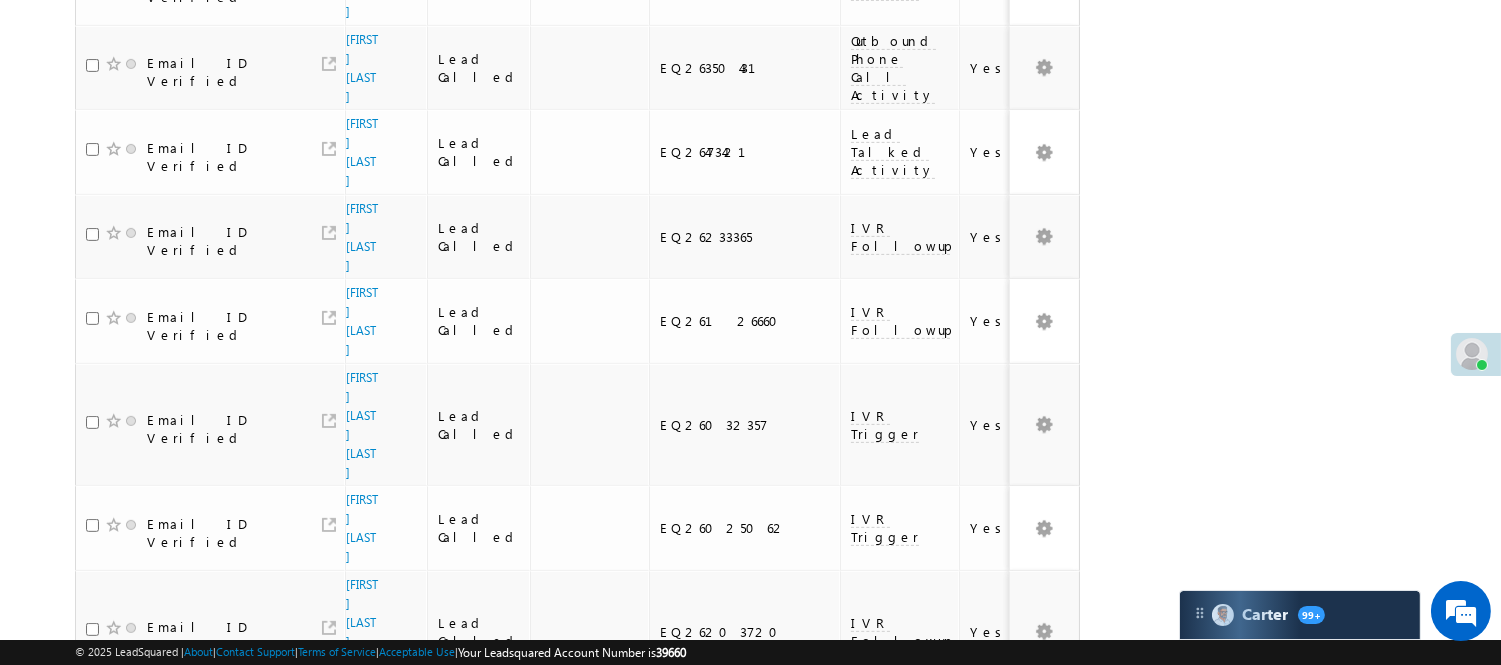 scroll, scrollTop: 1555, scrollLeft: 0, axis: vertical 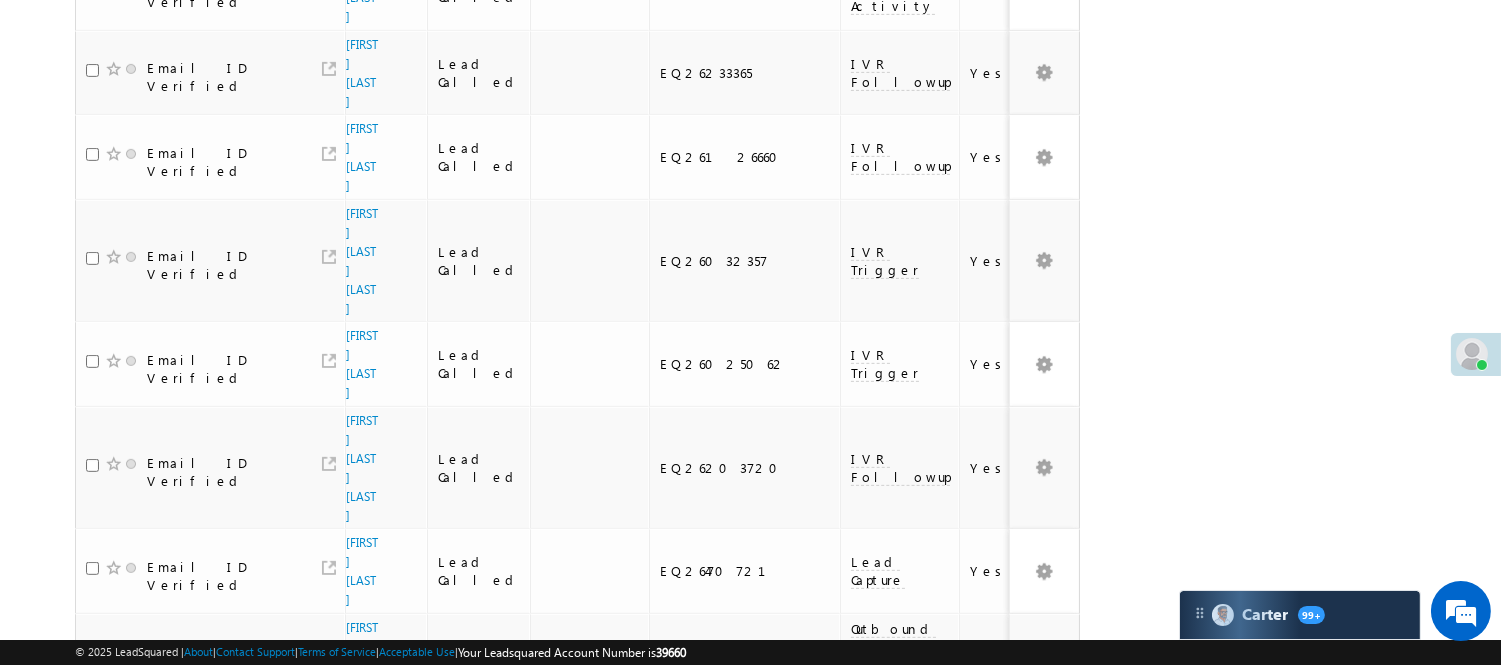 click on "1" at bounding box center (857, 986) 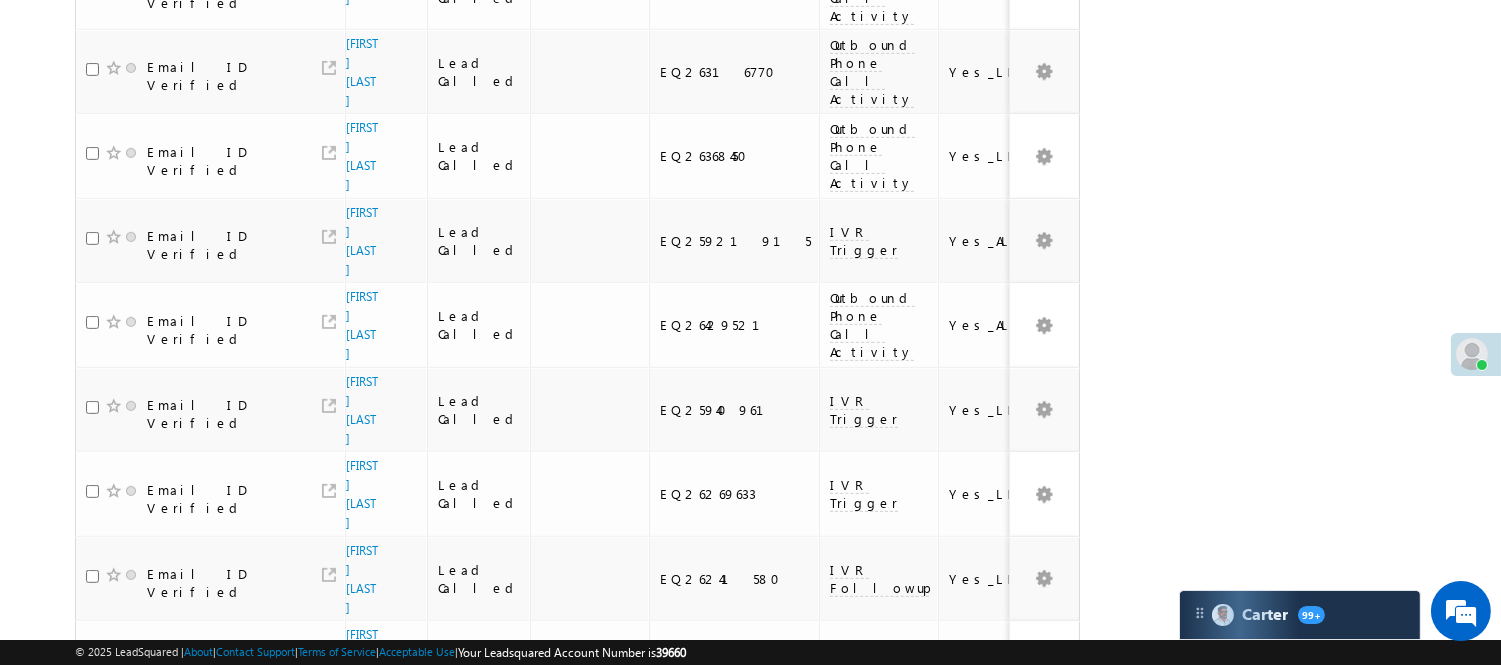 scroll, scrollTop: 1394, scrollLeft: 0, axis: vertical 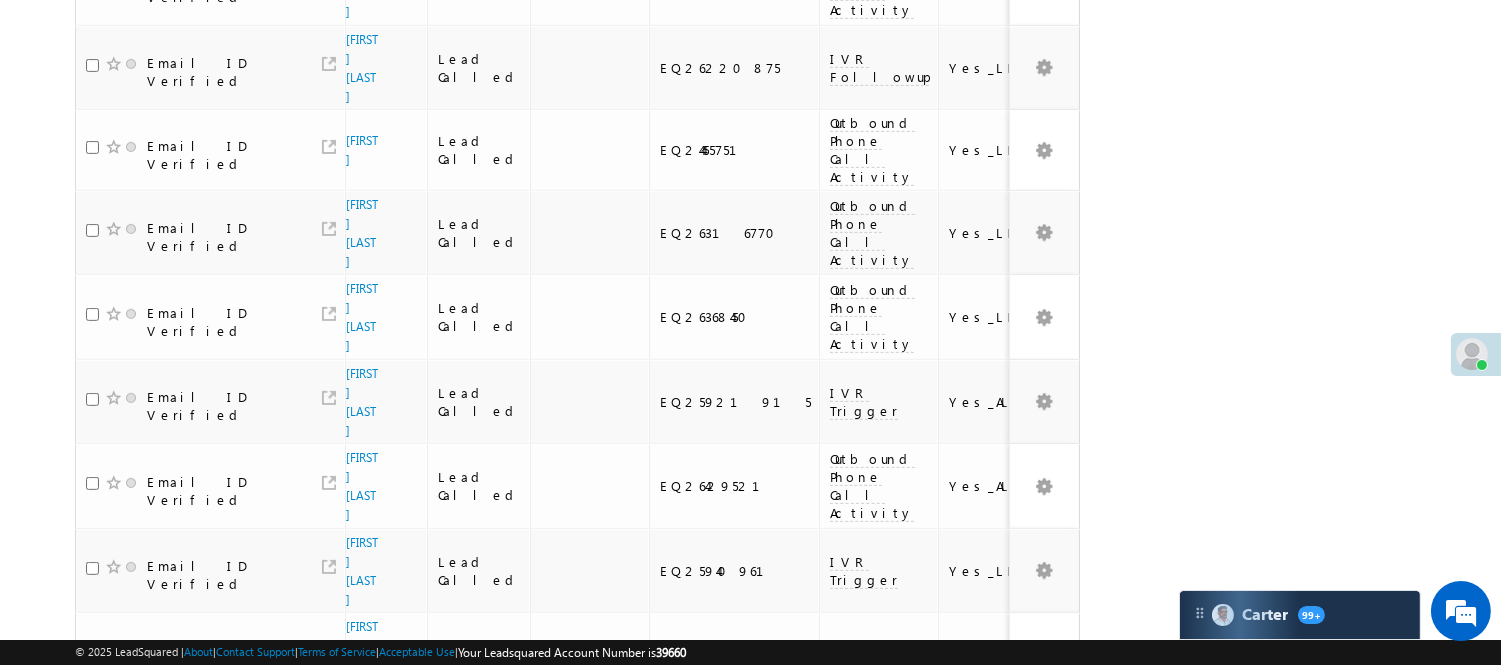 click on "3" at bounding box center (938, 905) 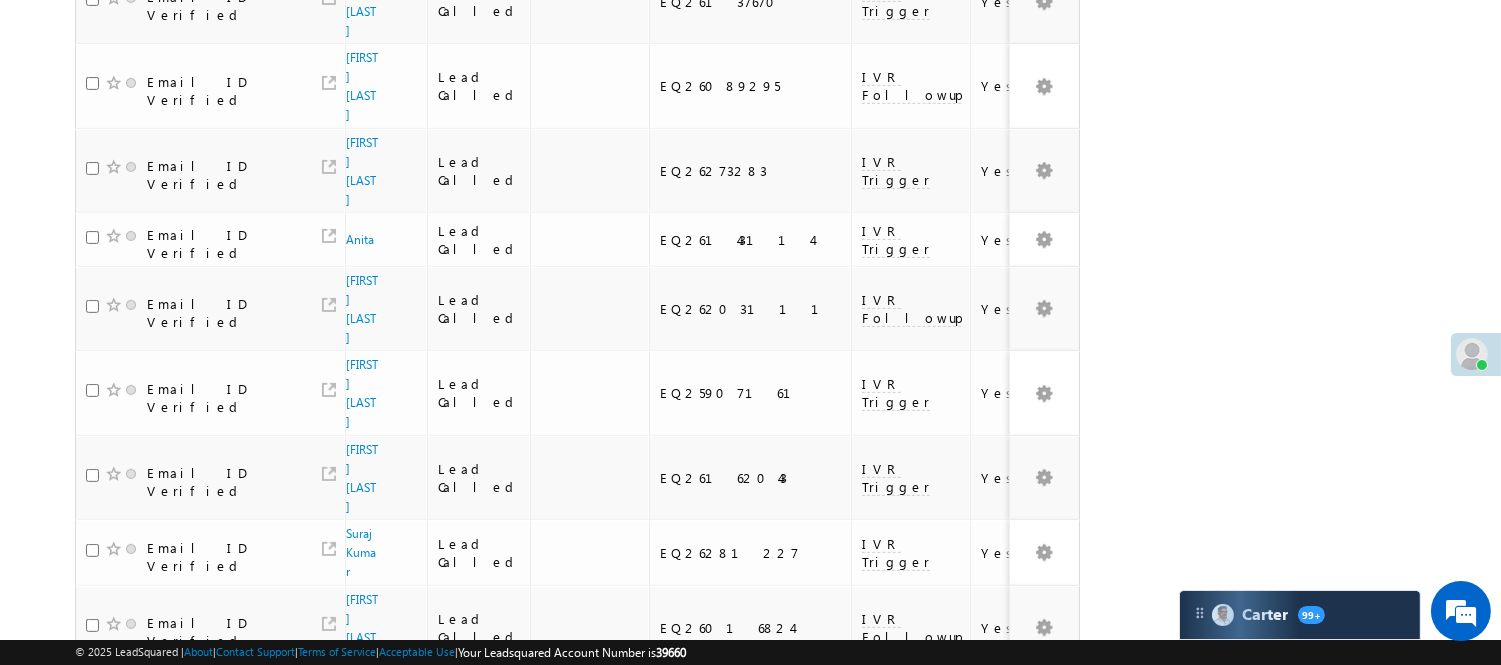 scroll, scrollTop: 1388, scrollLeft: 0, axis: vertical 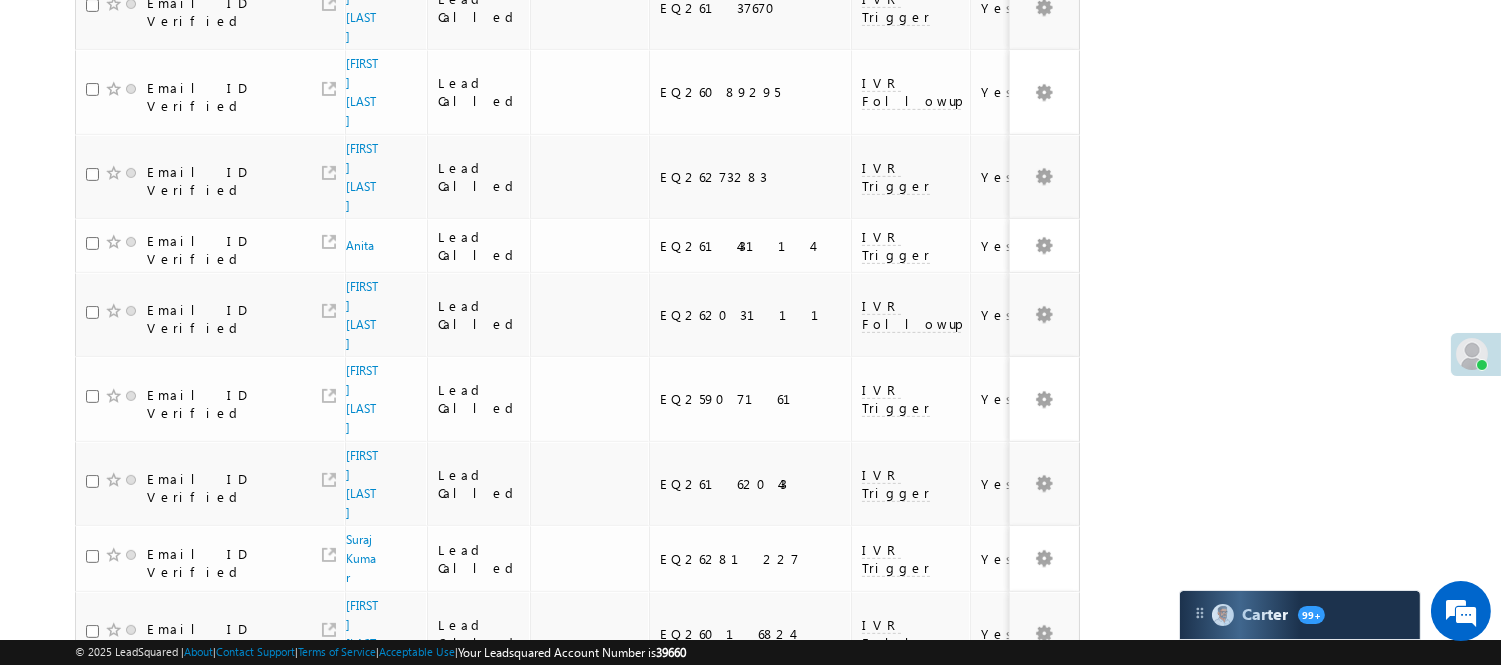 click on "5" at bounding box center (1018, 964) 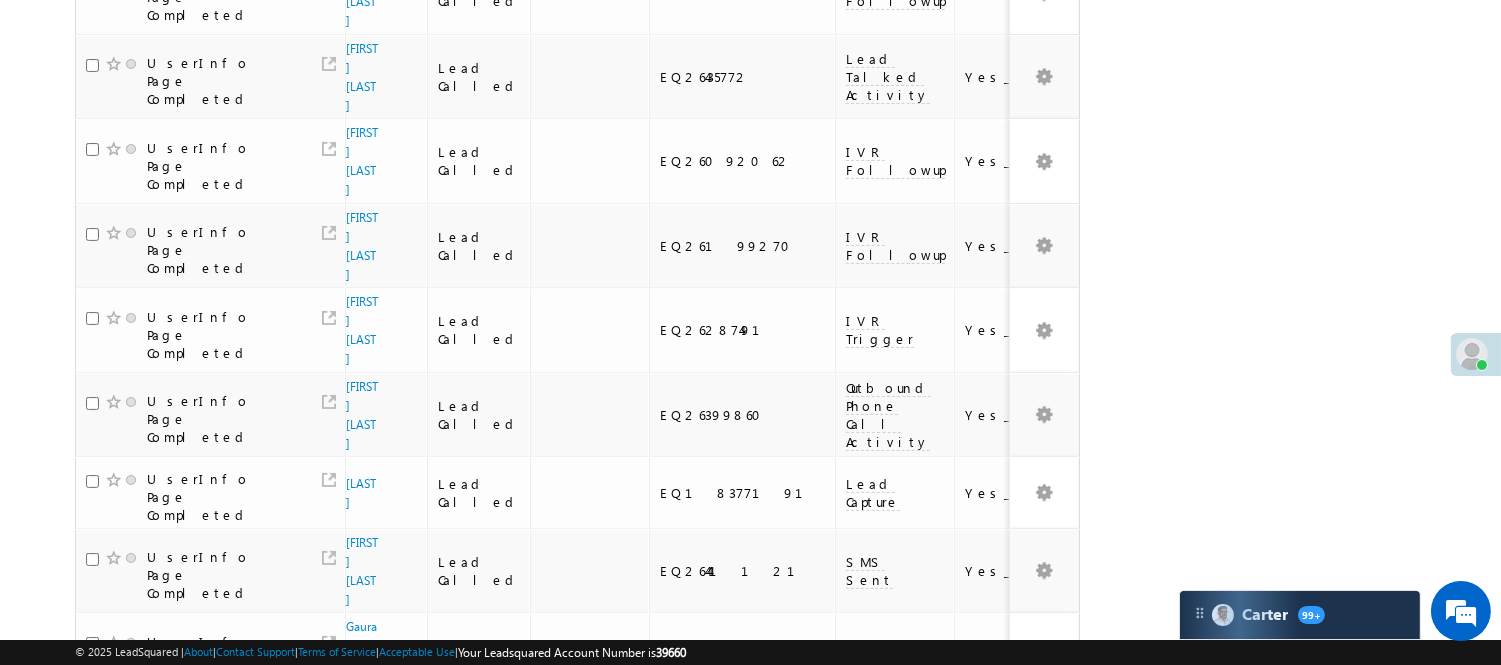 scroll, scrollTop: 1183, scrollLeft: 0, axis: vertical 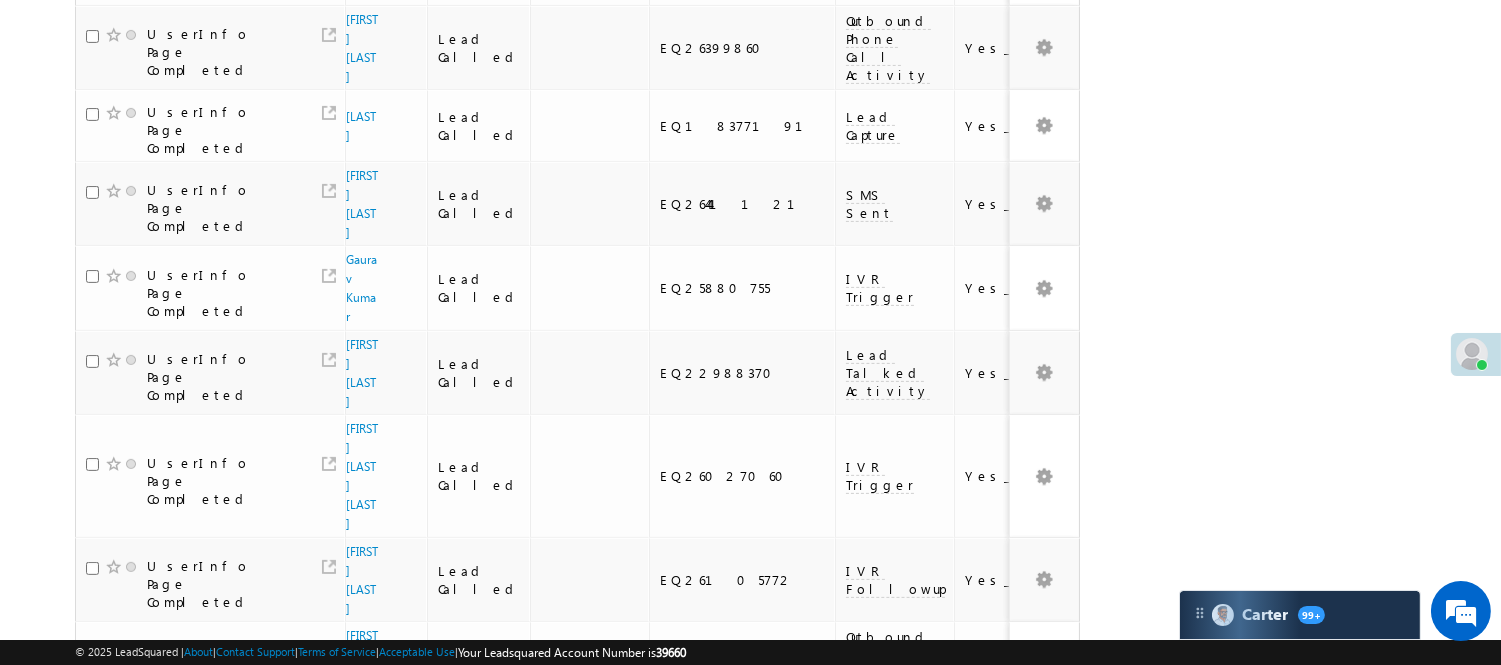 click on "4" at bounding box center (977, 867) 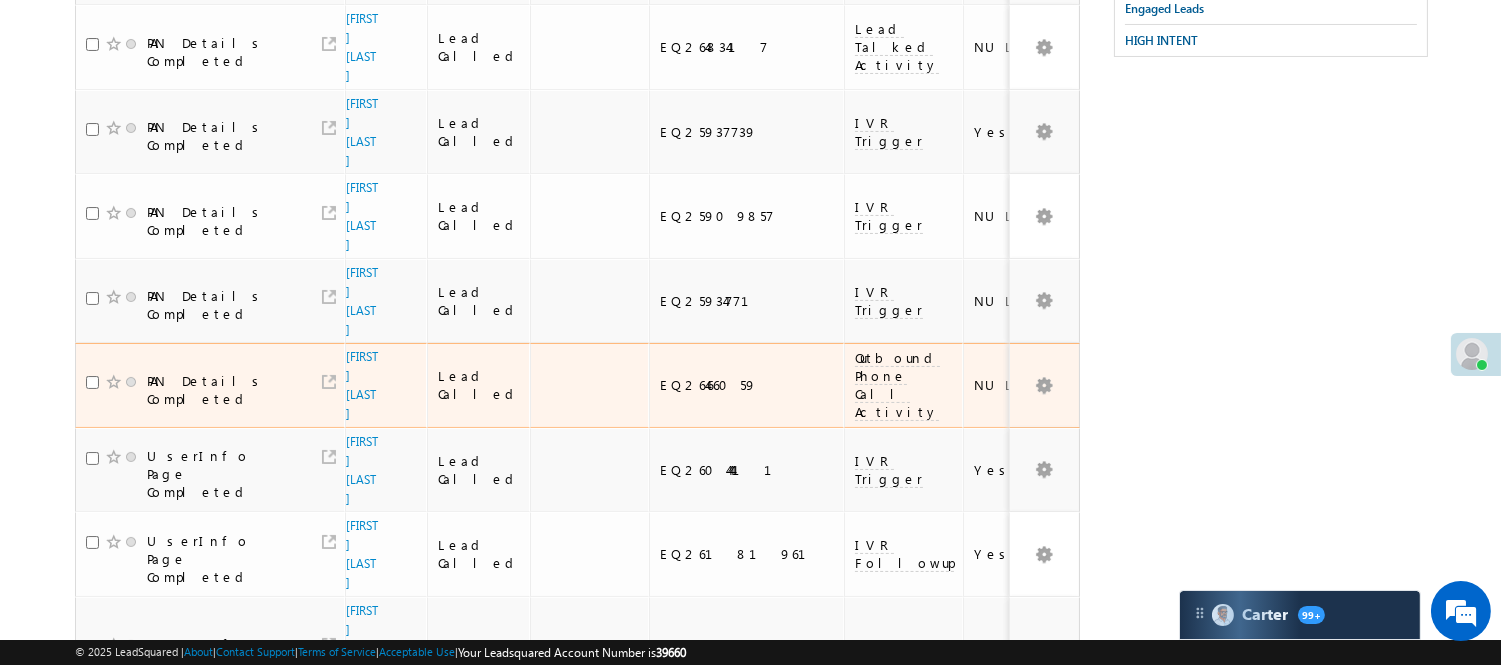 scroll, scrollTop: 0, scrollLeft: 0, axis: both 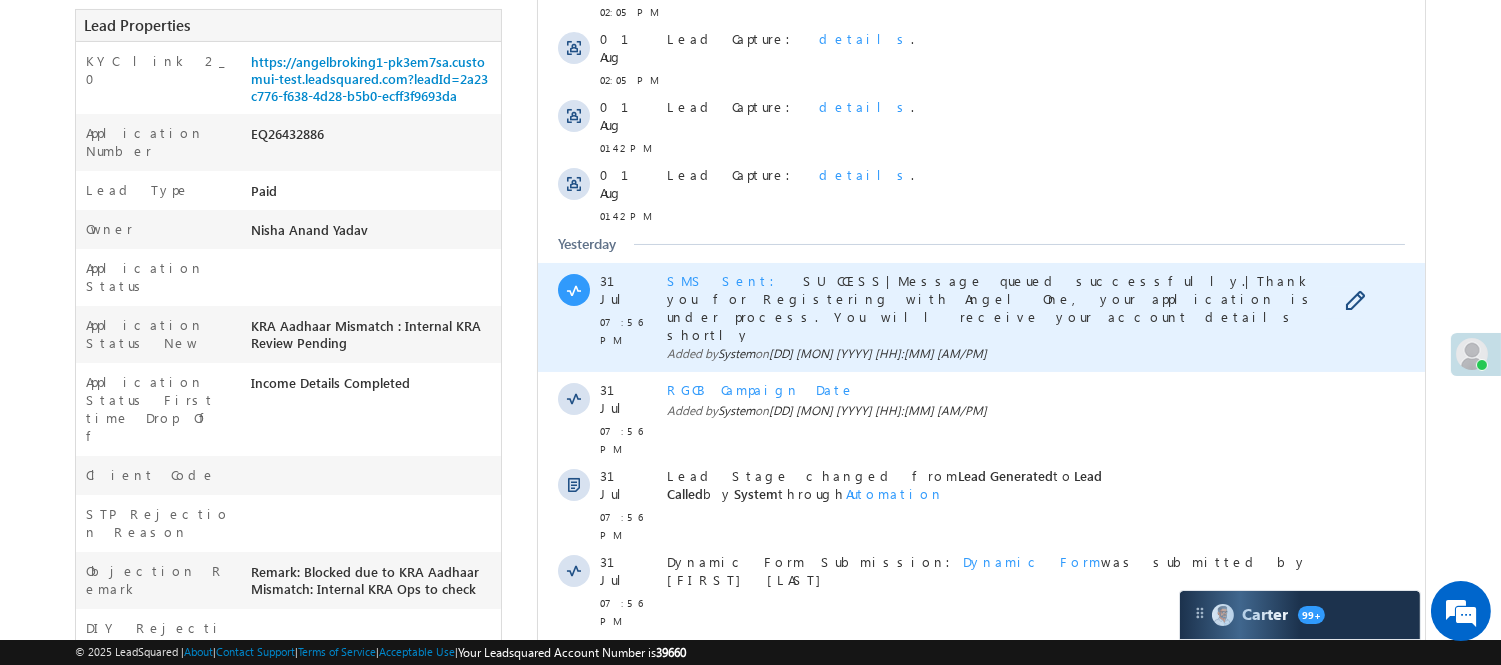 click on "SMS Sent" at bounding box center [726, 280] 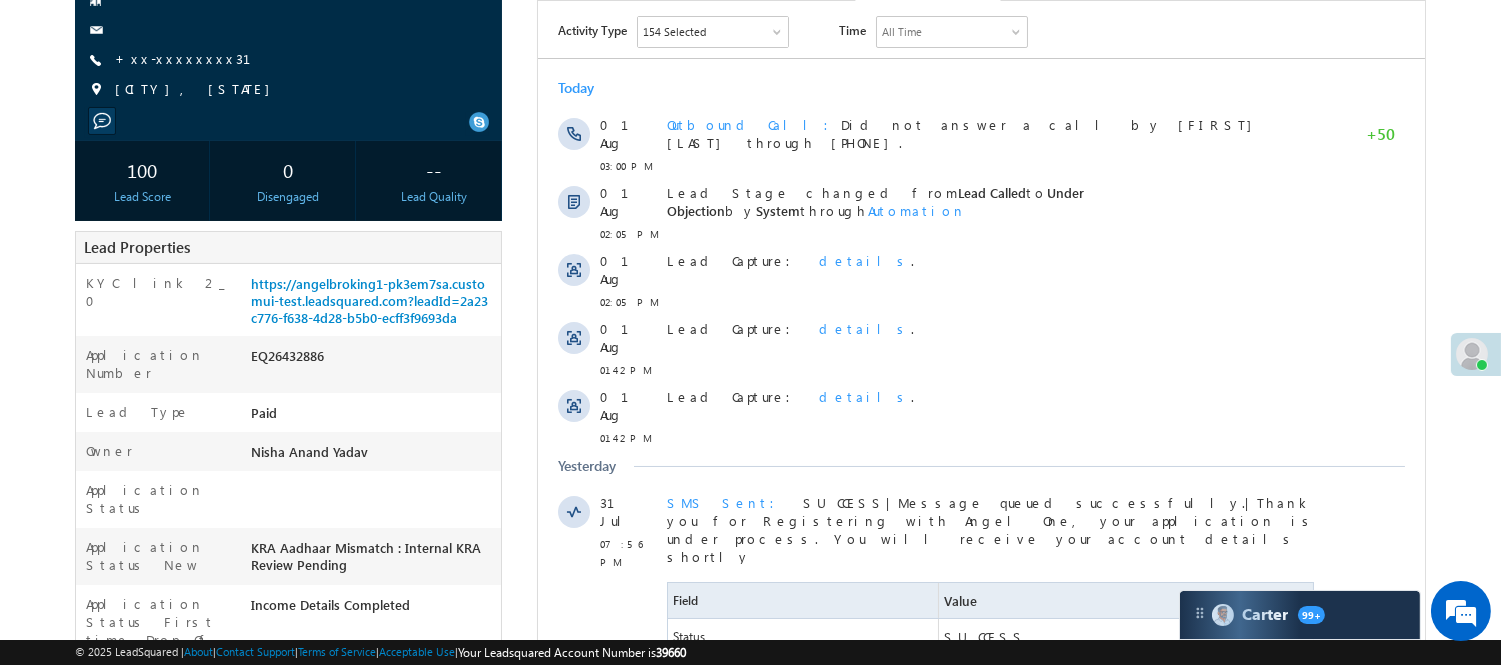 scroll, scrollTop: 333, scrollLeft: 0, axis: vertical 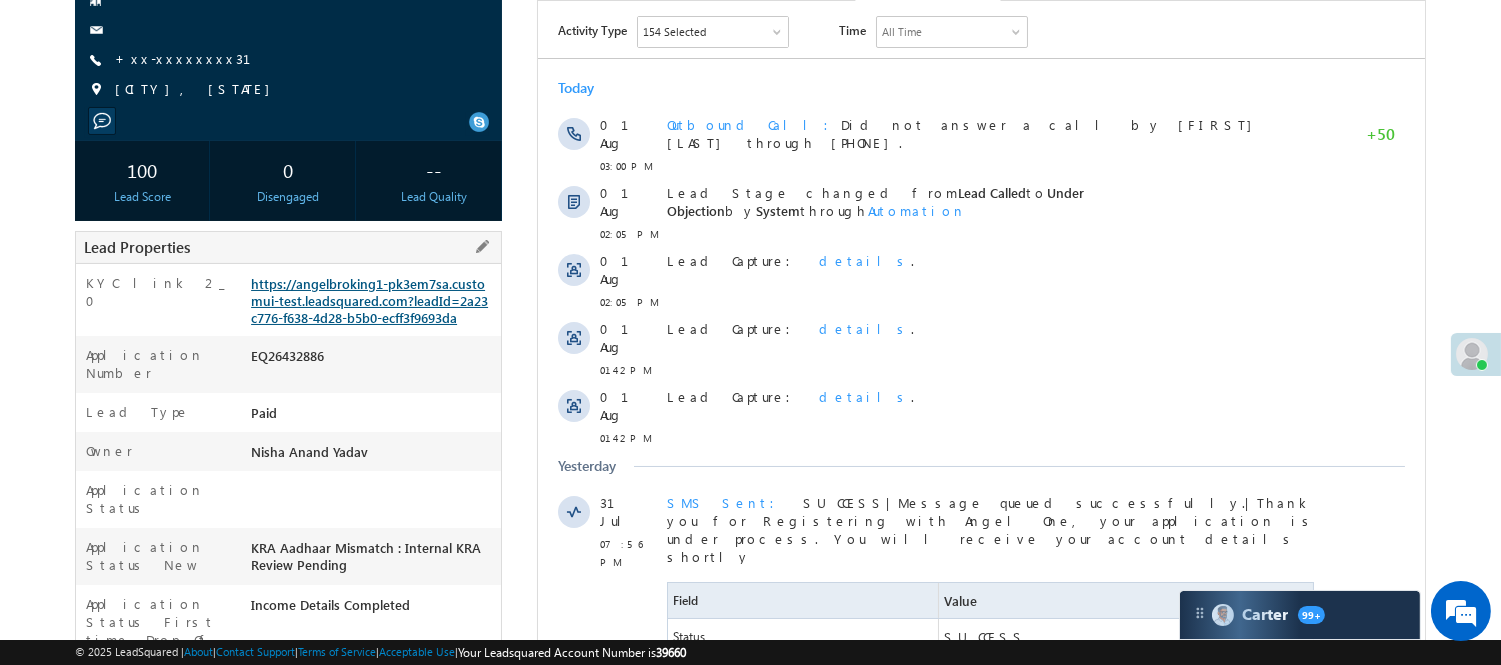 click on "https://angelbroking1-pk3em7sa.customui-test.leadsquared.com?leadId=2a23c776-f638-4d28-b5b0-ecff3f9693da" at bounding box center [369, 300] 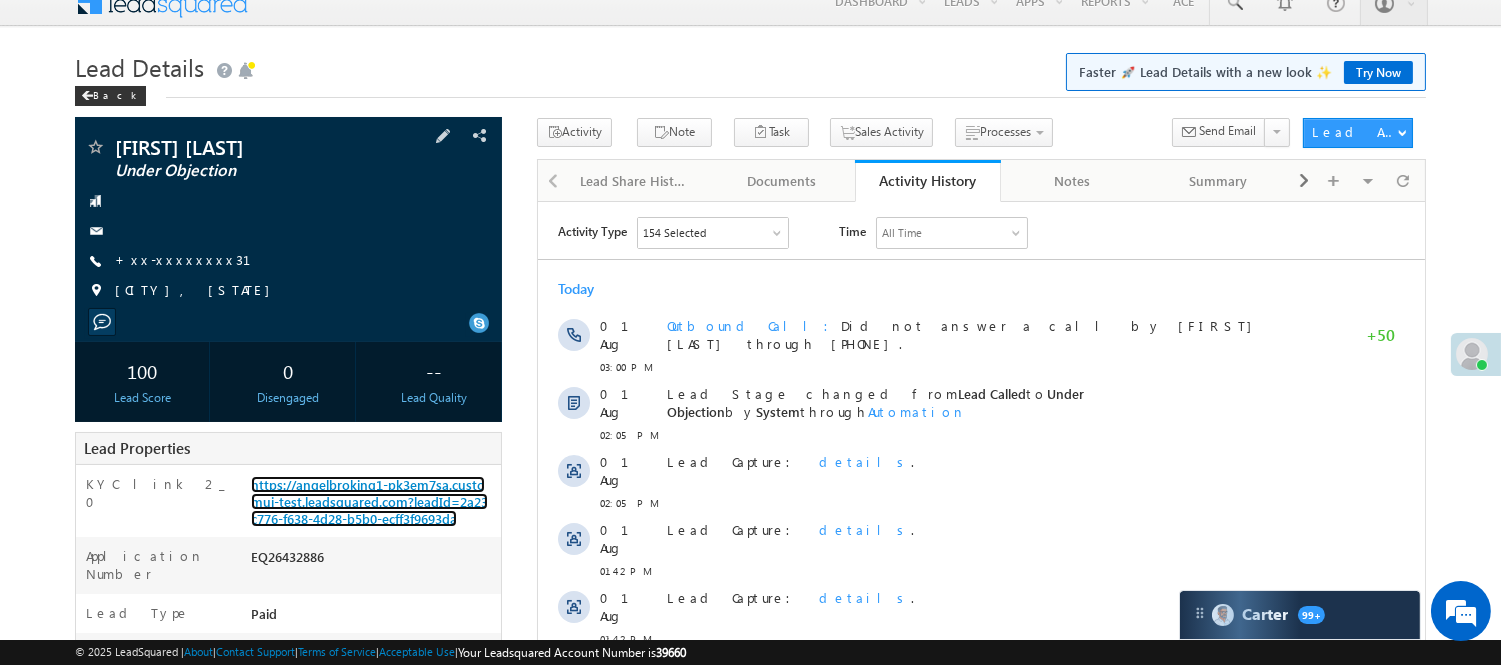 scroll, scrollTop: 0, scrollLeft: 0, axis: both 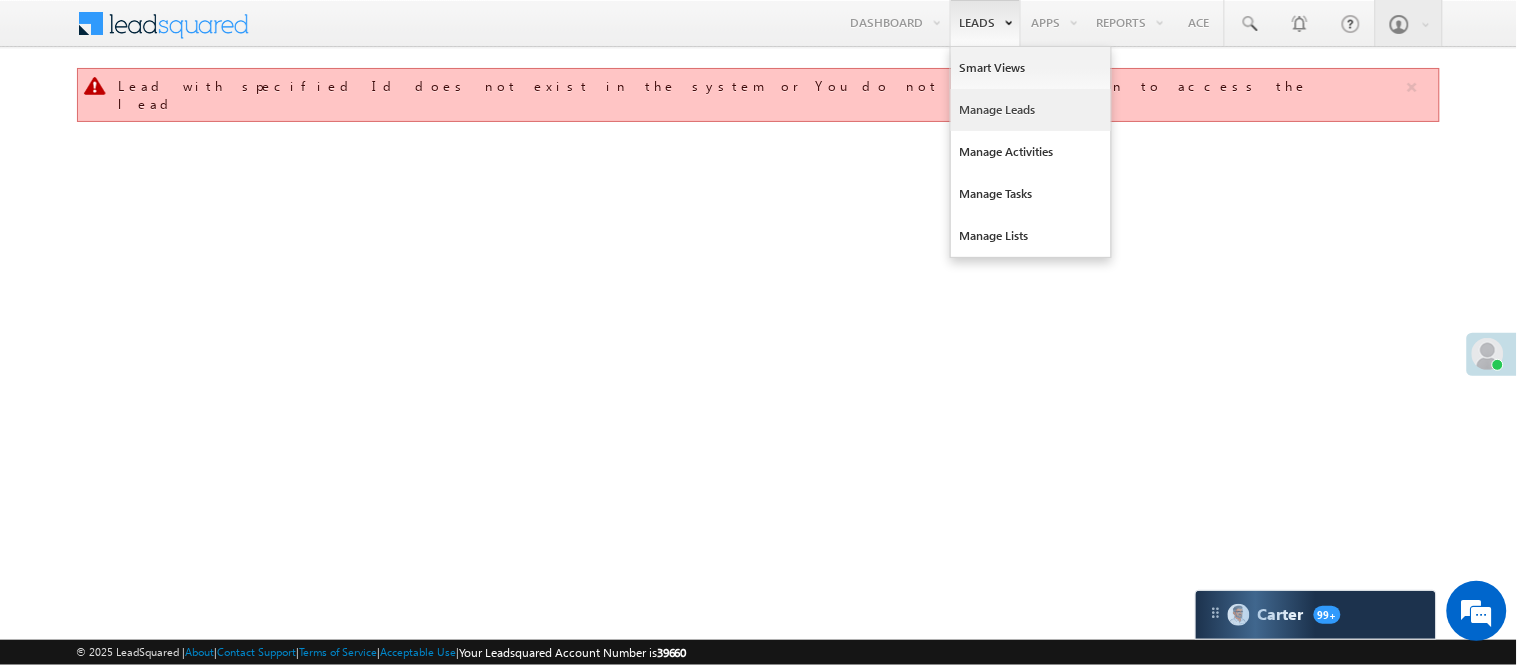 click on "Manage Leads" at bounding box center [1031, 110] 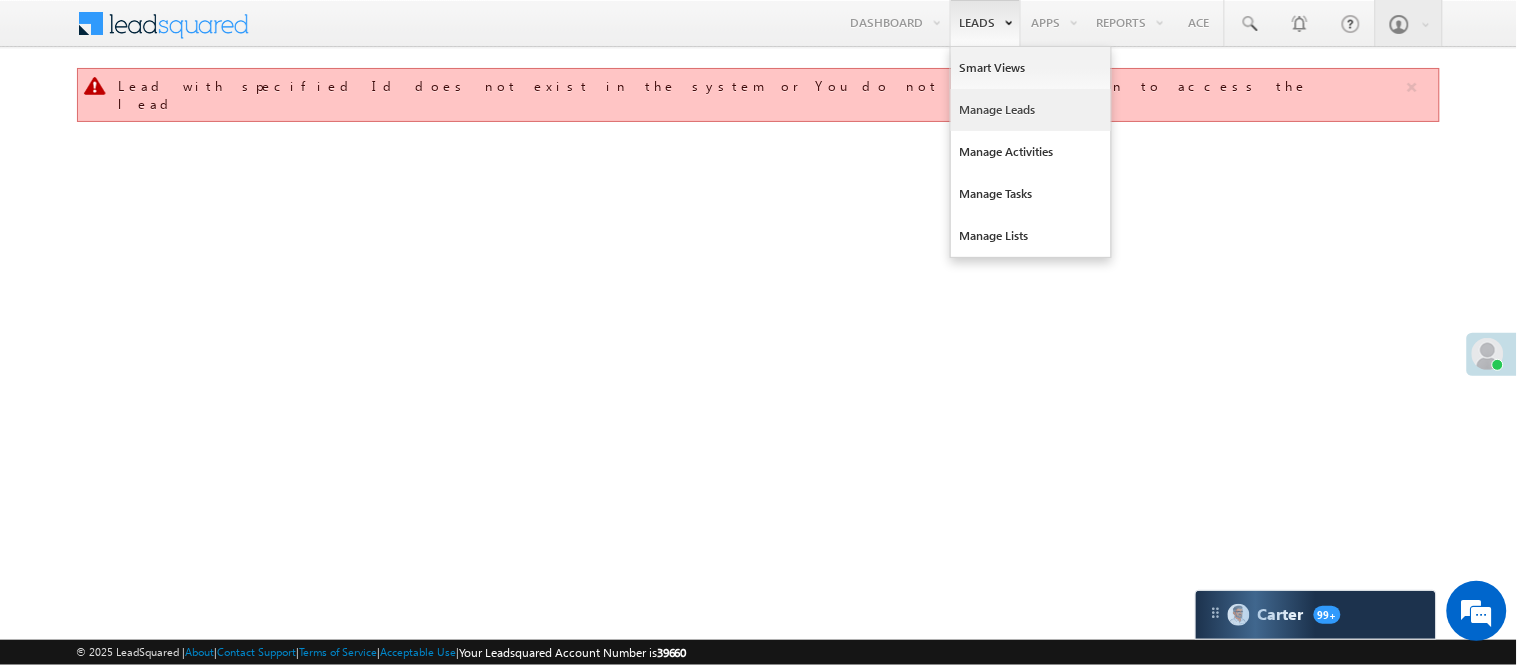 click on "Manage Leads" at bounding box center [1031, 110] 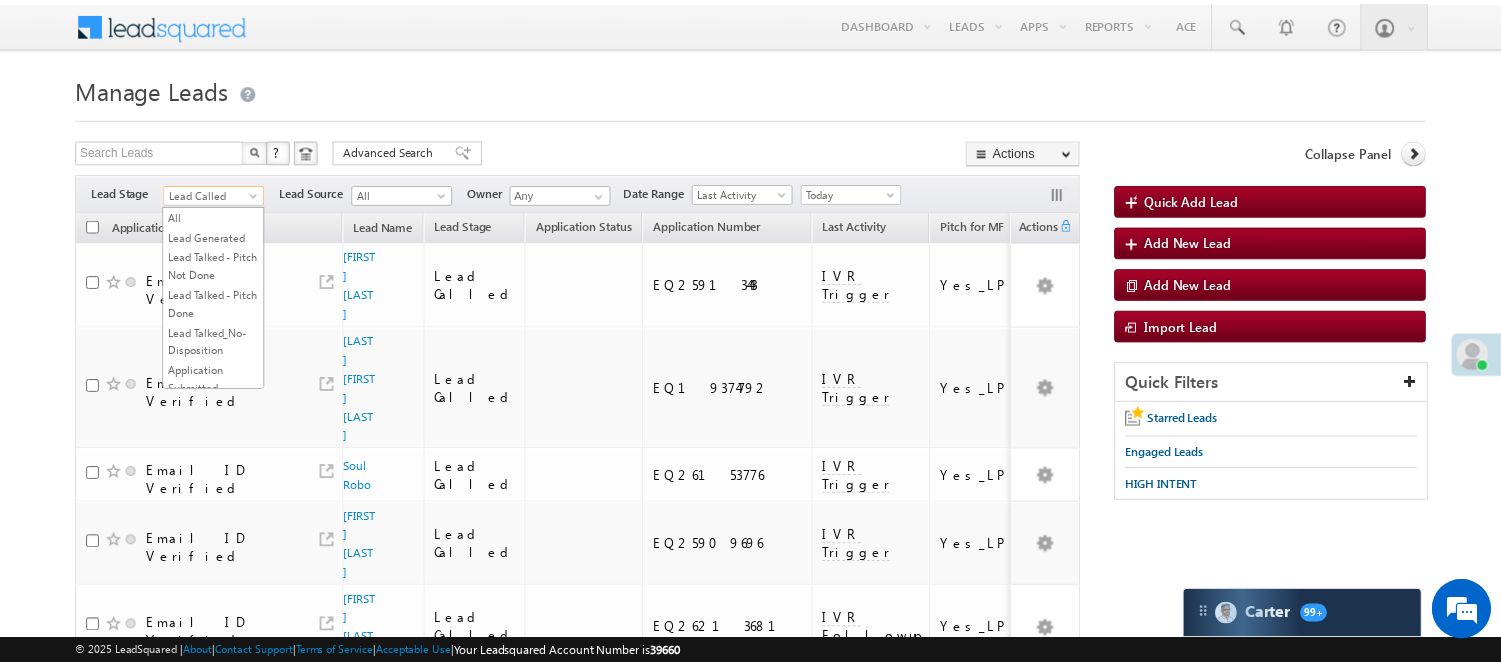 scroll, scrollTop: 0, scrollLeft: 0, axis: both 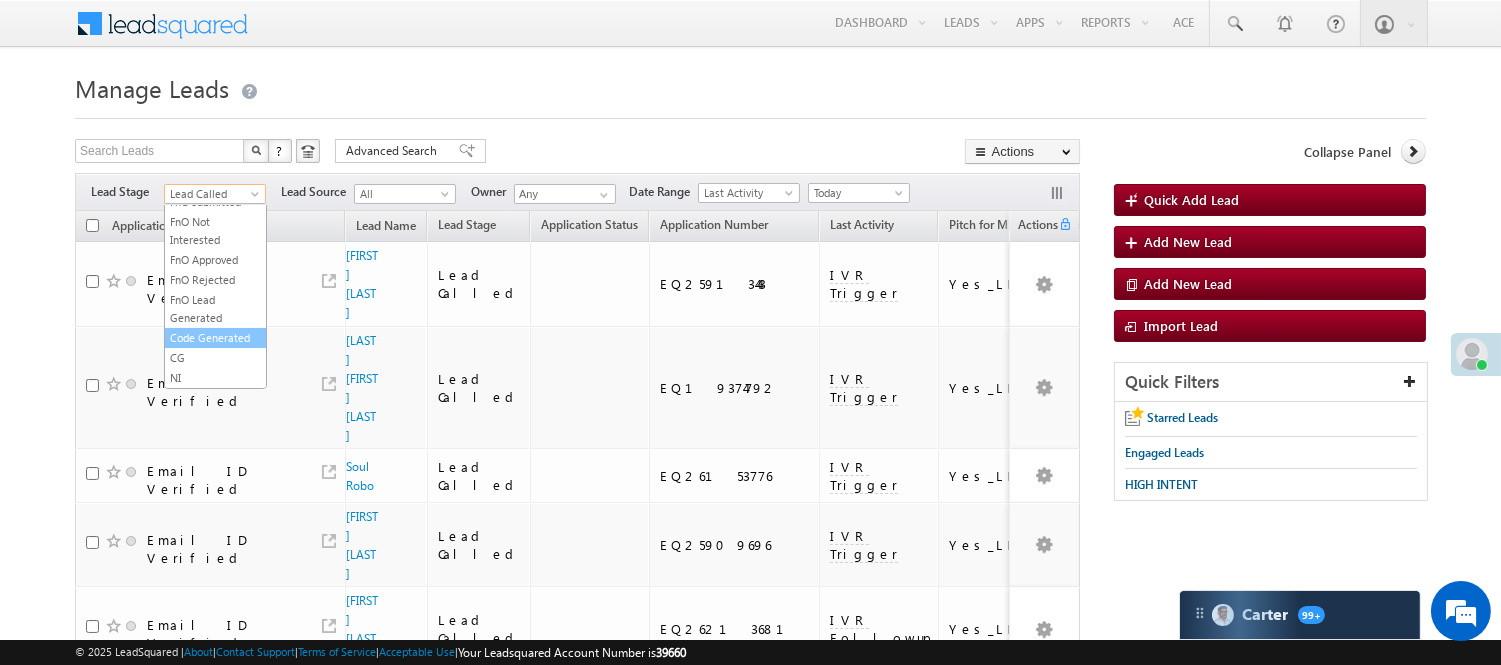 click on "Code Generated" at bounding box center (215, 338) 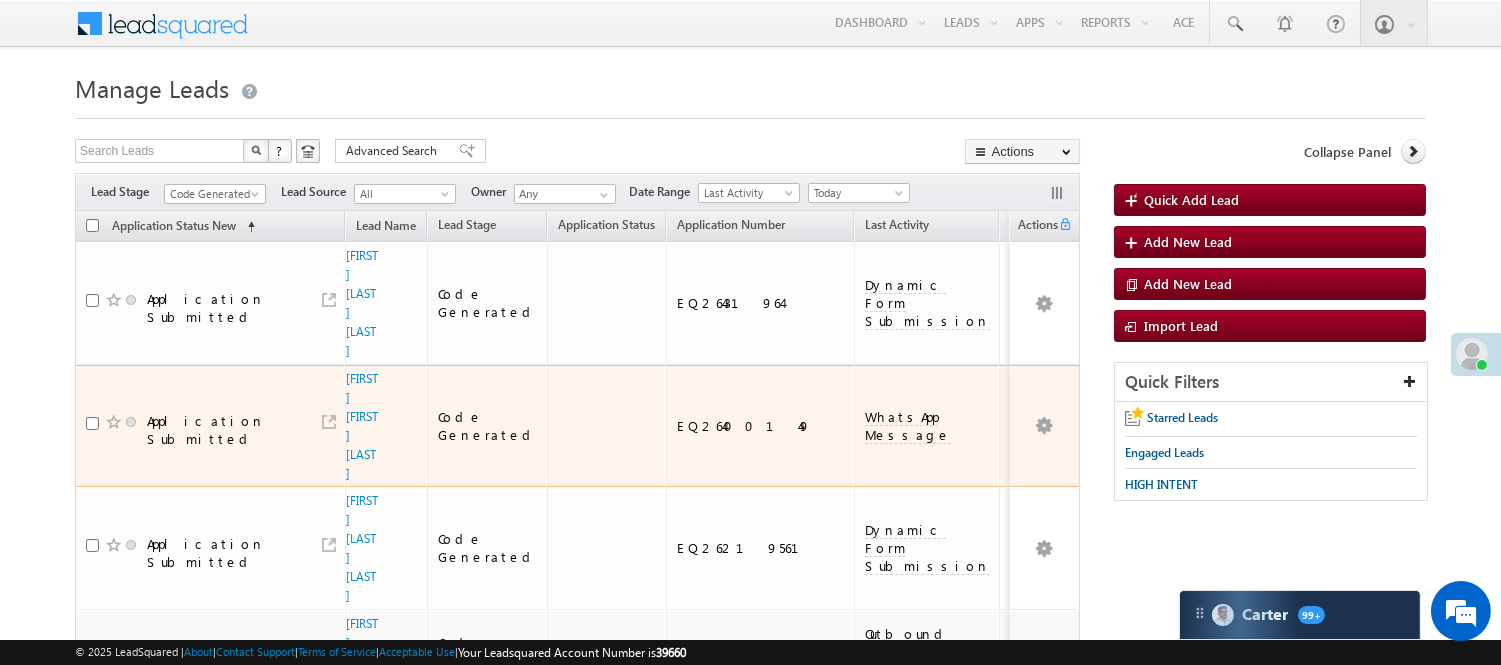 scroll, scrollTop: 0, scrollLeft: 0, axis: both 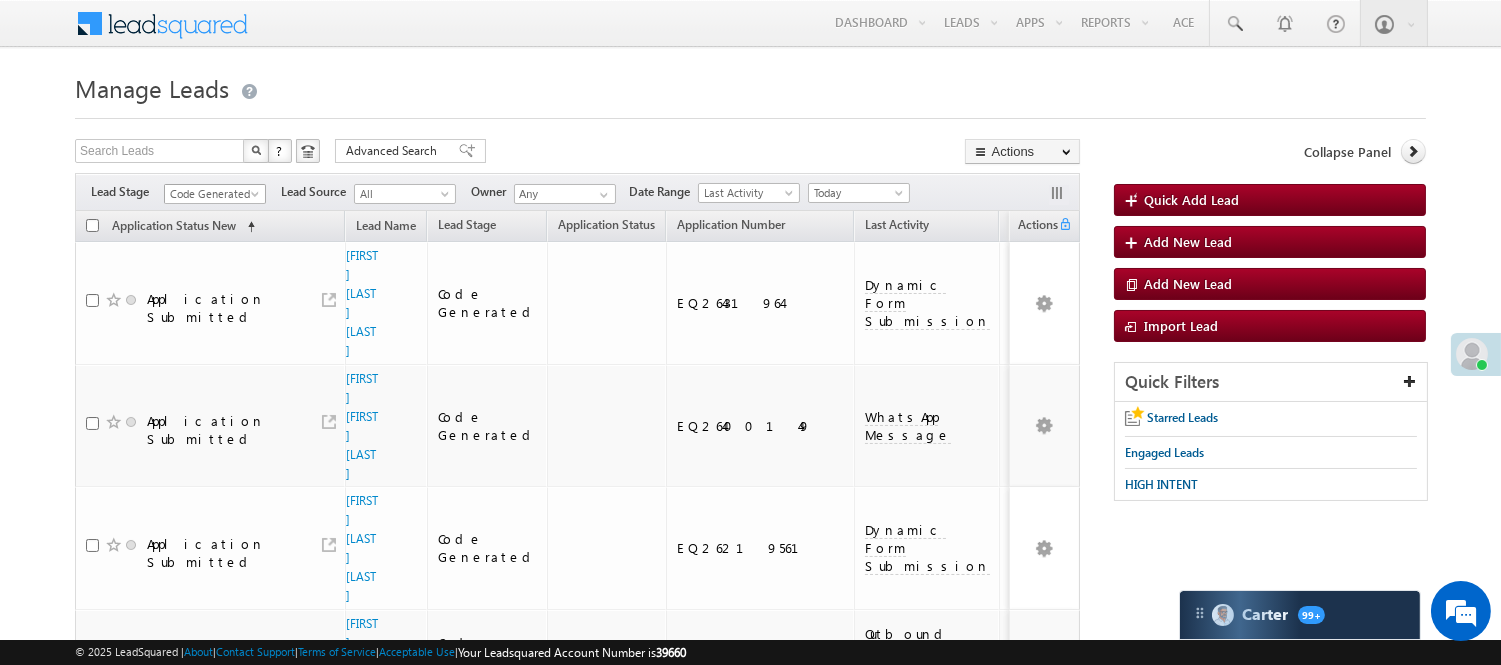click on "Code Generated" at bounding box center [212, 194] 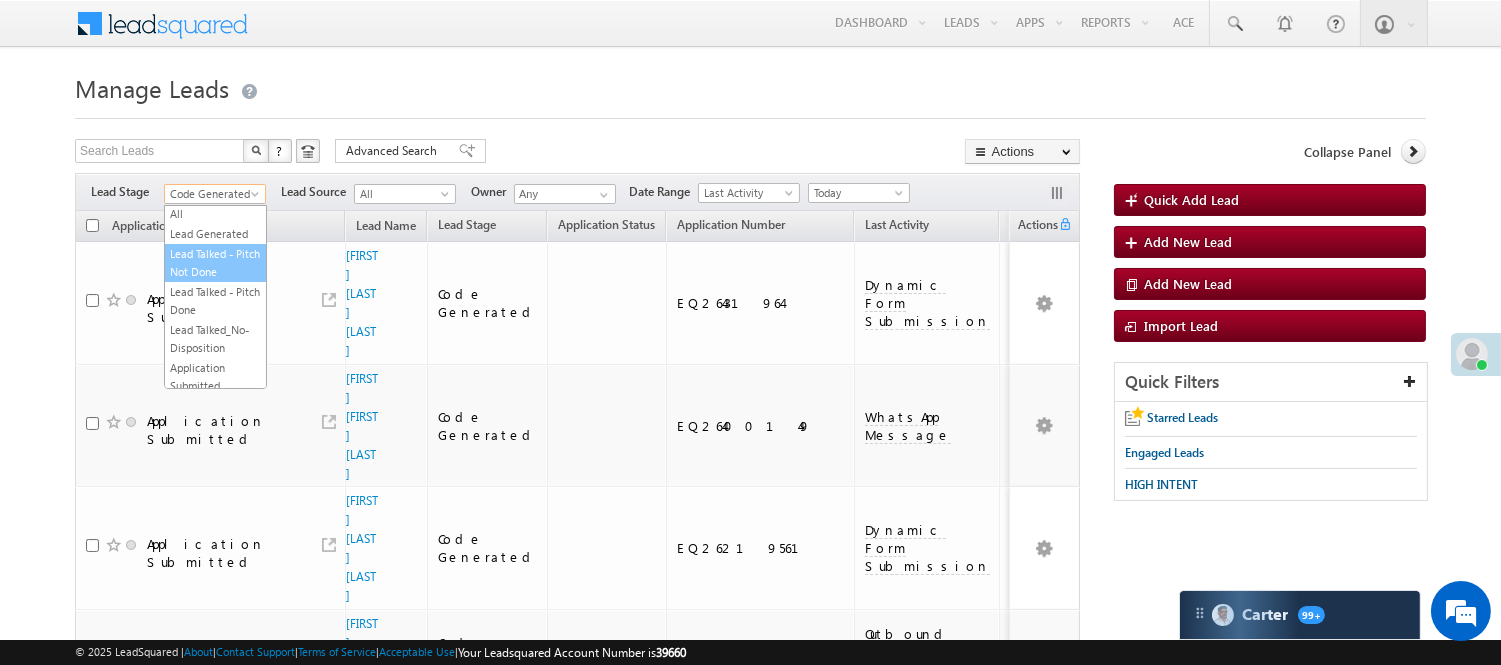 scroll, scrollTop: 0, scrollLeft: 0, axis: both 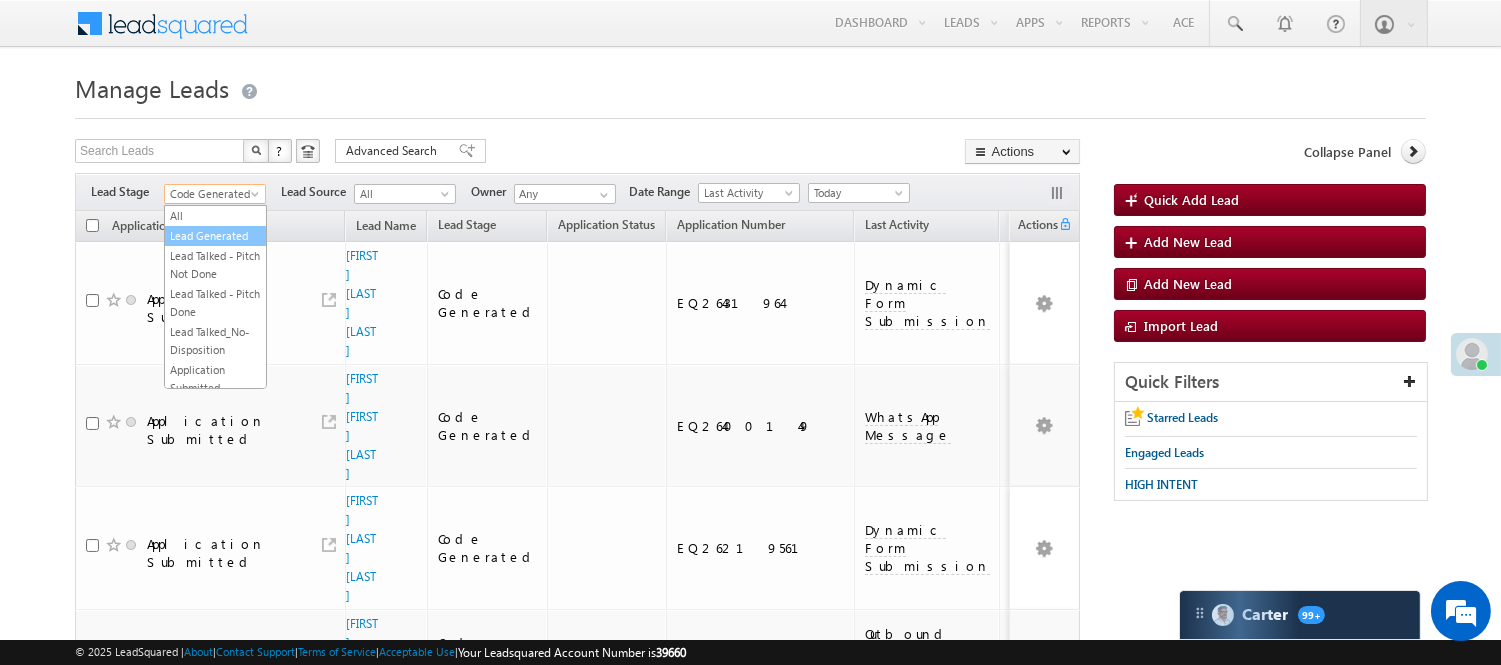 click on "Lead Generated" at bounding box center [215, 236] 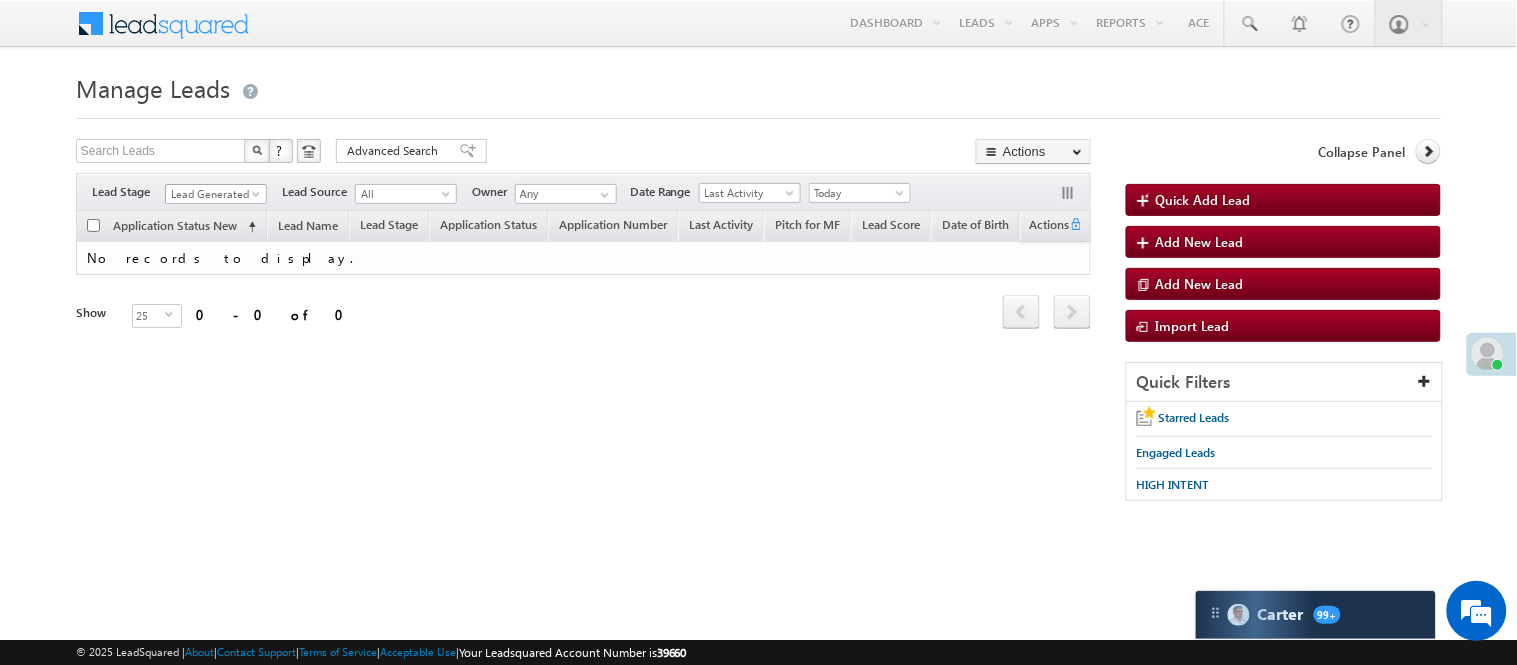 click on "Lead Generated" at bounding box center [213, 194] 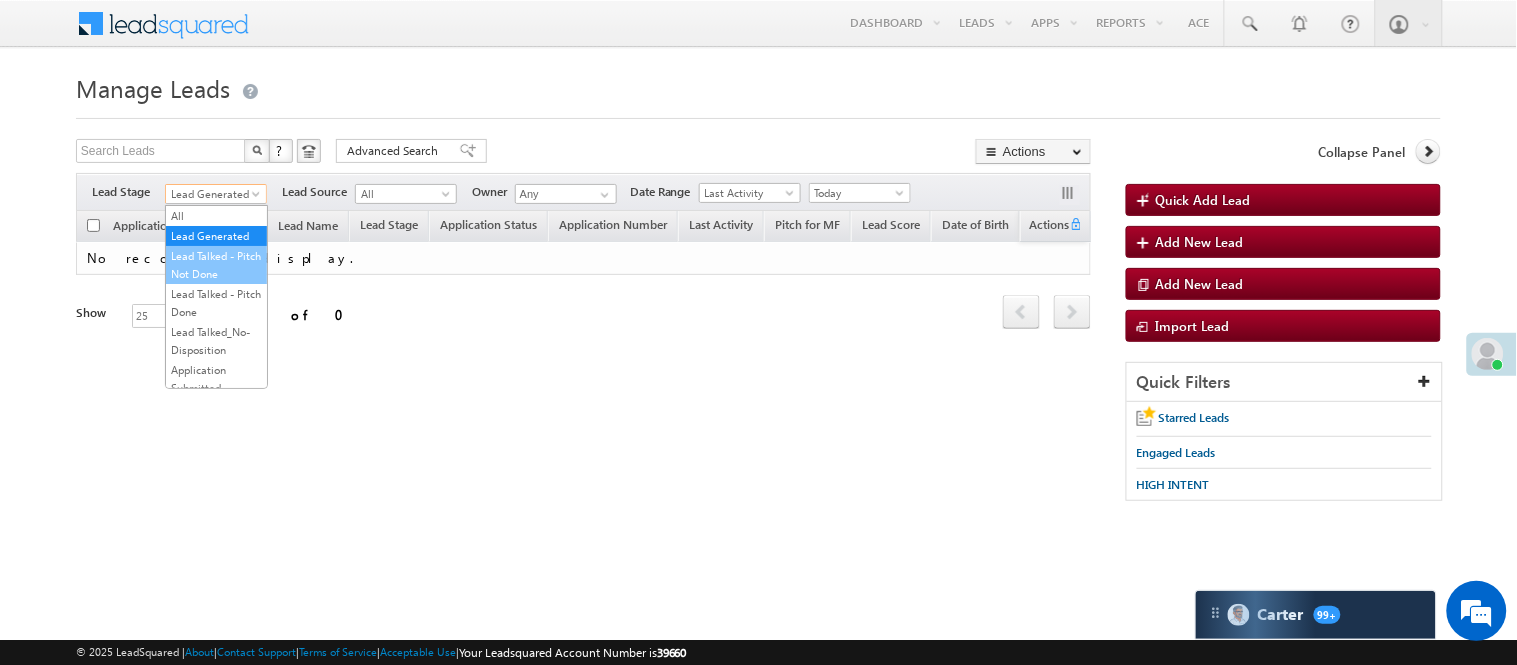 click on "Lead Talked - Pitch Not Done" at bounding box center [216, 265] 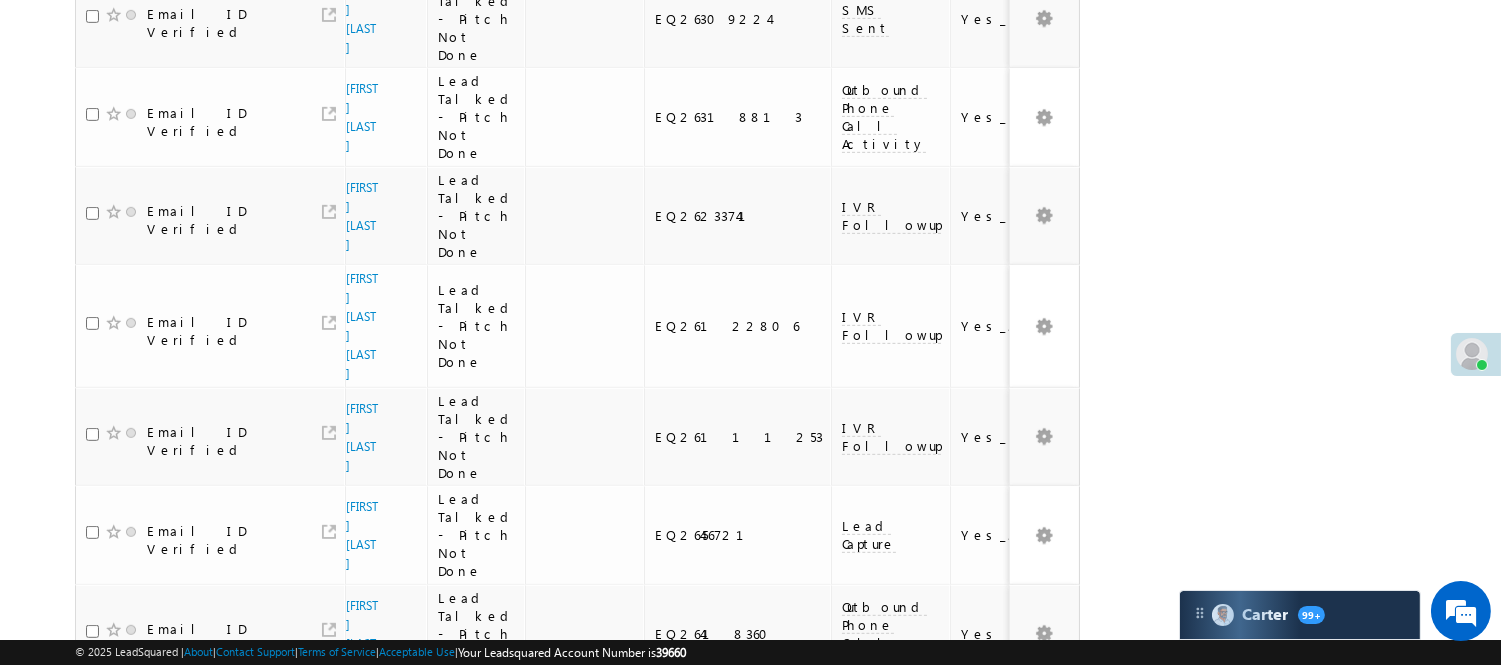 scroll, scrollTop: 1791, scrollLeft: 0, axis: vertical 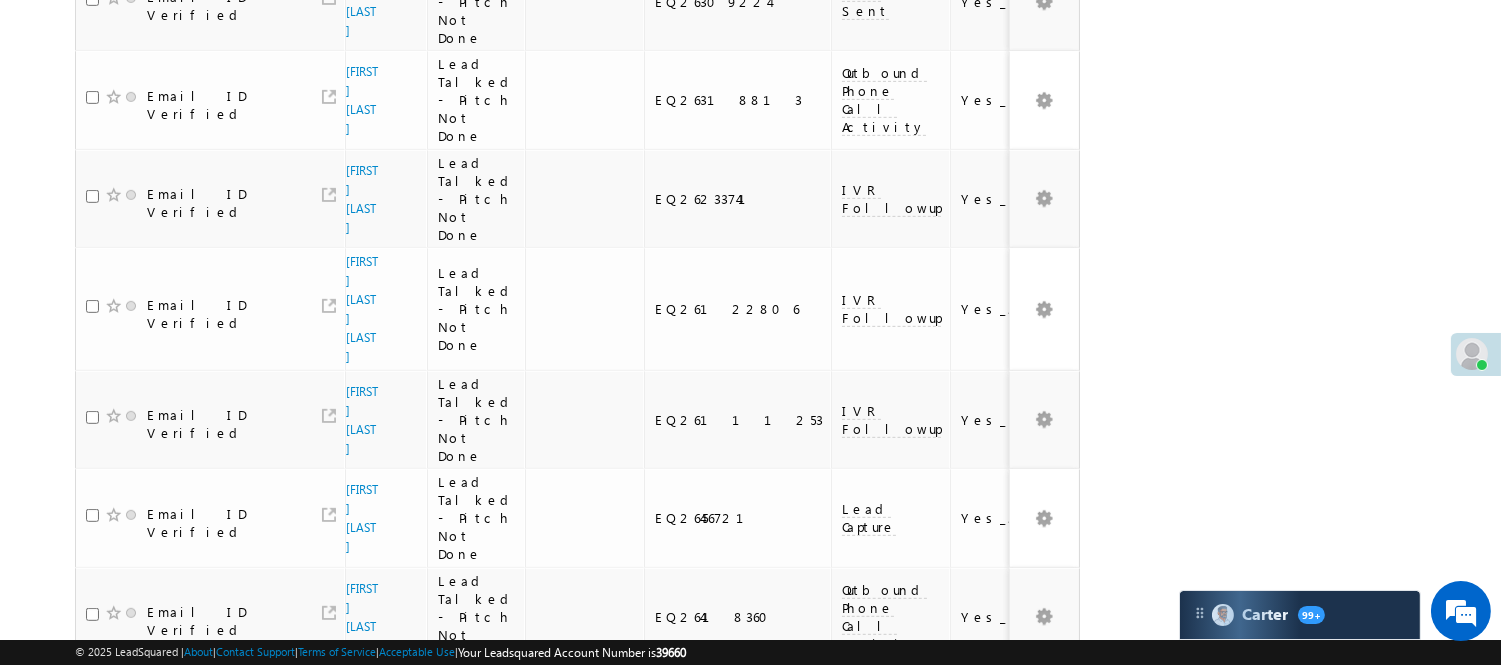 click on "2" at bounding box center (1018, 1000) 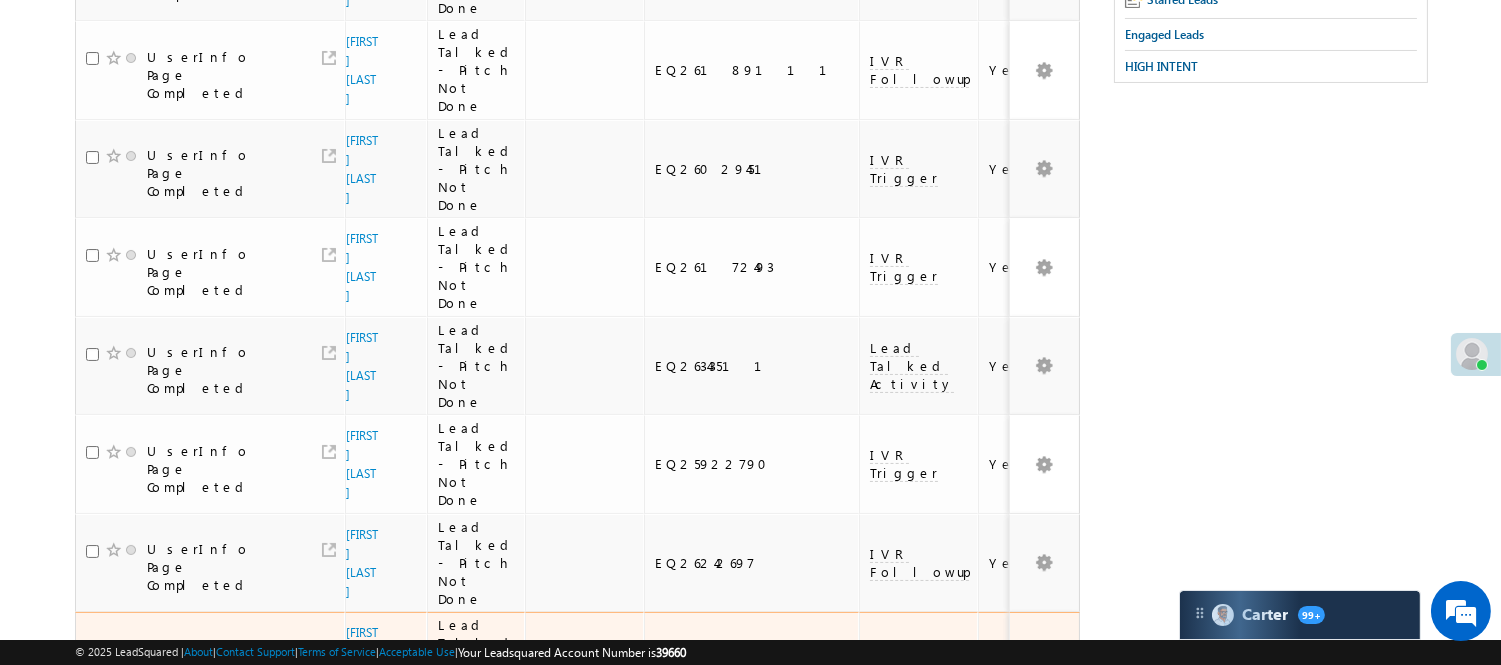 scroll, scrollTop: 0, scrollLeft: 0, axis: both 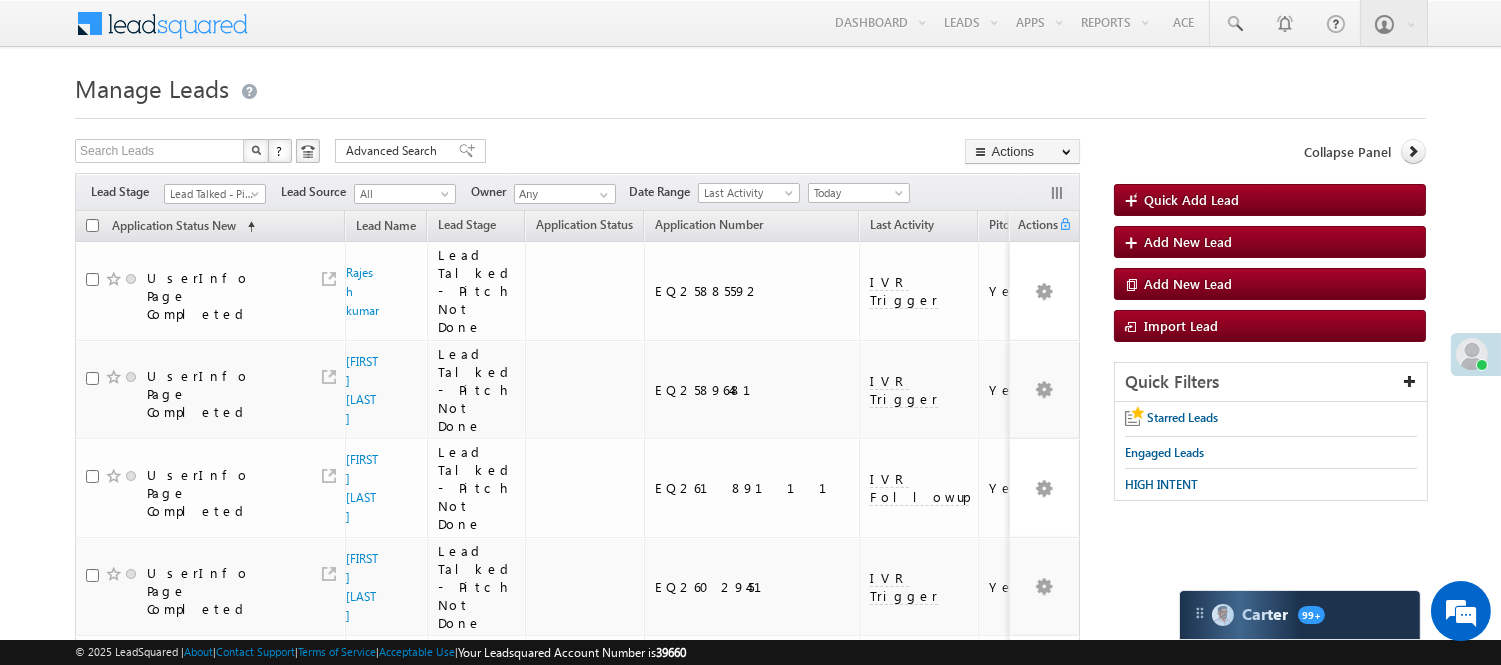 click on "Today" at bounding box center (856, 193) 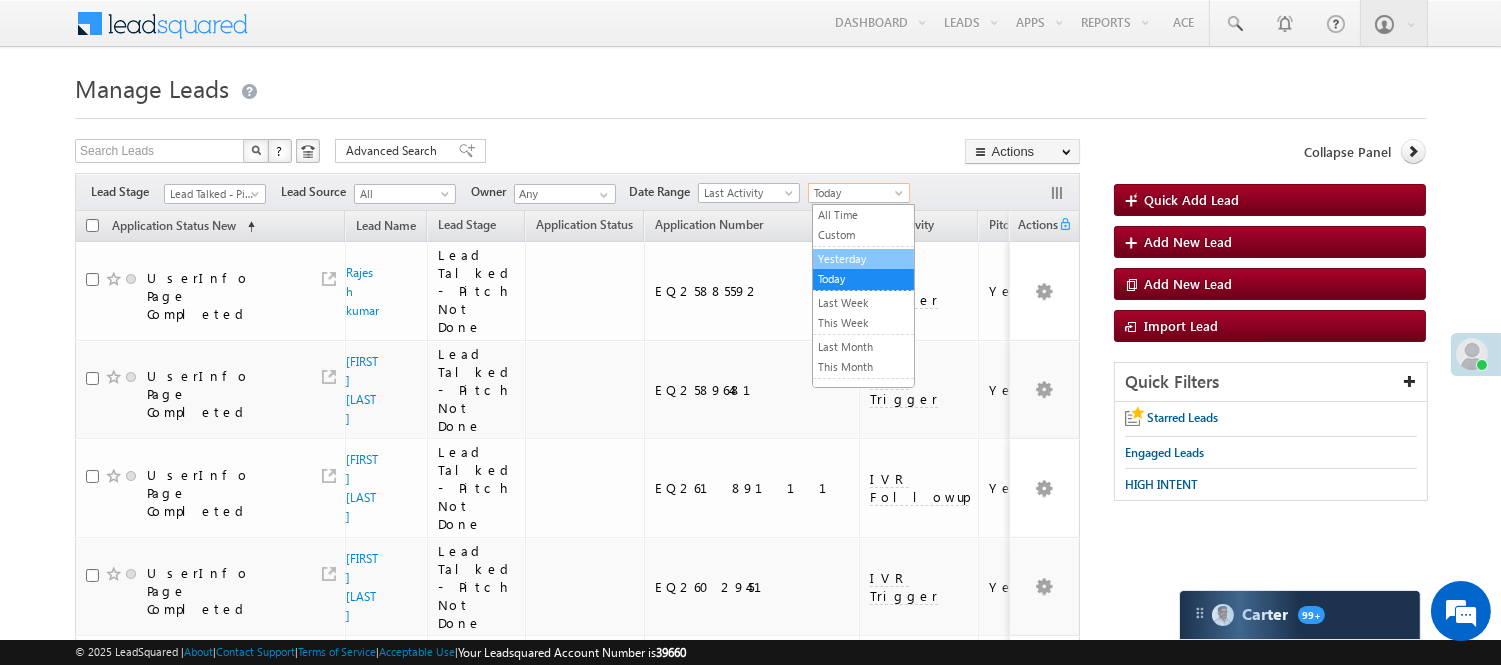click on "Yesterday" at bounding box center (863, 259) 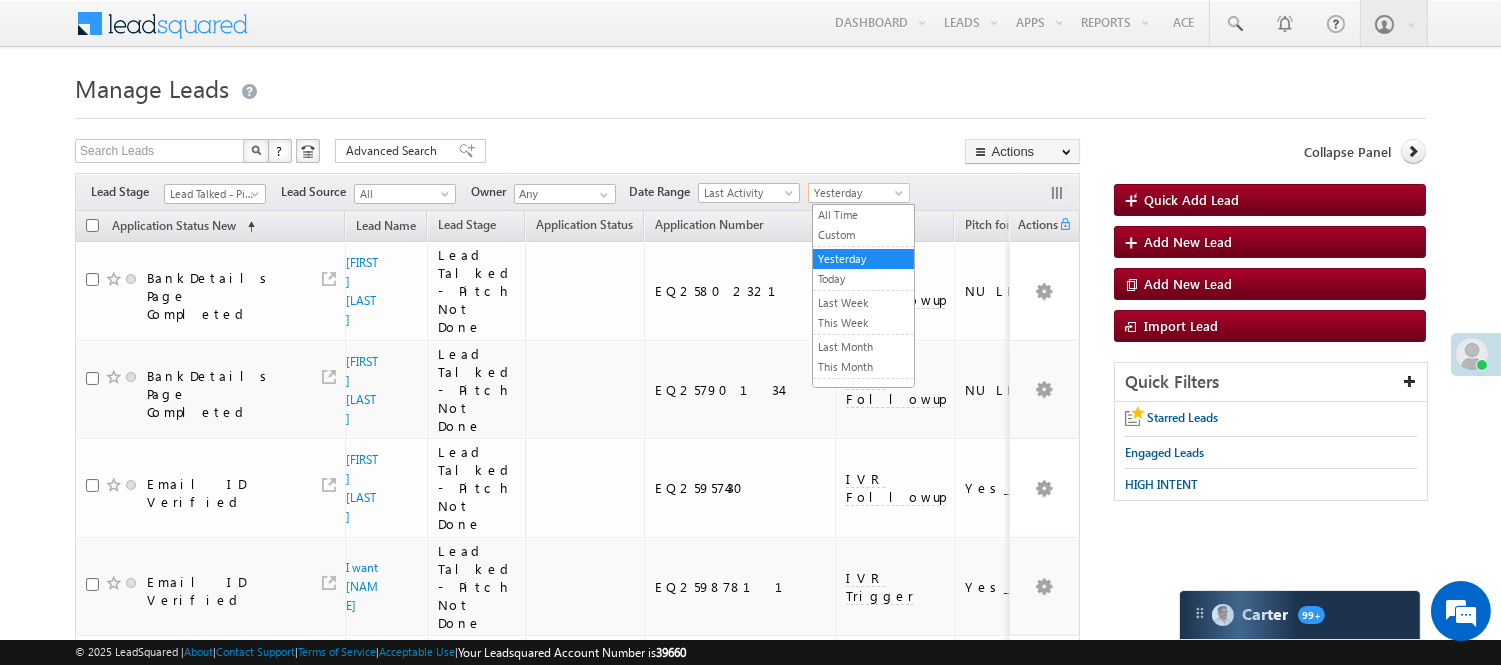 click on "Yesterday" at bounding box center [856, 193] 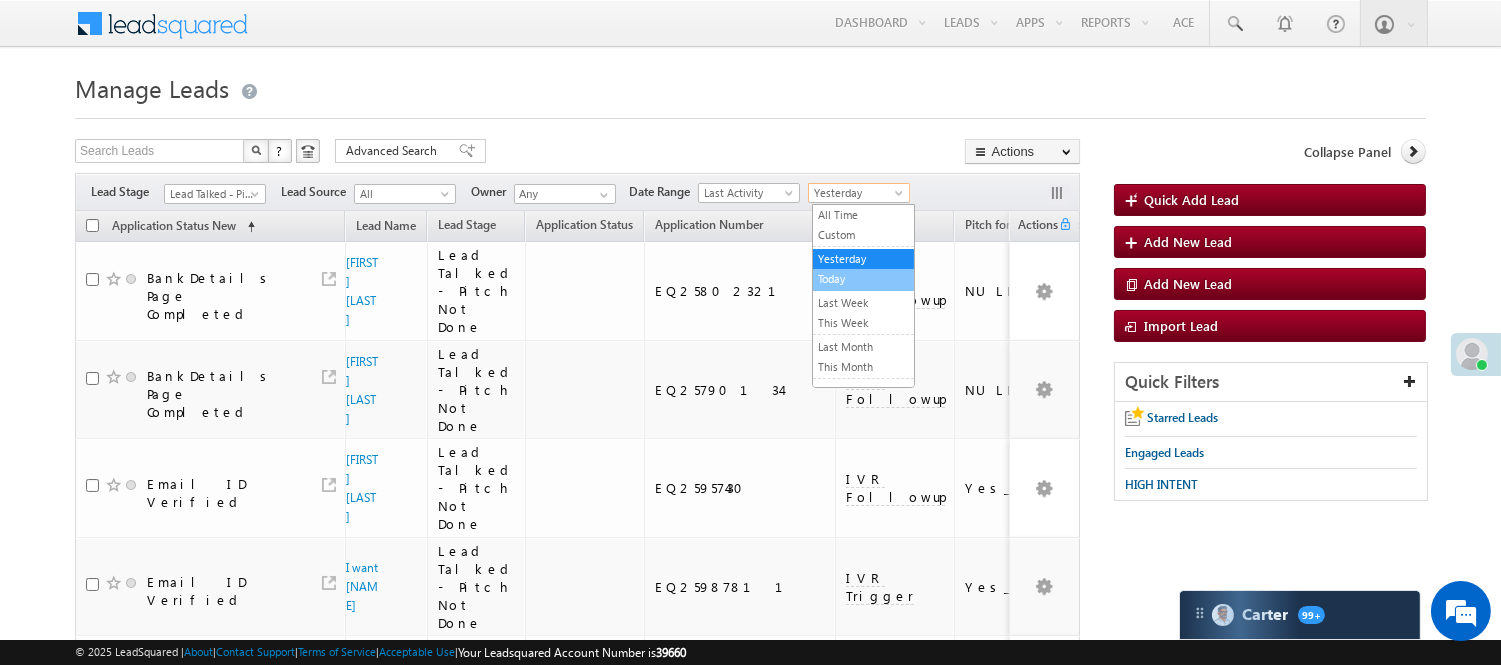 click on "Today" at bounding box center [863, 279] 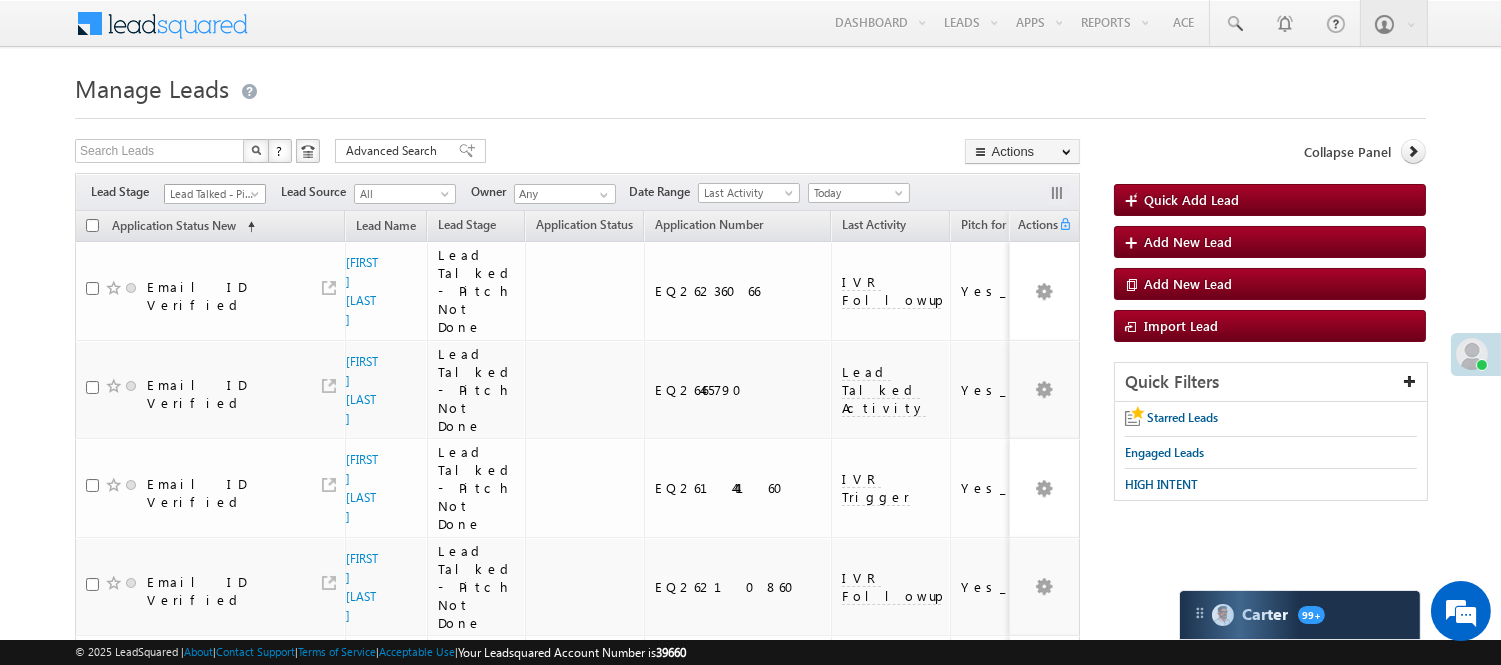 click on "Lead Talked - Pitch Not Done" at bounding box center (212, 194) 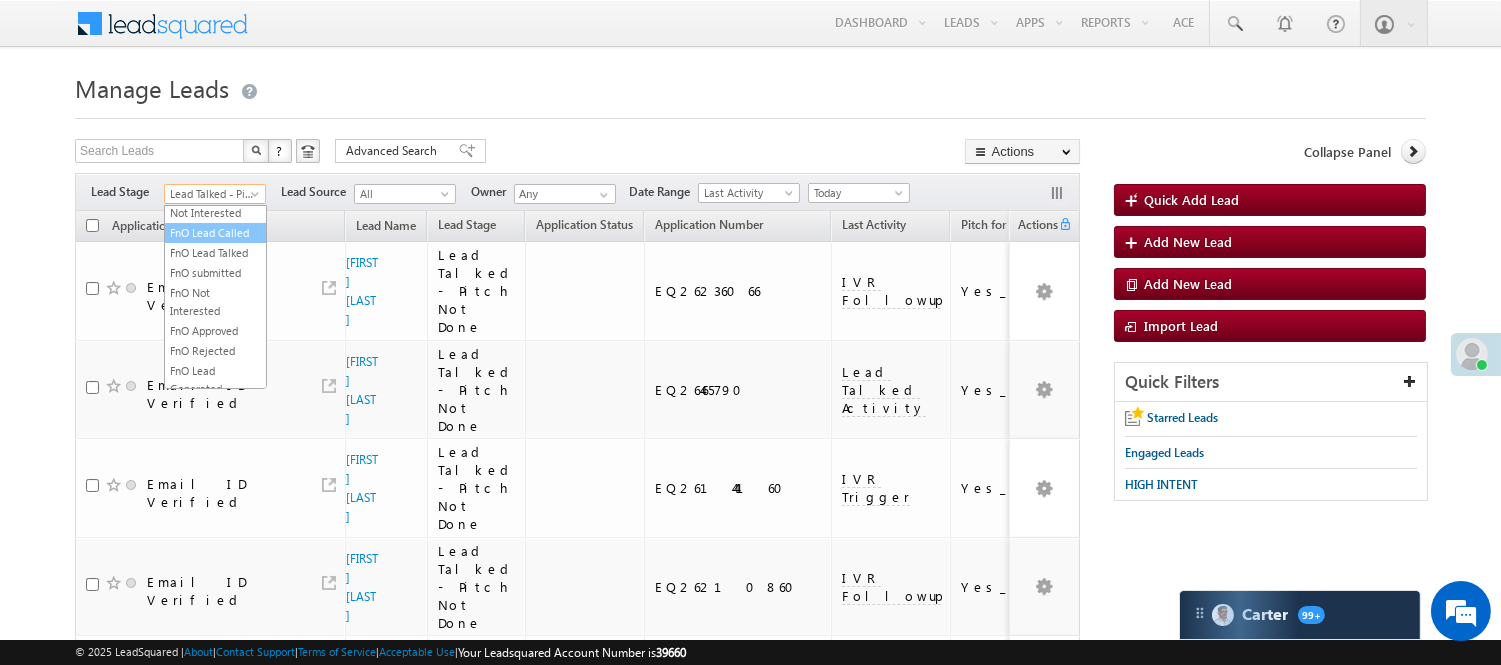 scroll, scrollTop: 333, scrollLeft: 0, axis: vertical 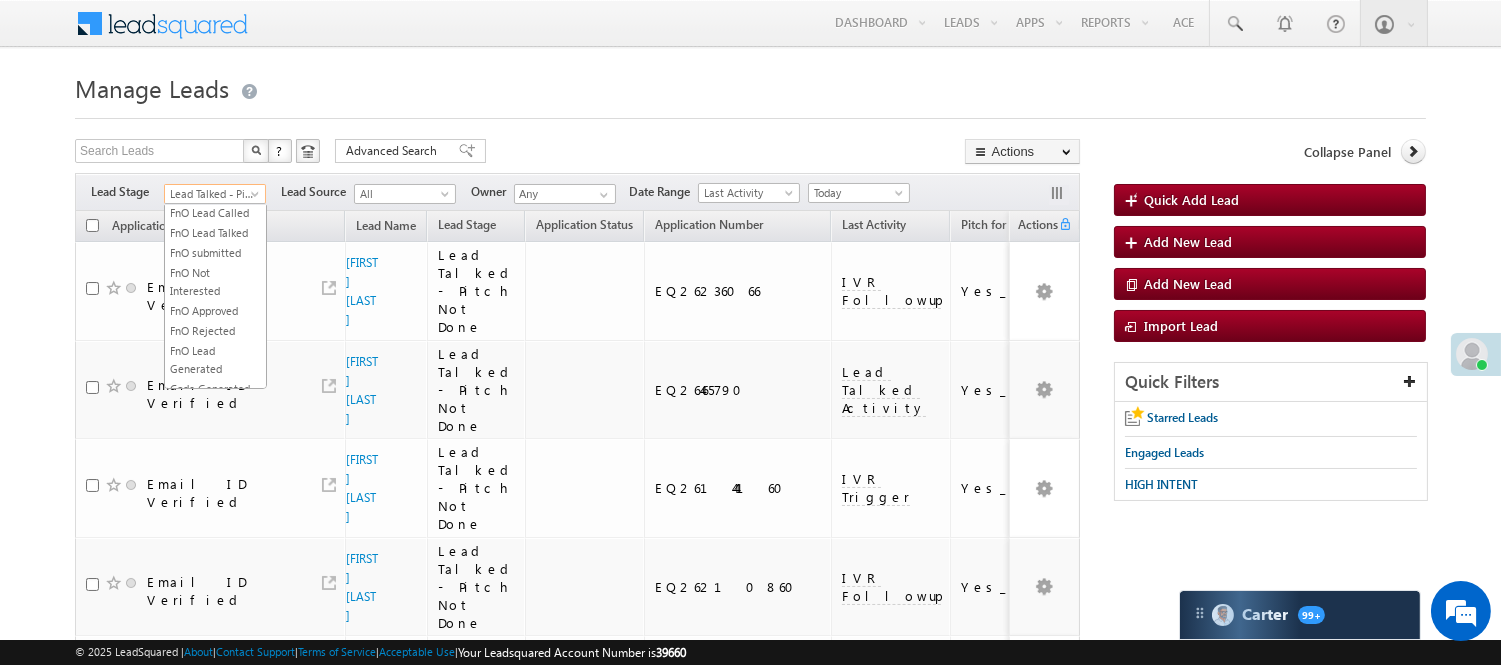 click on "Lead Called" at bounding box center (215, 153) 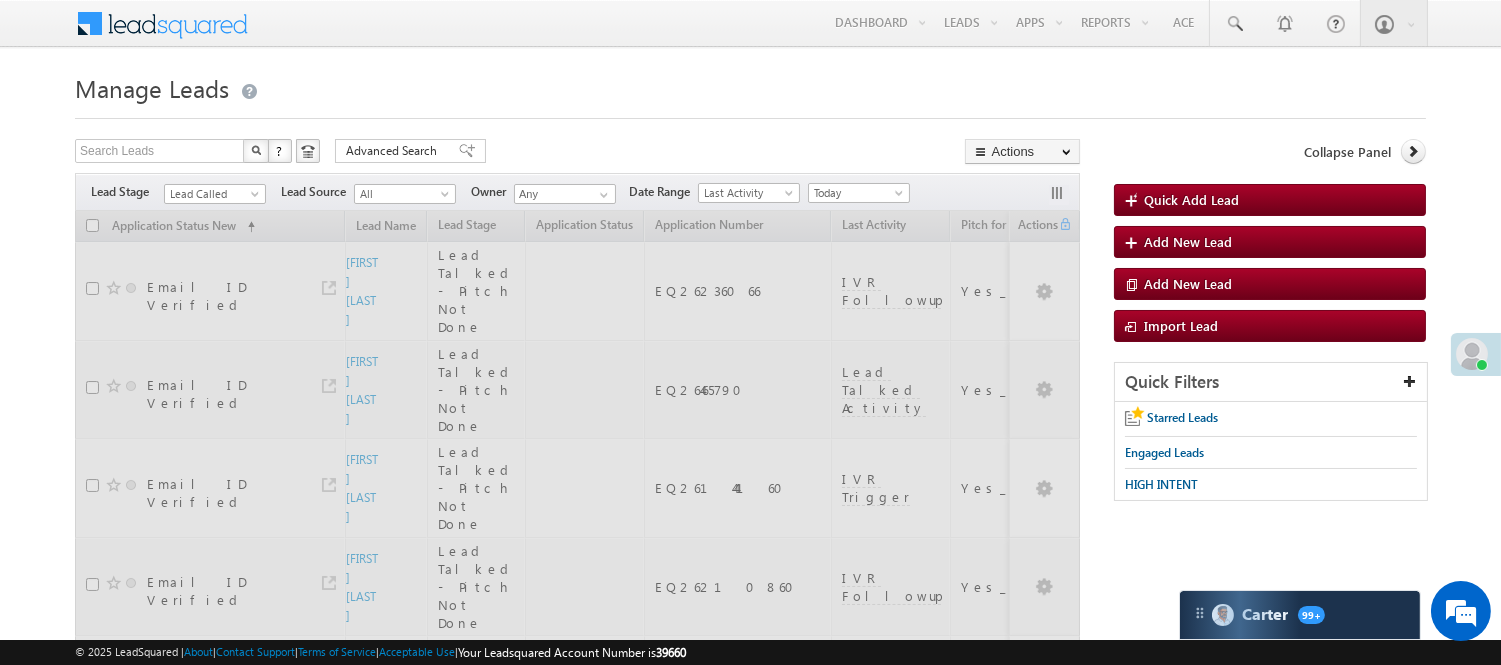 click at bounding box center (750, 112) 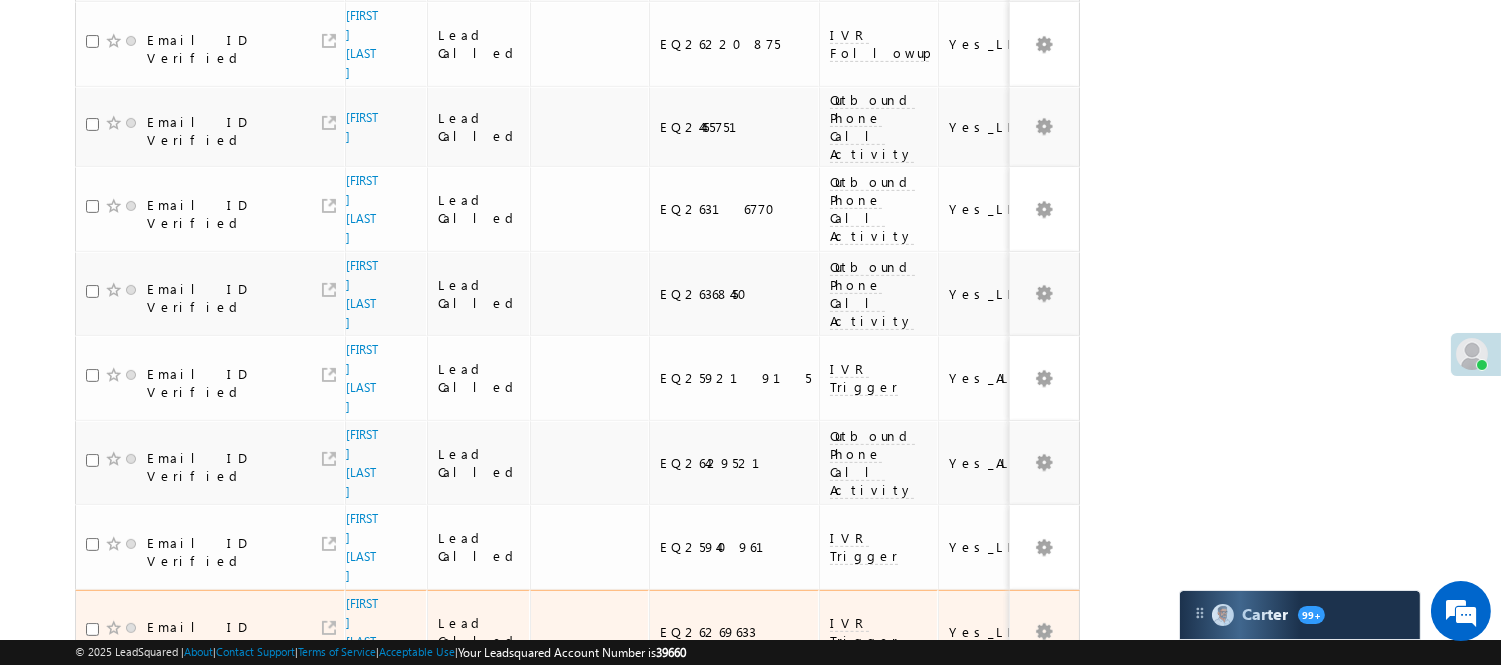 scroll, scrollTop: 1375, scrollLeft: 0, axis: vertical 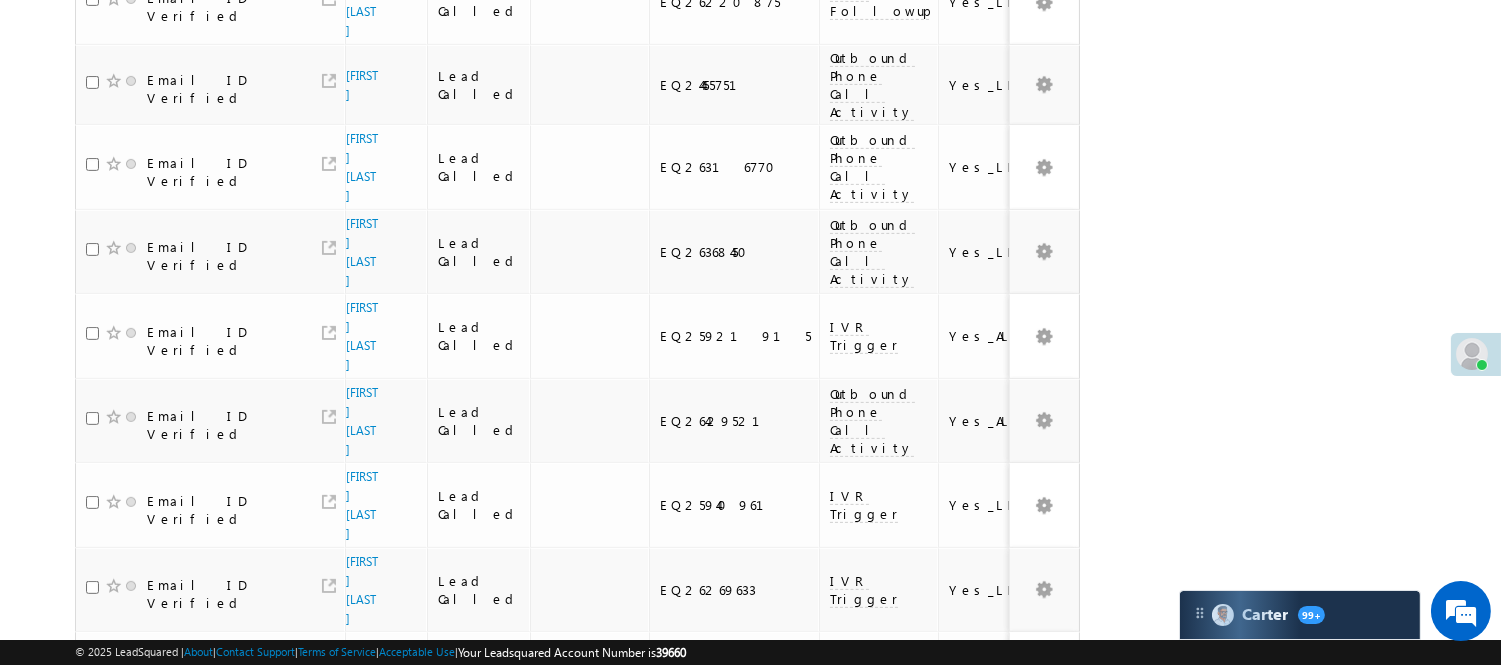 click on "3" at bounding box center (938, 924) 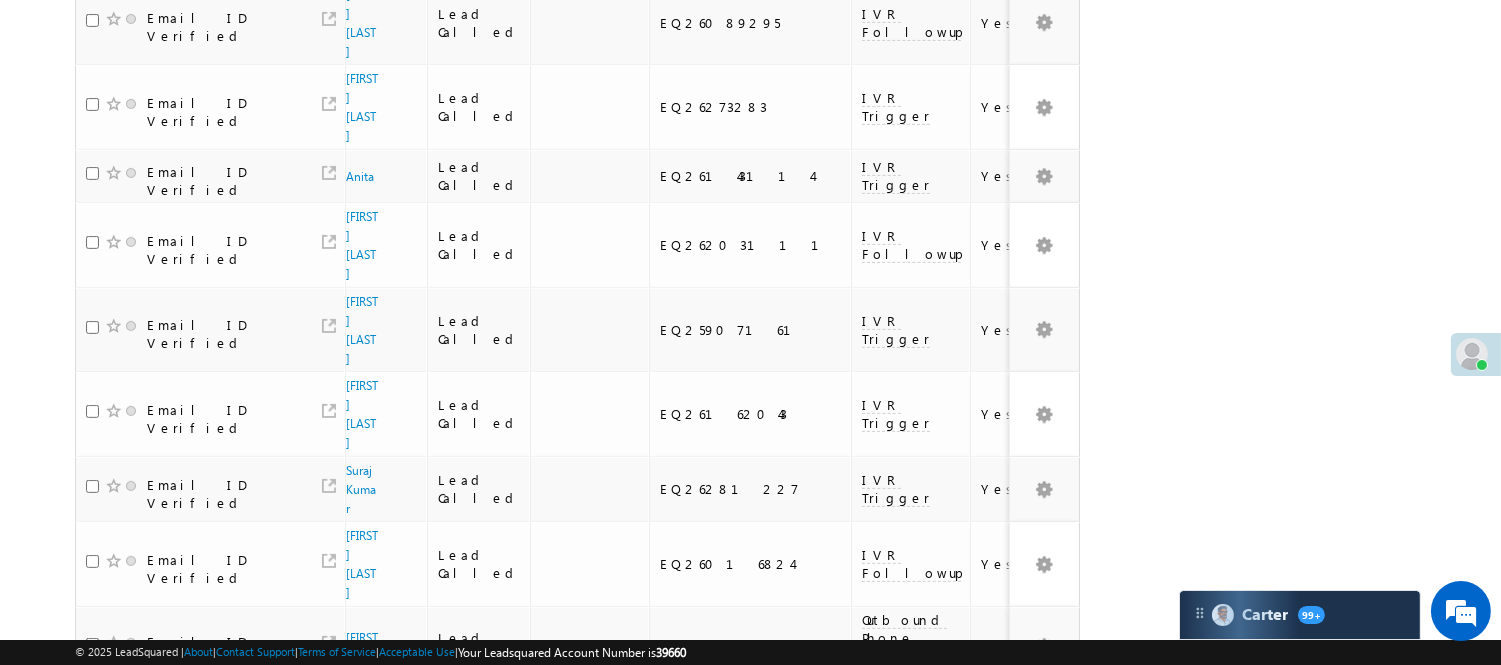scroll, scrollTop: 1407, scrollLeft: 0, axis: vertical 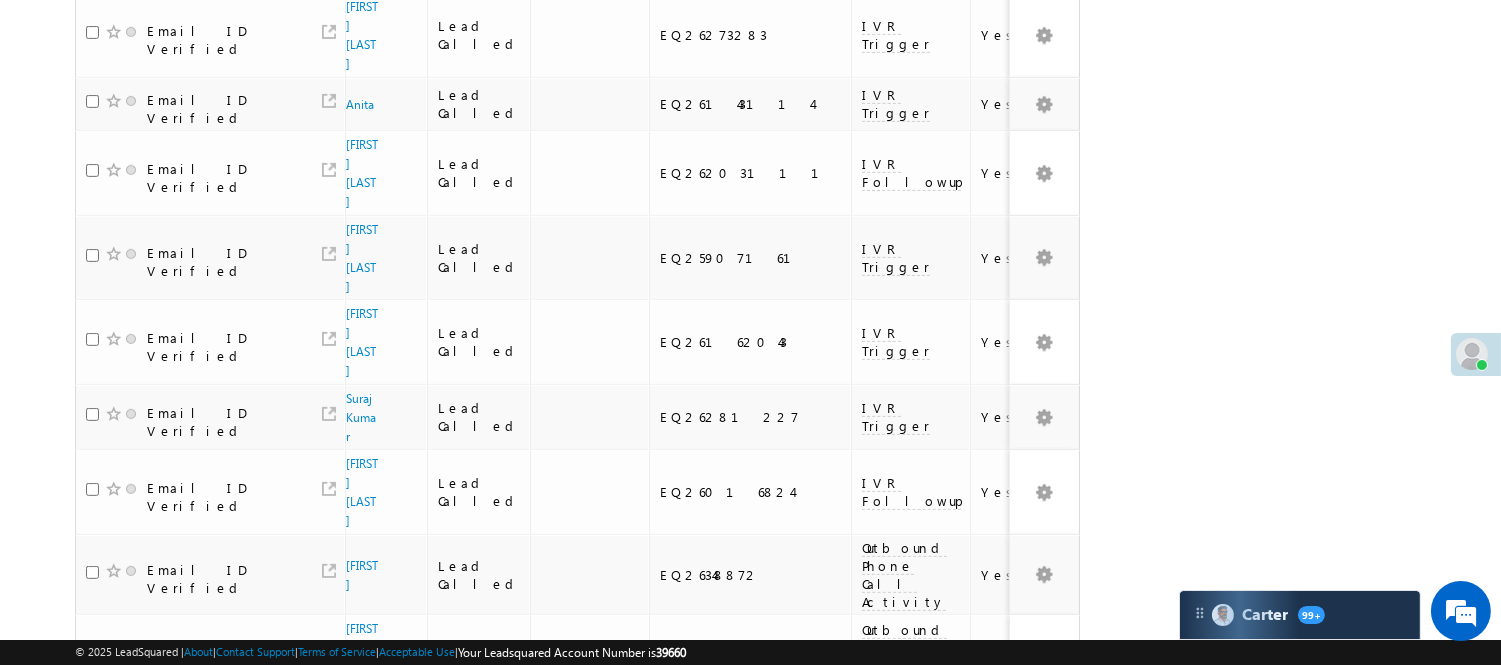 click on "4" at bounding box center (978, 945) 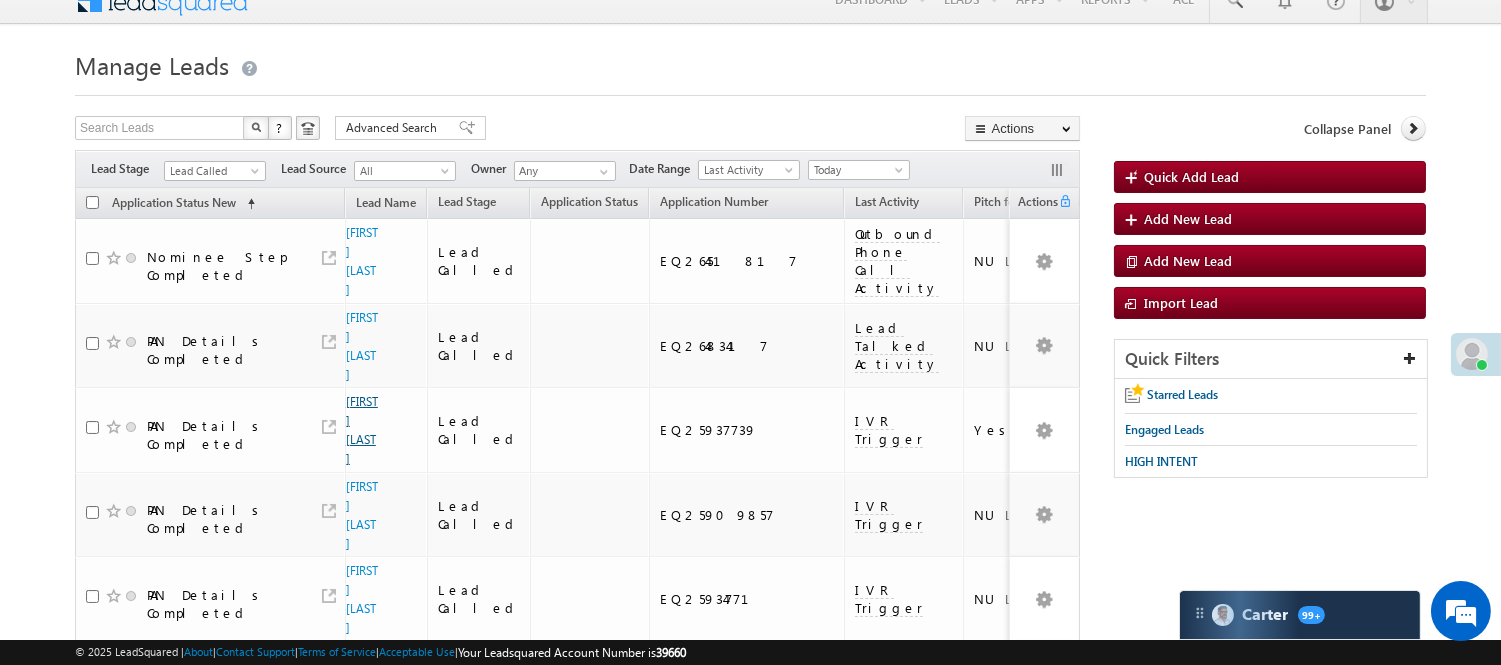 scroll, scrollTop: 0, scrollLeft: 0, axis: both 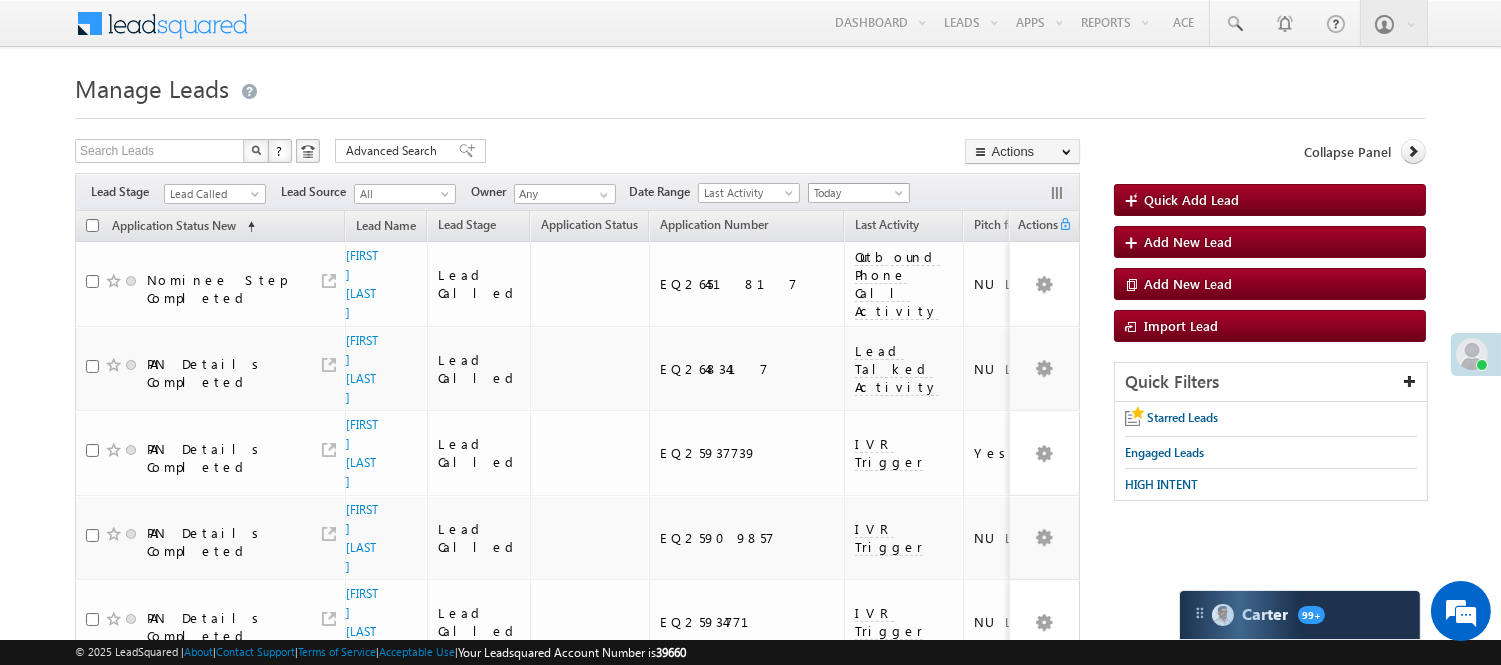 click on "Today" at bounding box center (856, 193) 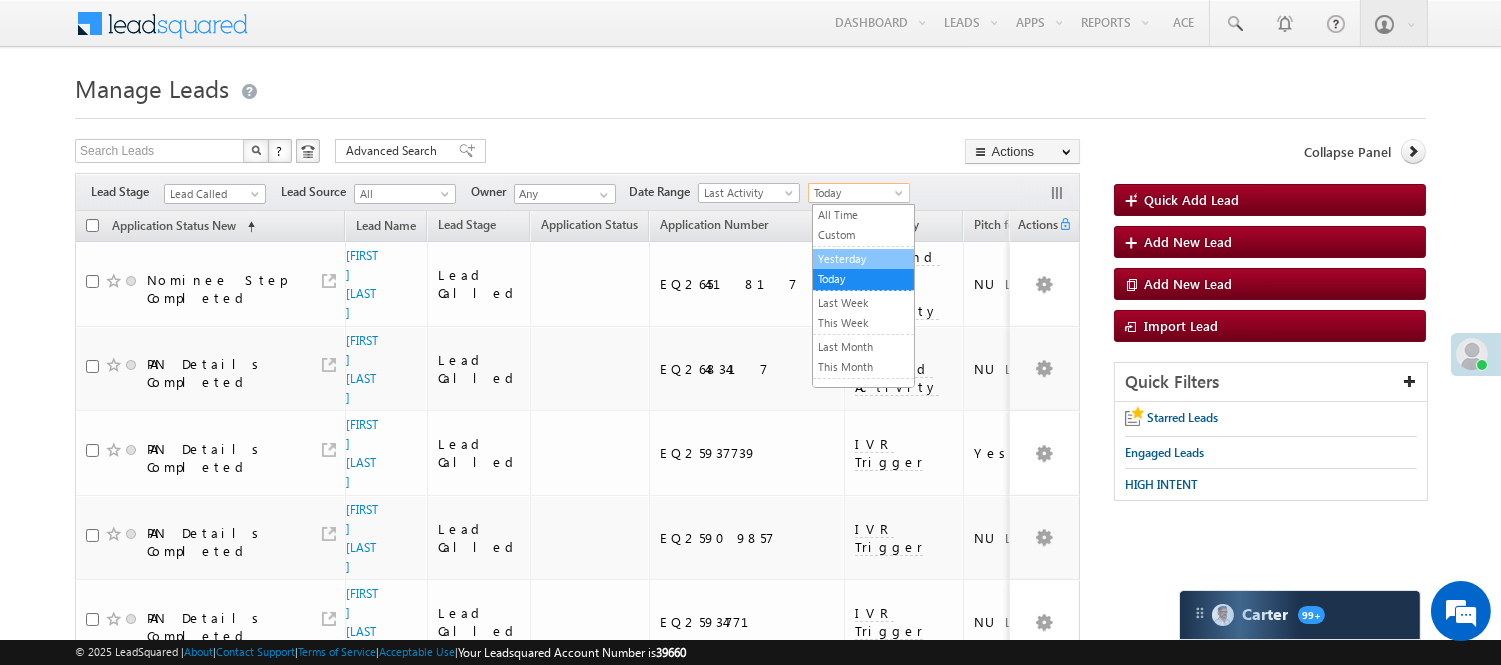 click on "Yesterday" at bounding box center (863, 259) 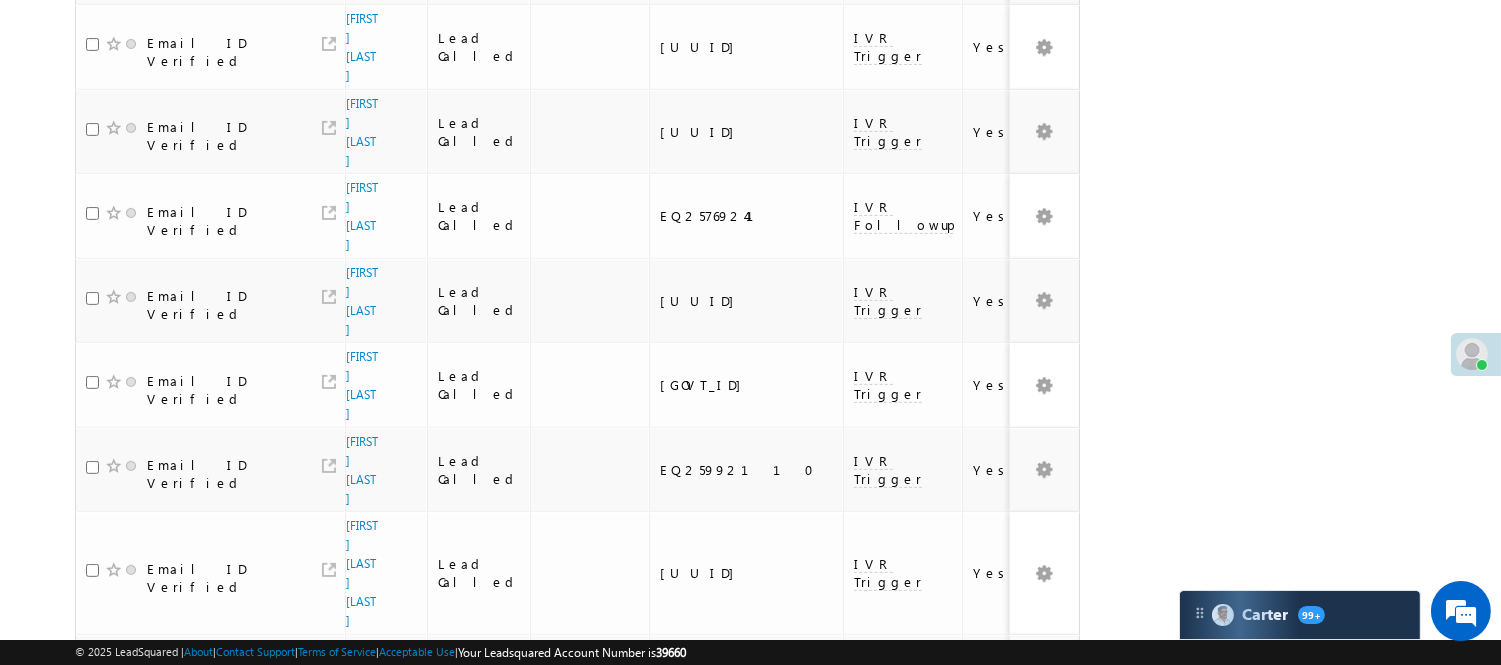 scroll, scrollTop: 1370, scrollLeft: 0, axis: vertical 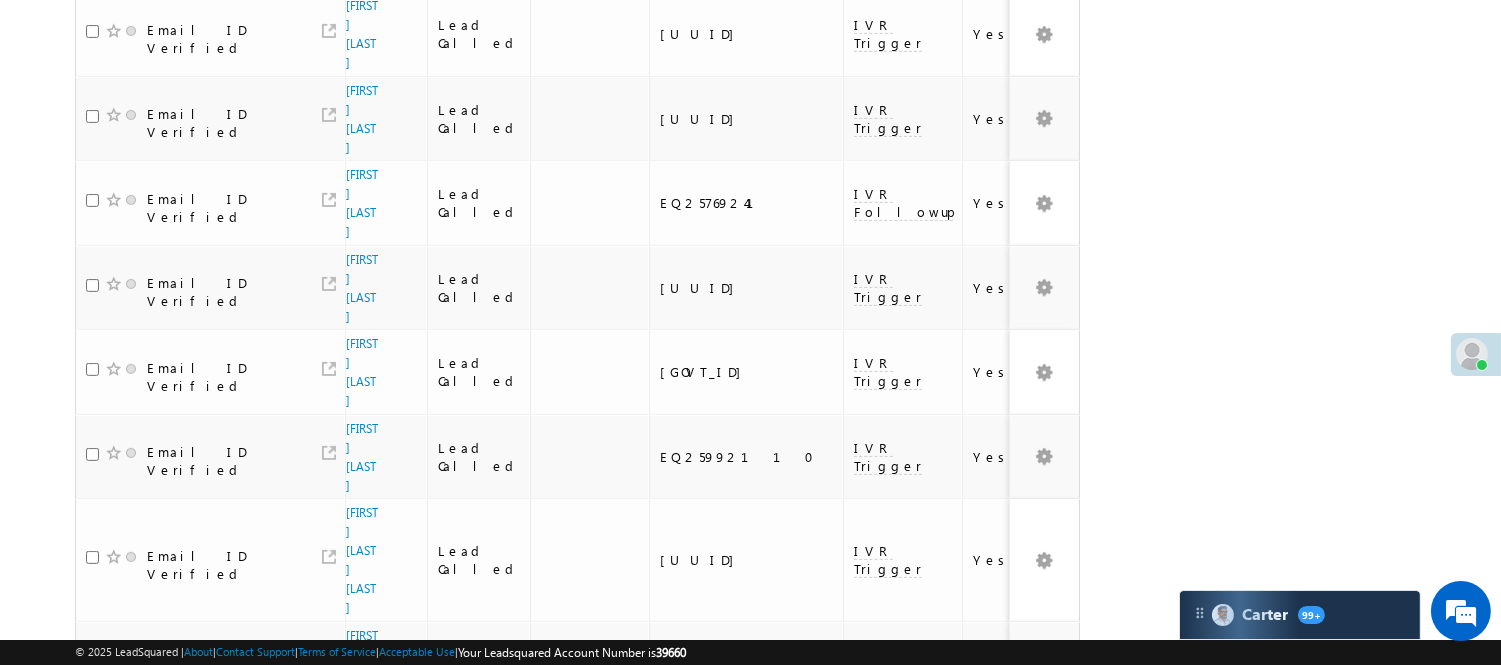 click on "2" at bounding box center (1018, 998) 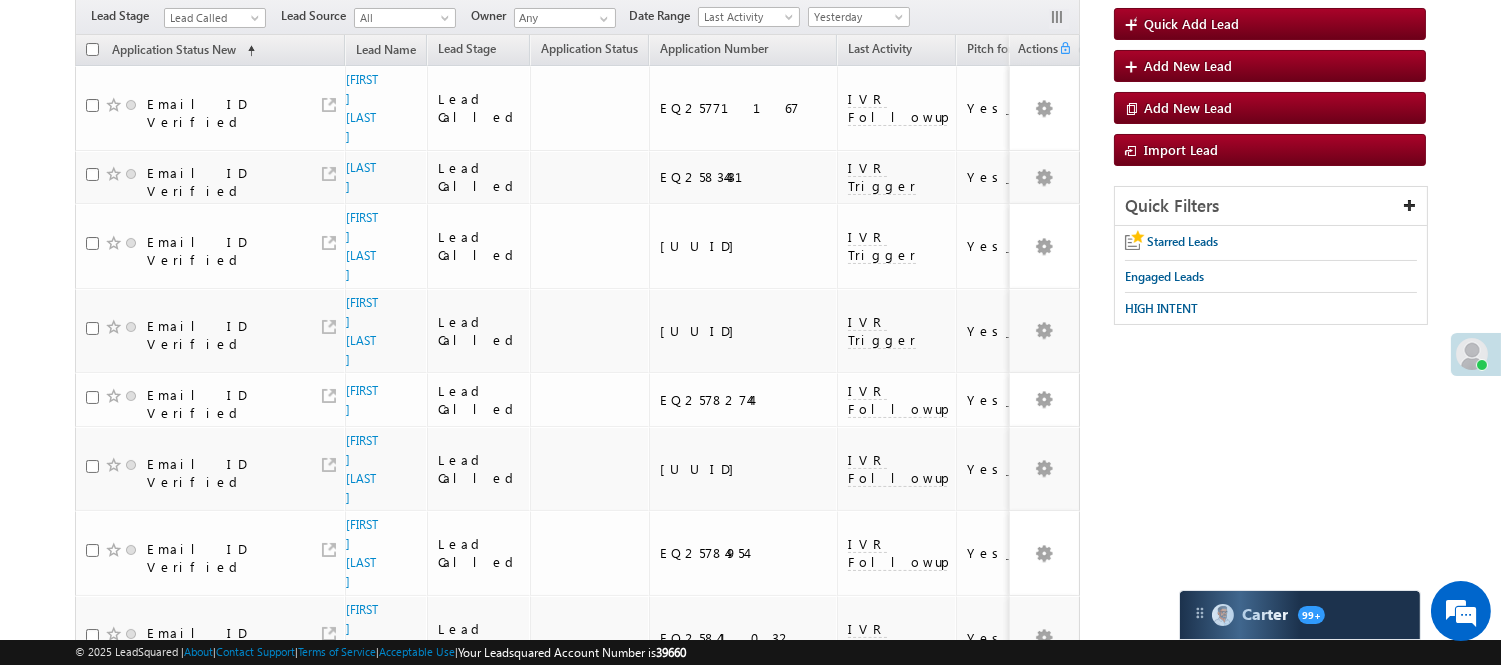 scroll, scrollTop: 93, scrollLeft: 0, axis: vertical 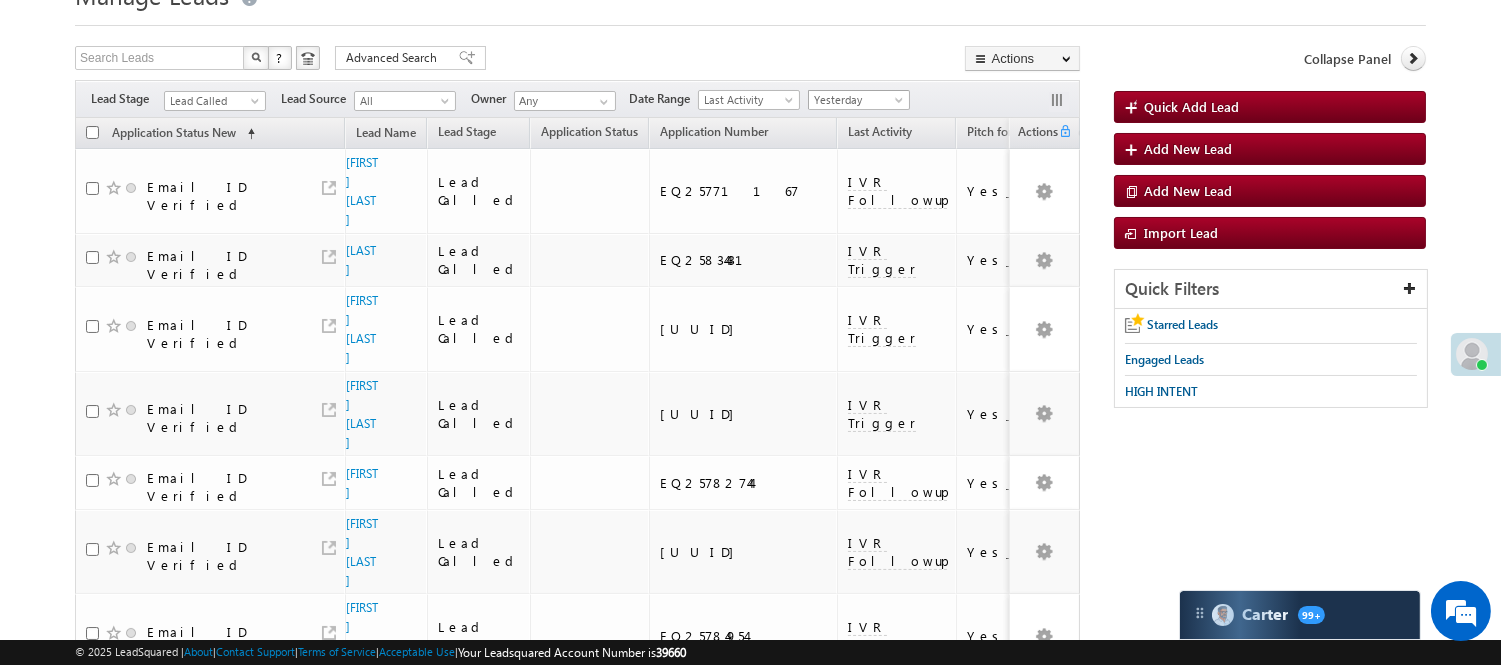 click on "Yesterday" at bounding box center (856, 100) 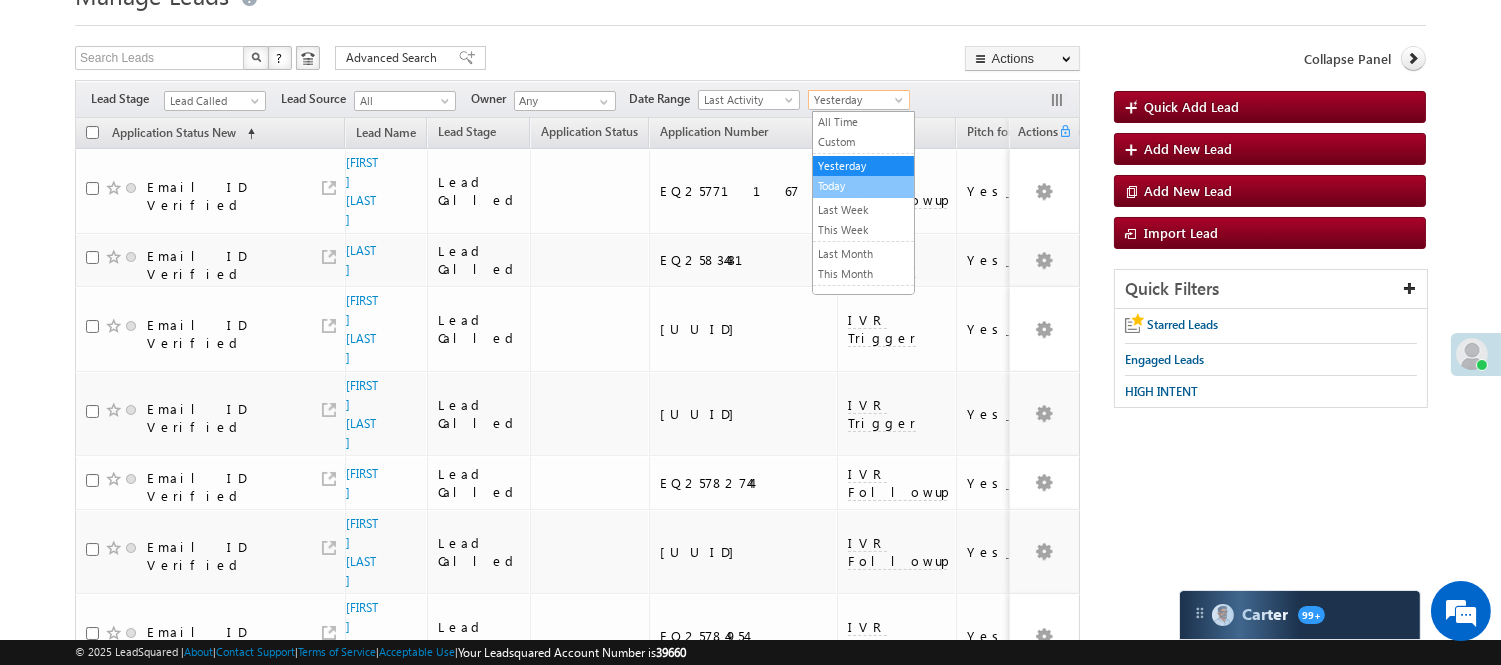 click on "Today" at bounding box center [863, 186] 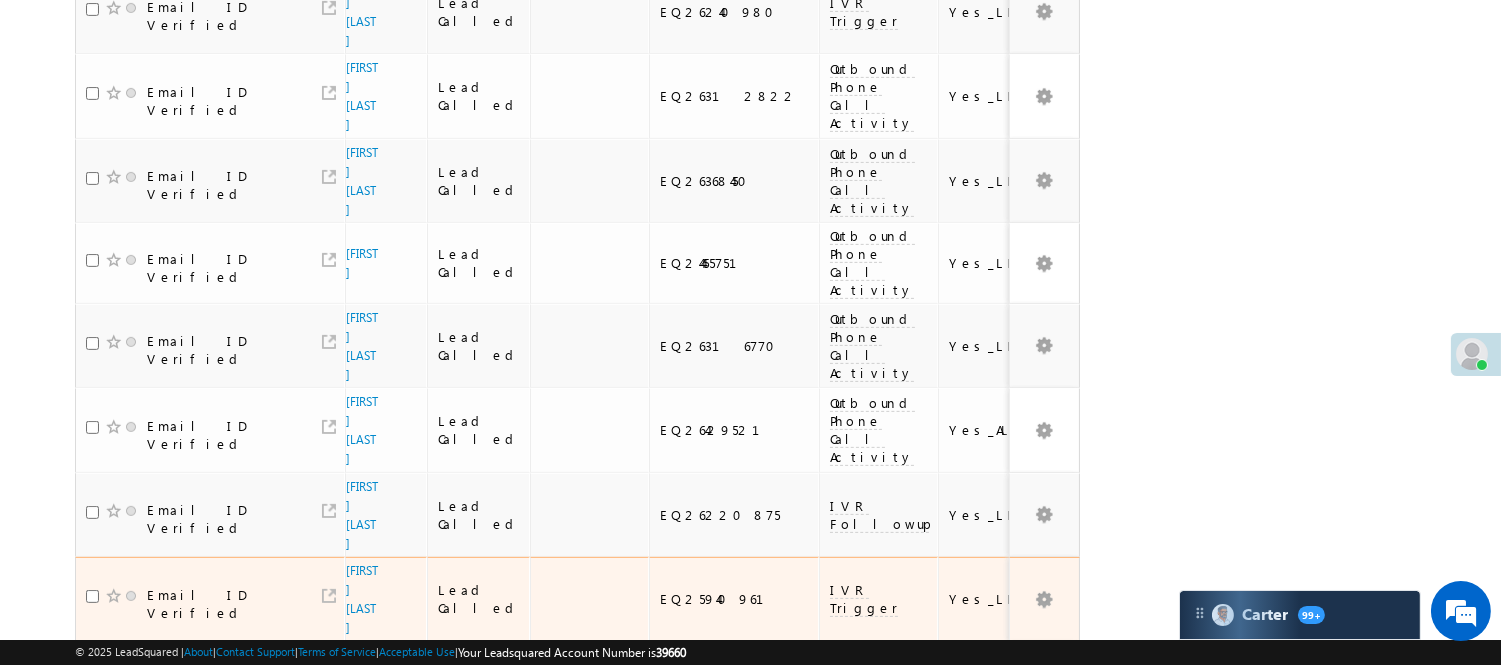 scroll, scrollTop: 1375, scrollLeft: 0, axis: vertical 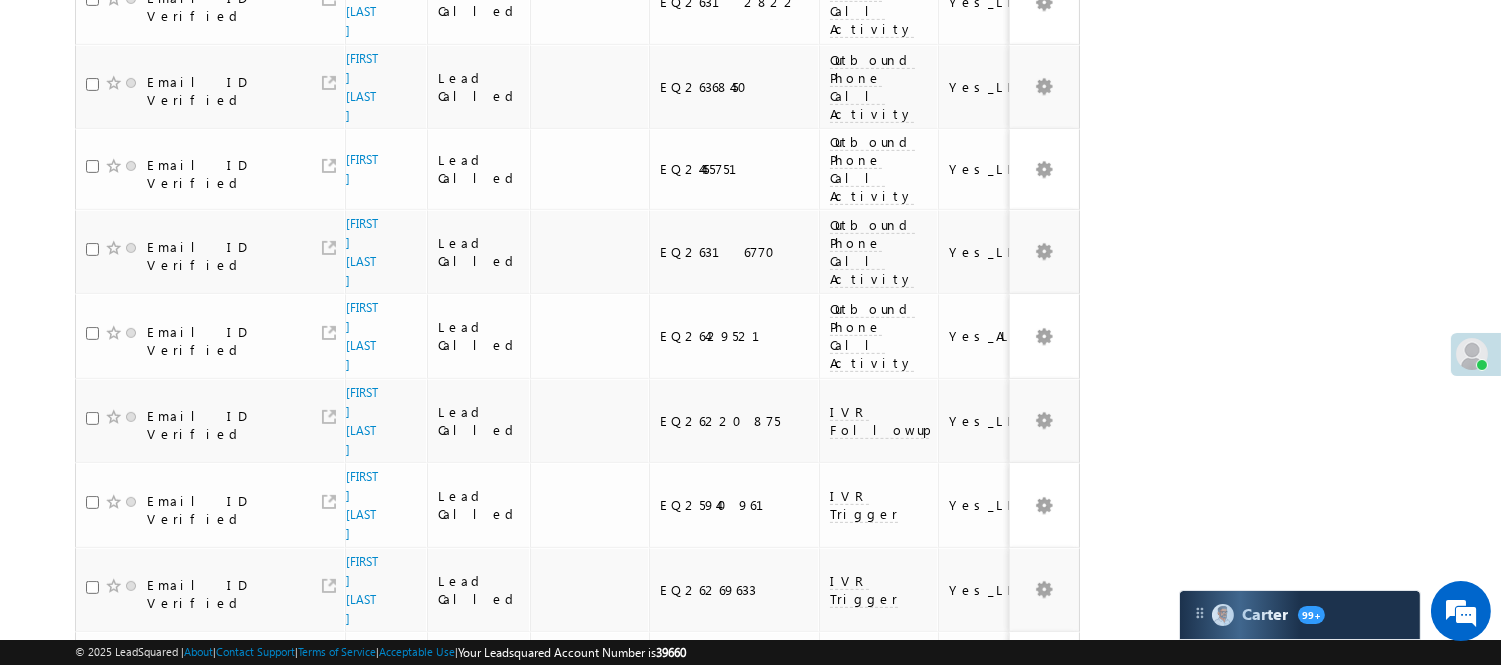 click on "3" at bounding box center (938, 924) 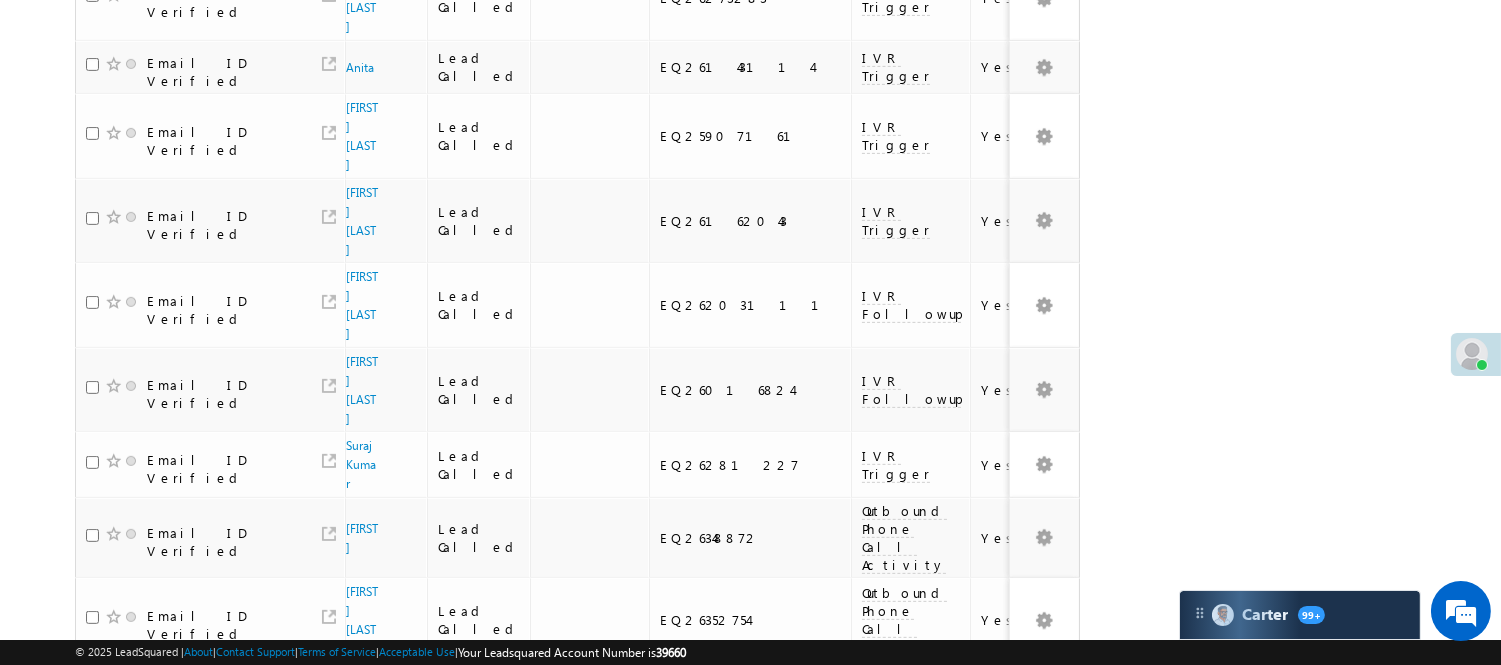 scroll, scrollTop: 1446, scrollLeft: 0, axis: vertical 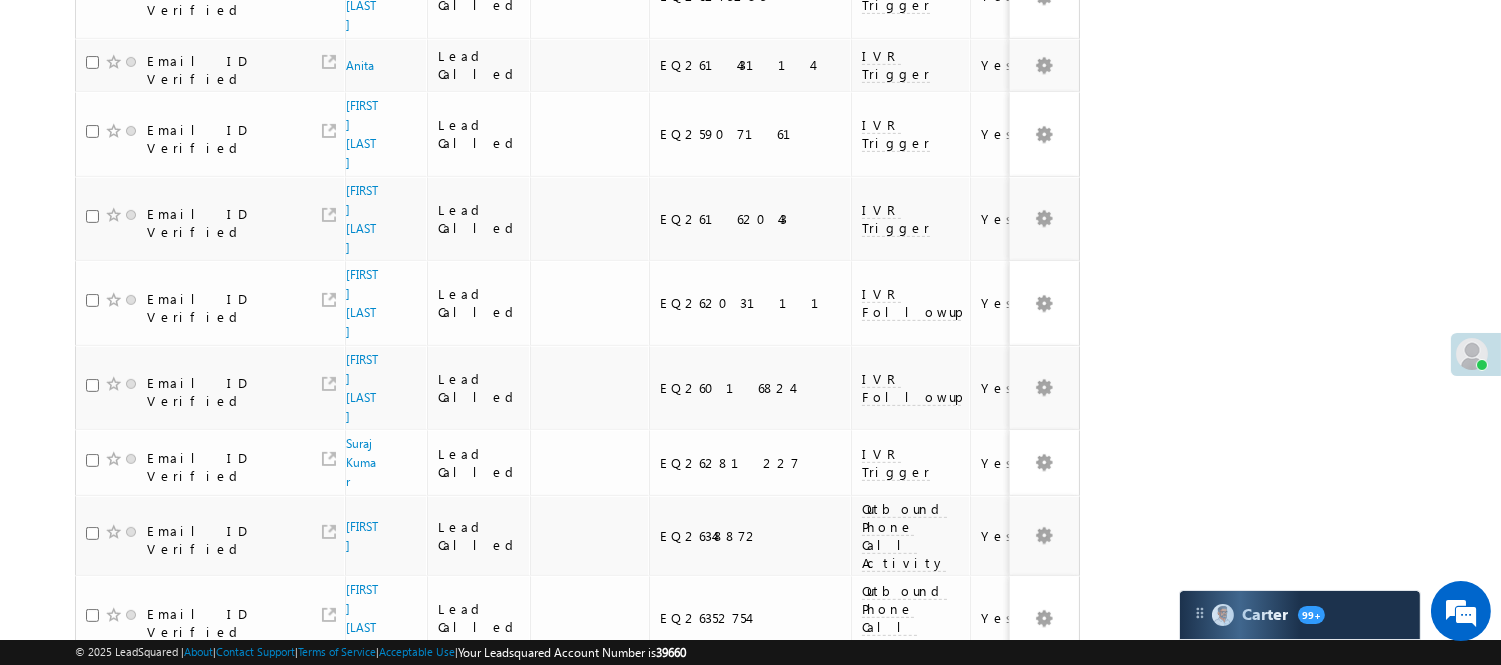 click on "4" at bounding box center (978, 906) 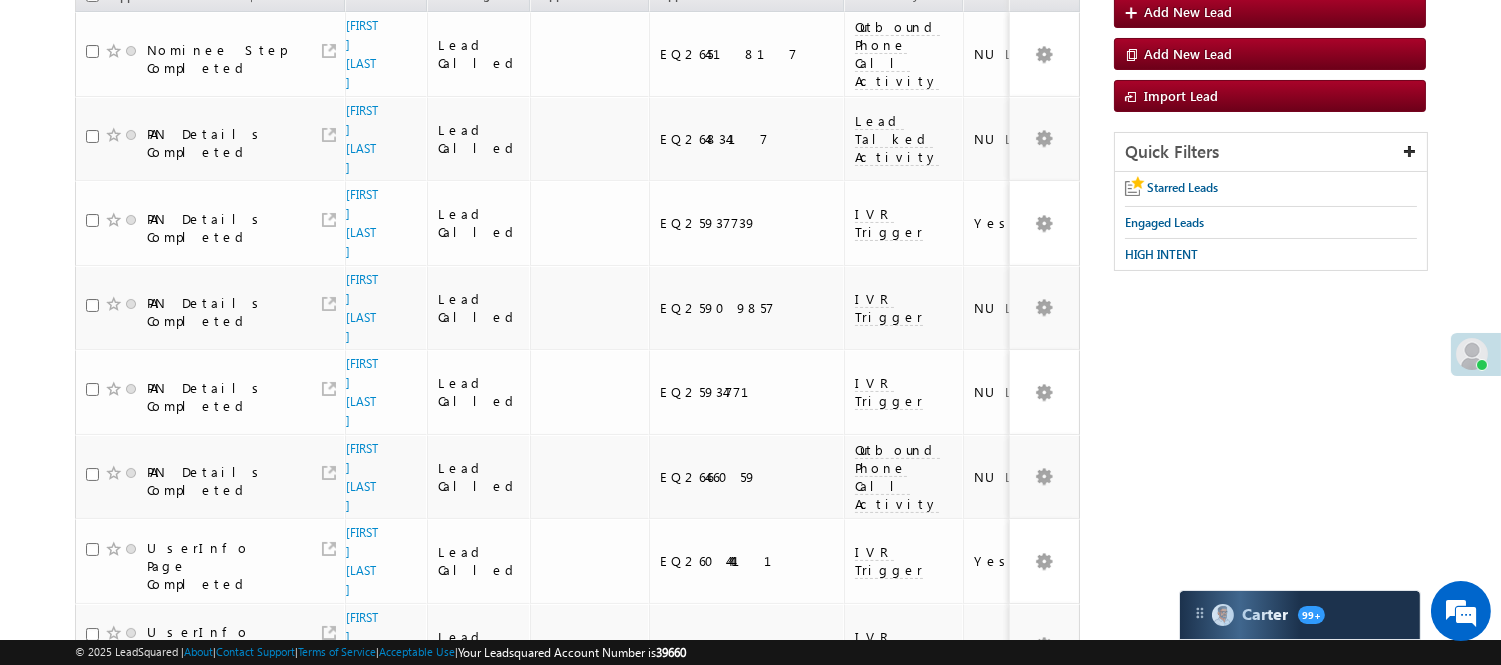scroll, scrollTop: 0, scrollLeft: 0, axis: both 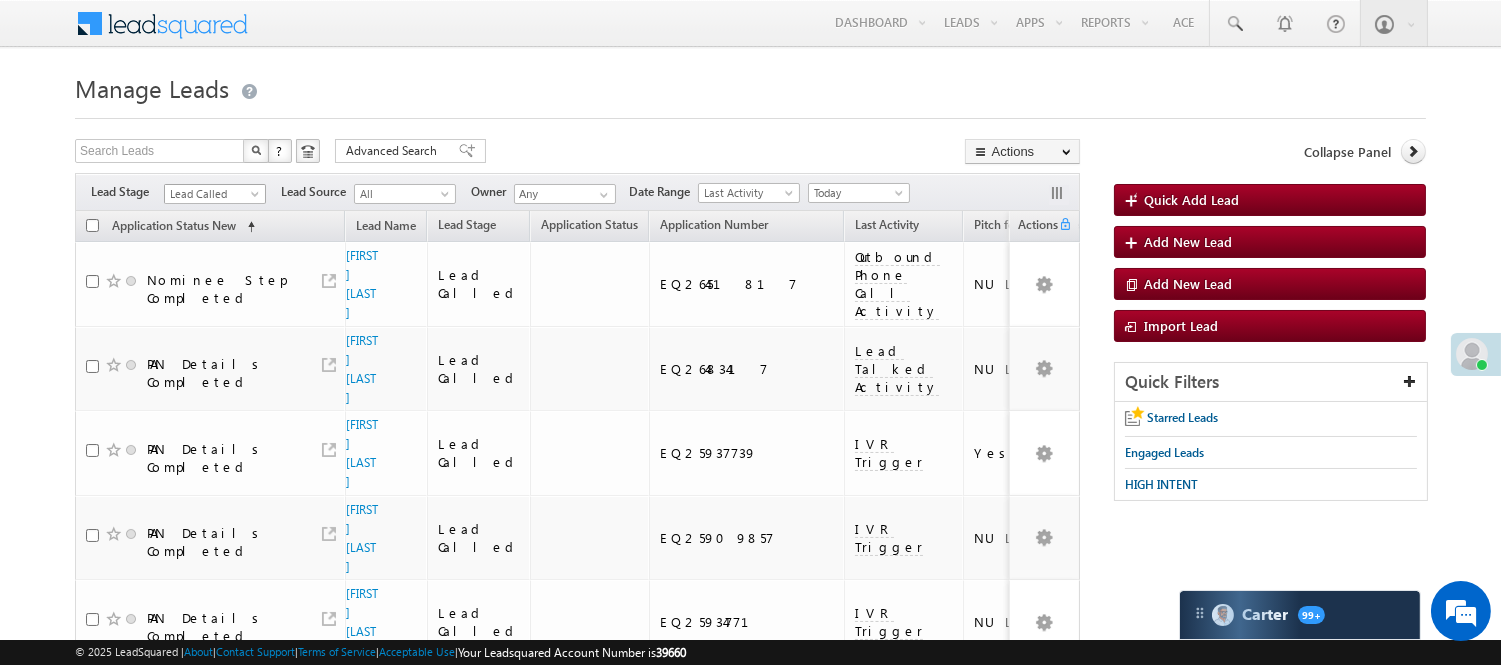 click on "Lead Called" at bounding box center [212, 194] 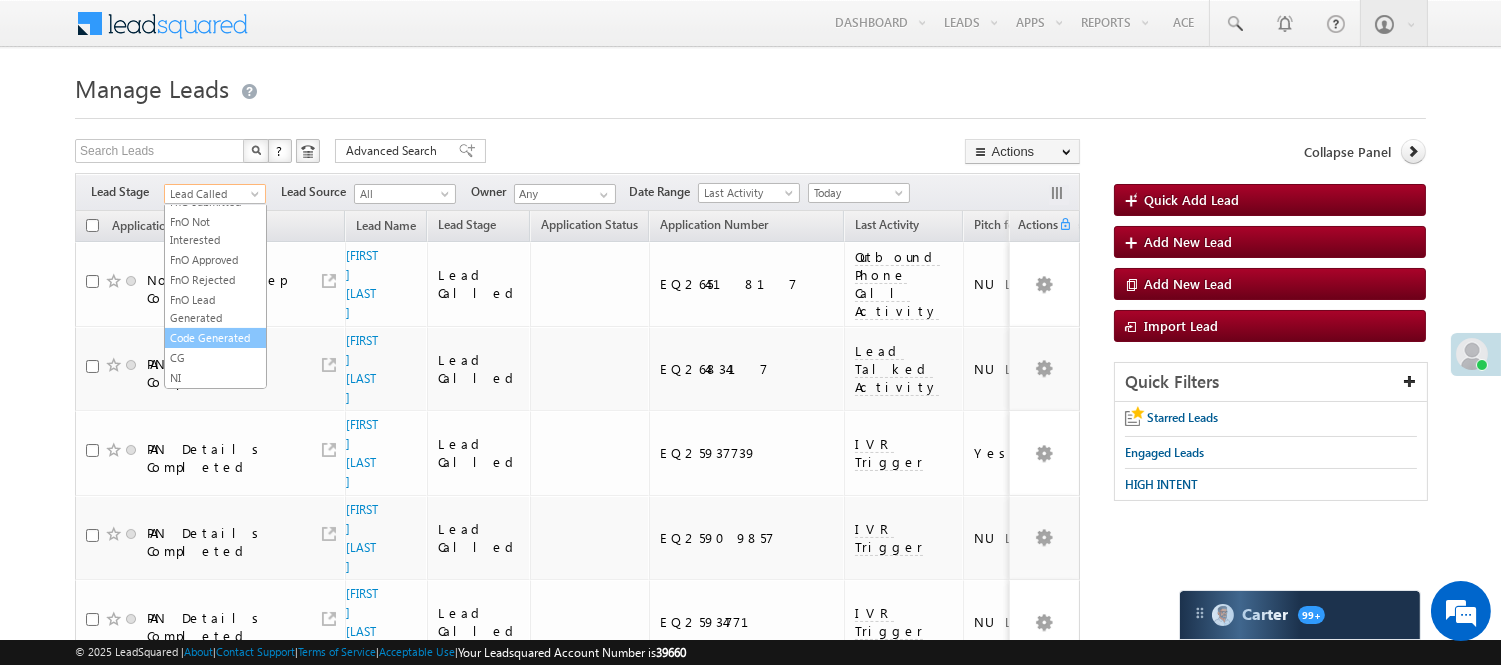 scroll, scrollTop: 496, scrollLeft: 0, axis: vertical 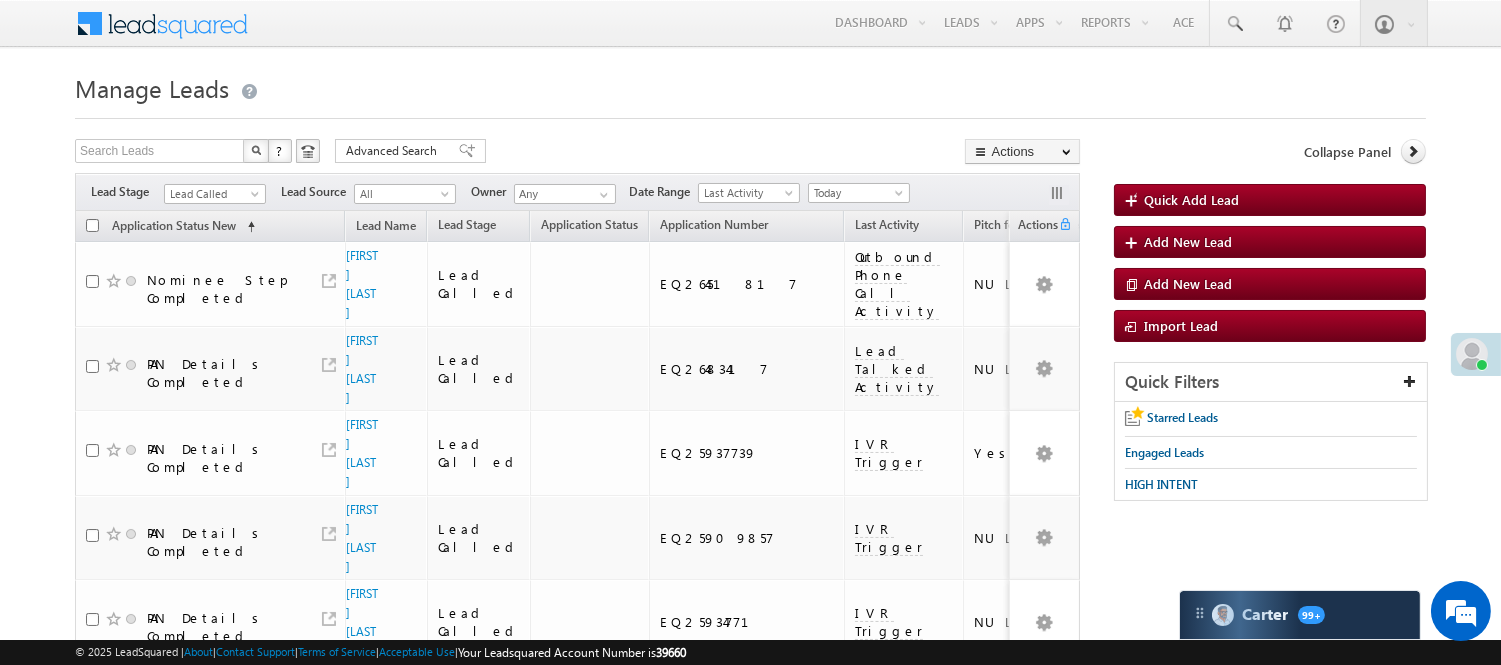 click at bounding box center (750, 112) 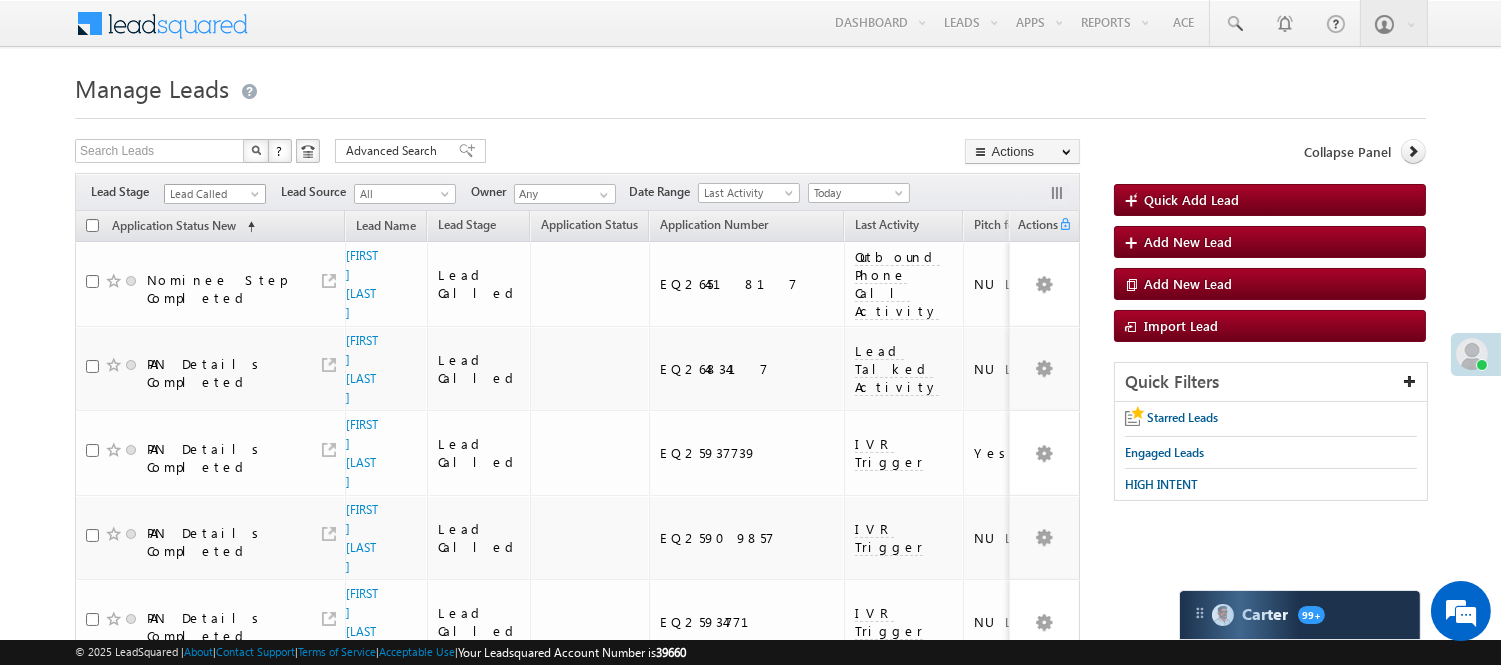 click on "Menu
Nisha Anand Yadav
Nisha .Yada v@ang elbro king. com" at bounding box center [750, 1283] 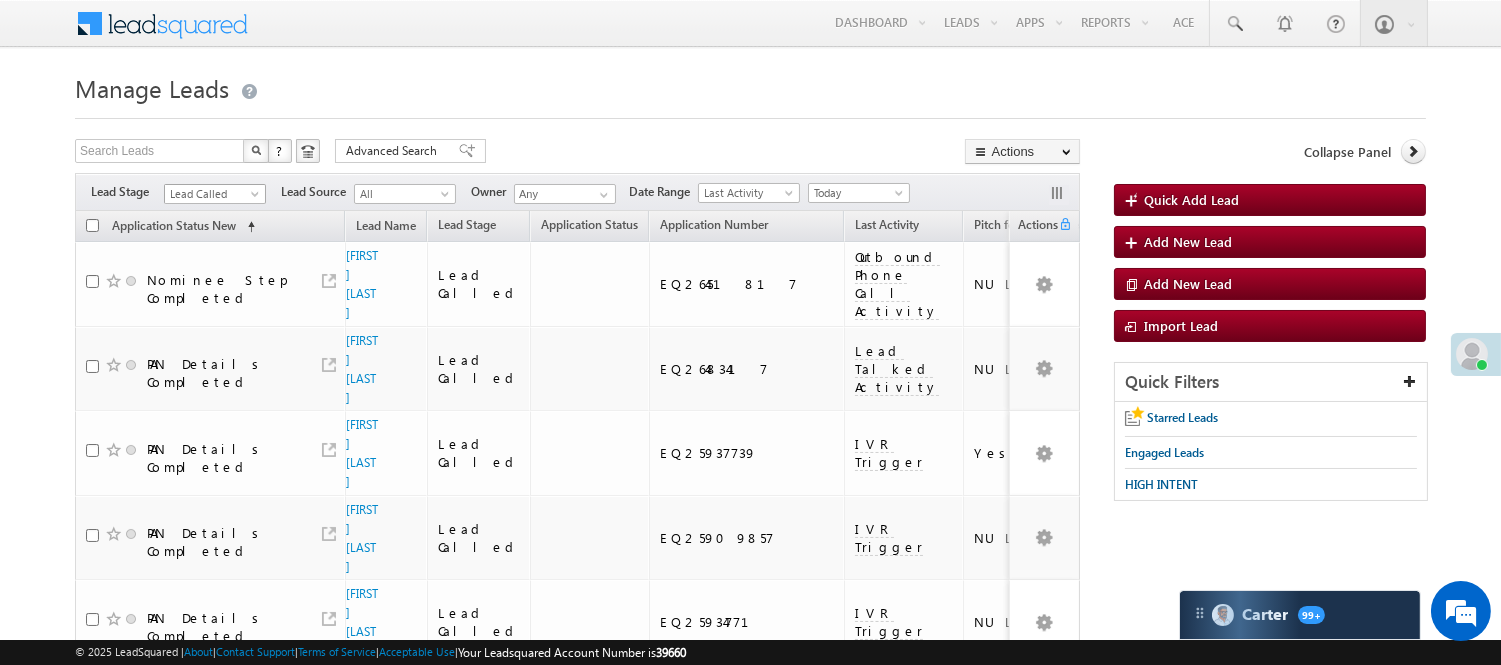 scroll, scrollTop: 0, scrollLeft: 0, axis: both 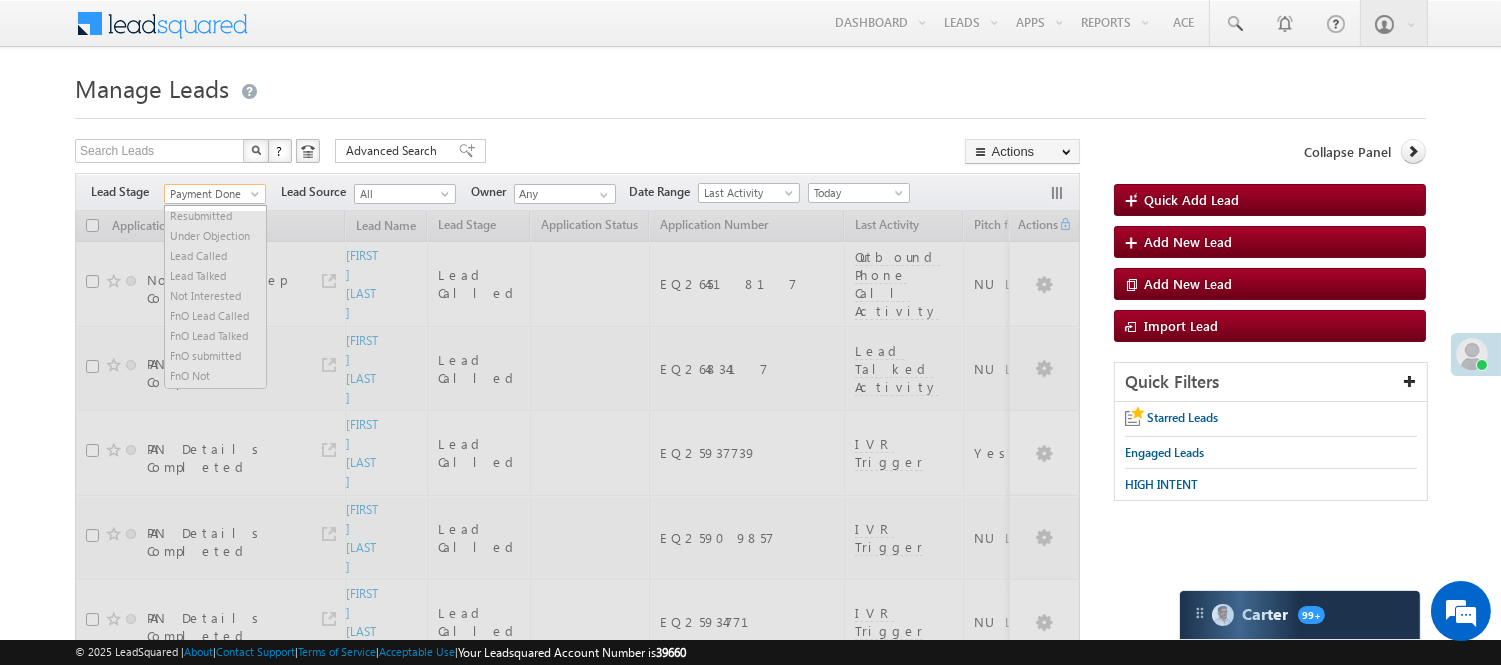 click on "Payment Done" at bounding box center [212, 194] 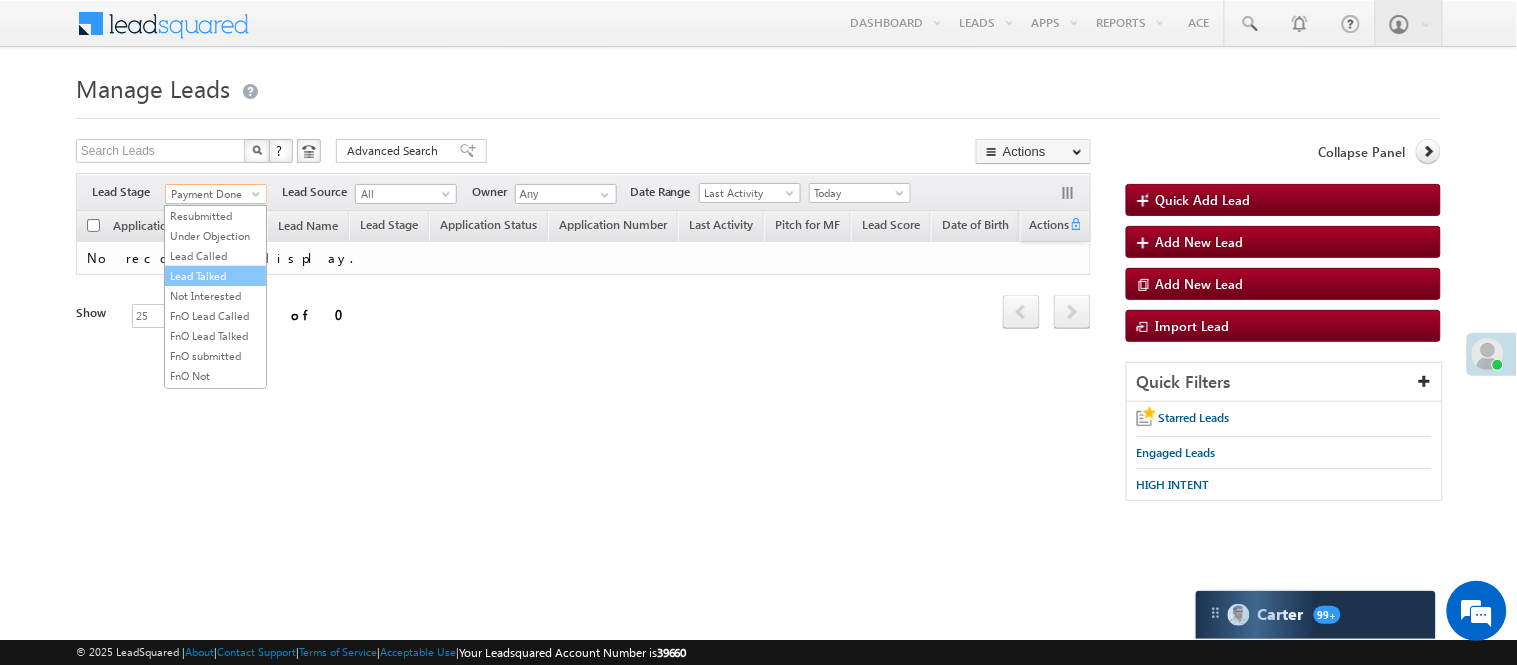 click on "Lead Talked" at bounding box center (215, 276) 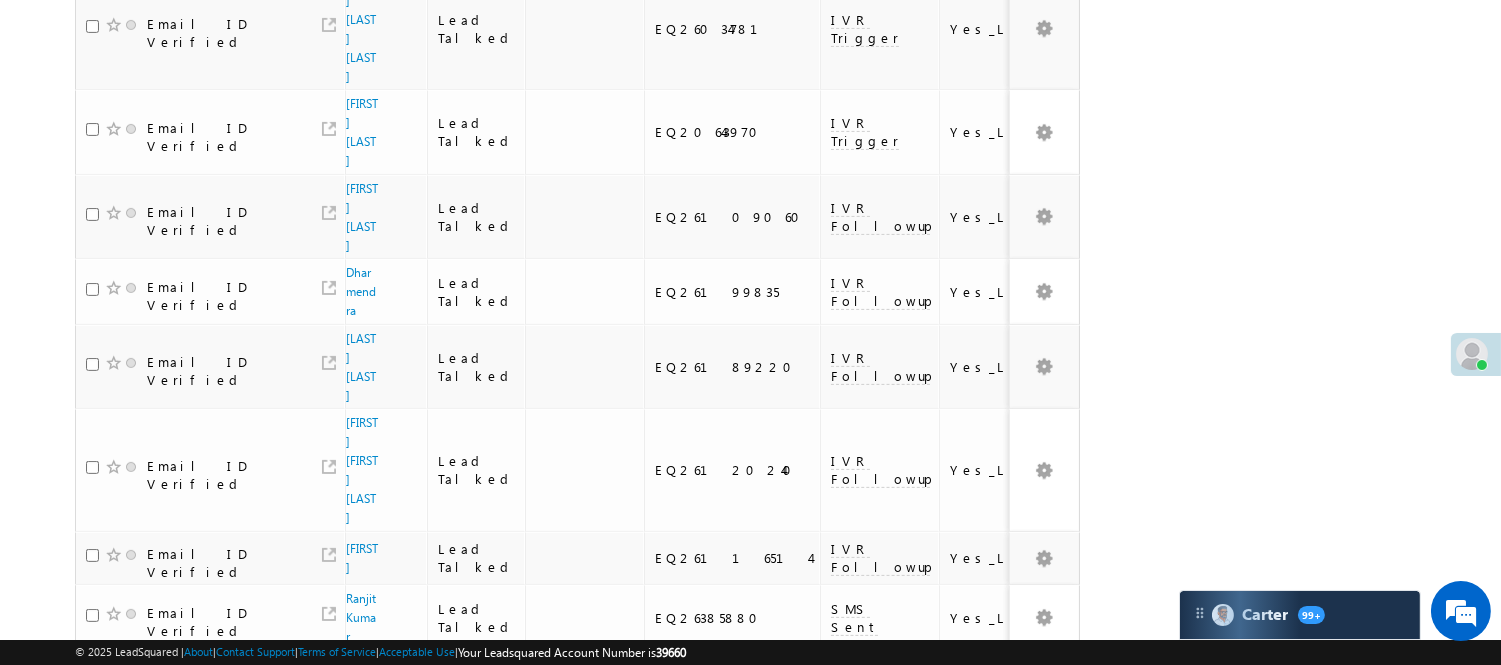 scroll, scrollTop: 1480, scrollLeft: 0, axis: vertical 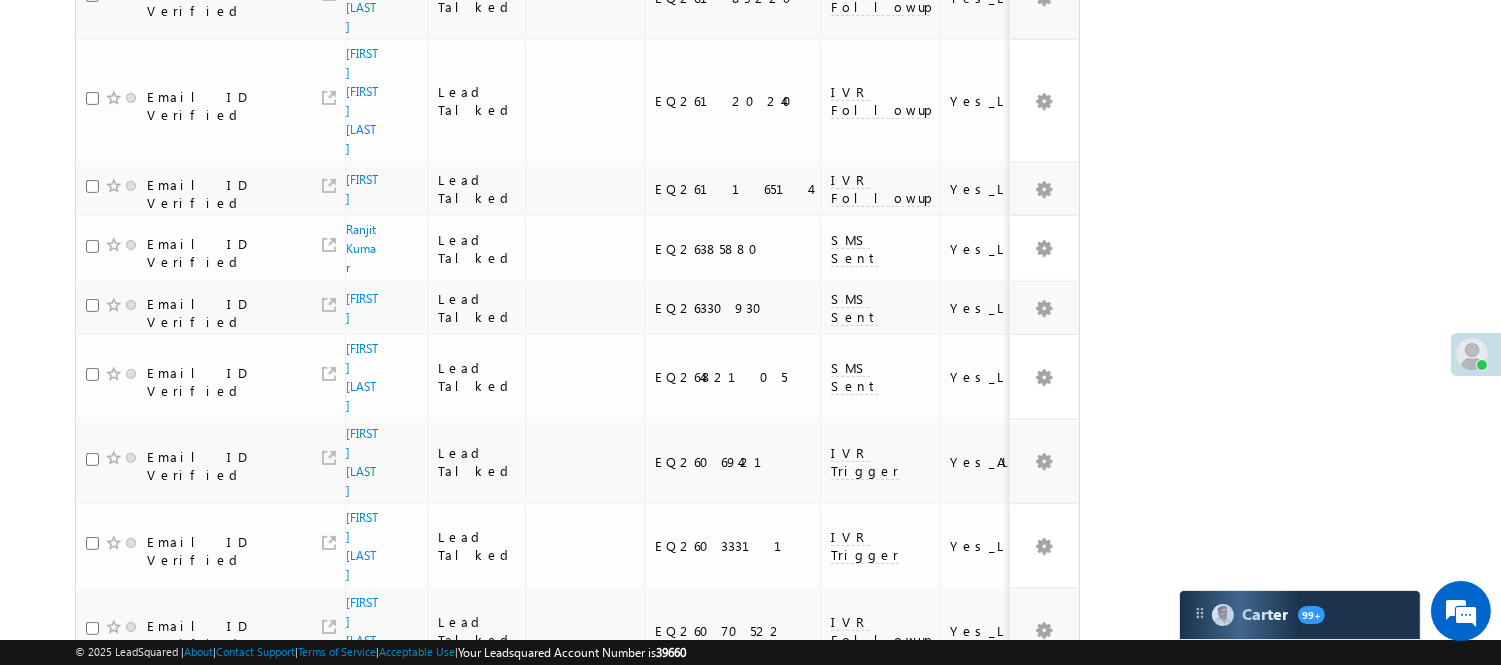 click on "2" at bounding box center (978, 796) 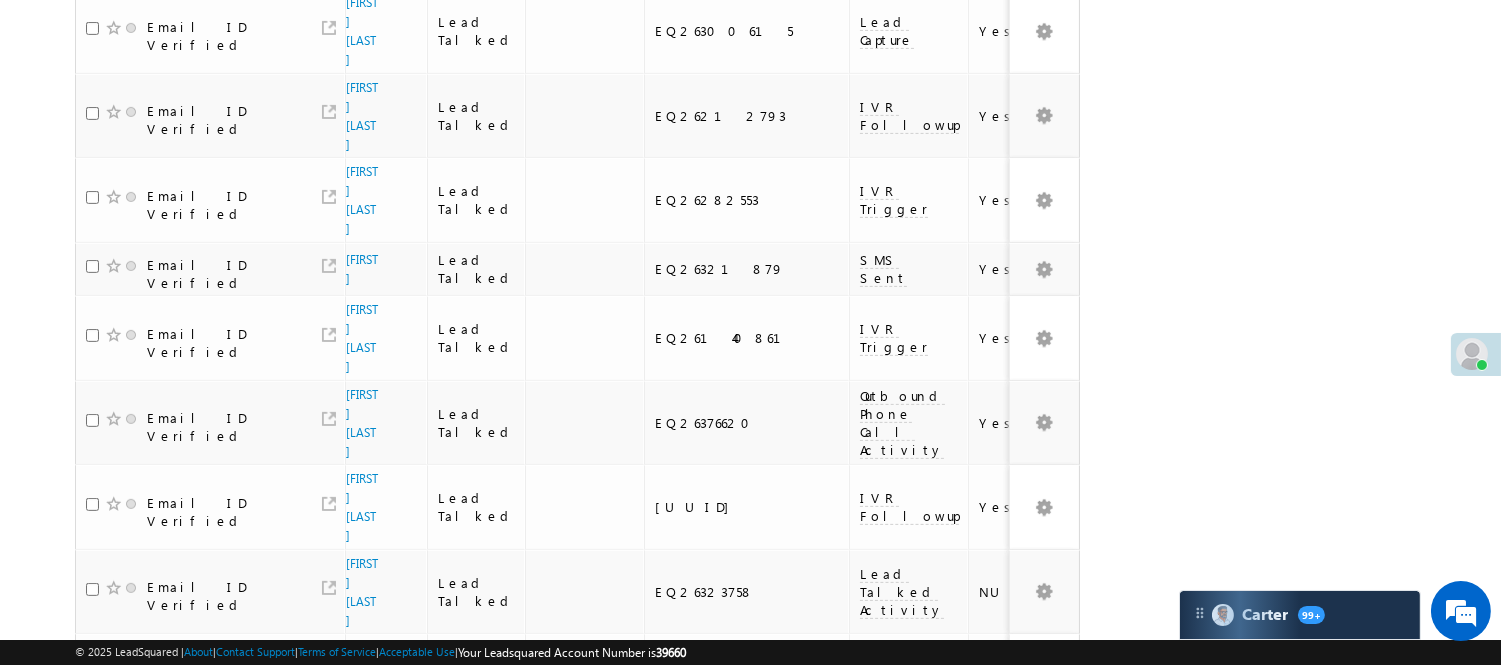 scroll, scrollTop: 1328, scrollLeft: 0, axis: vertical 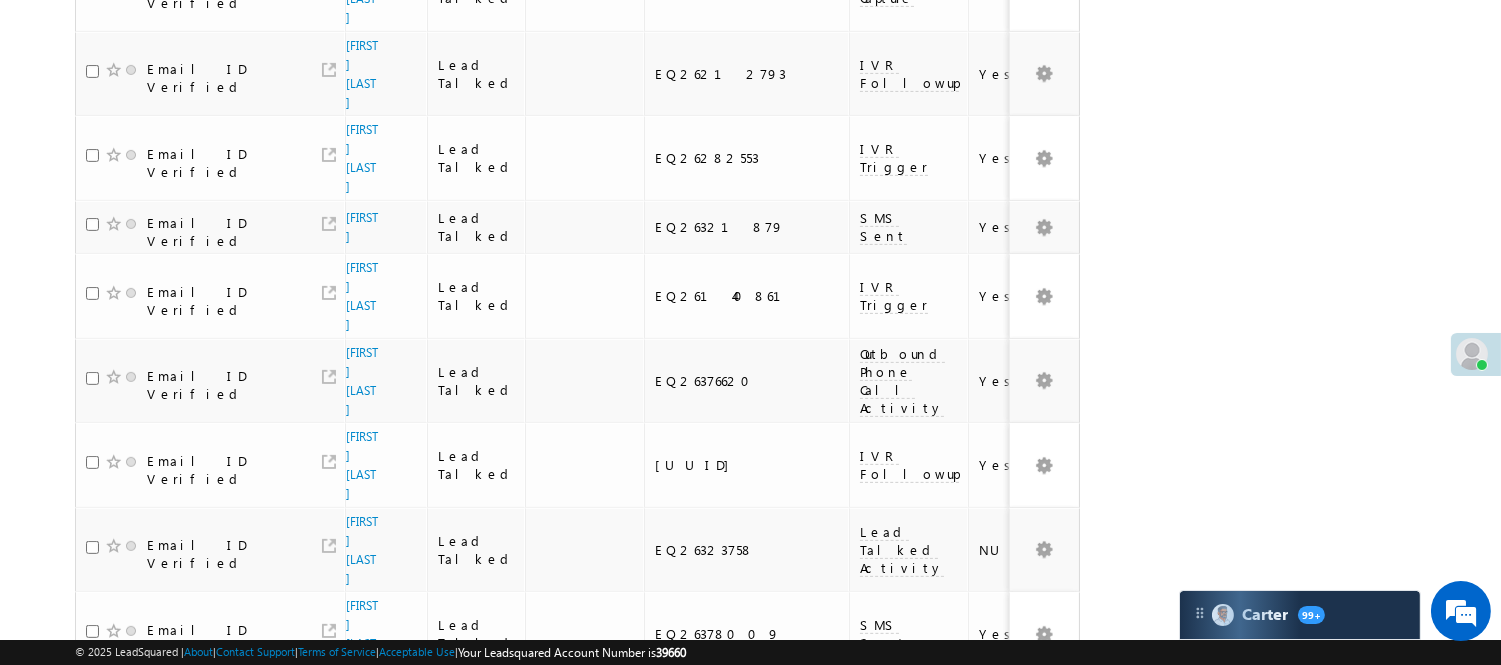 click on "3" at bounding box center [1018, 1022] 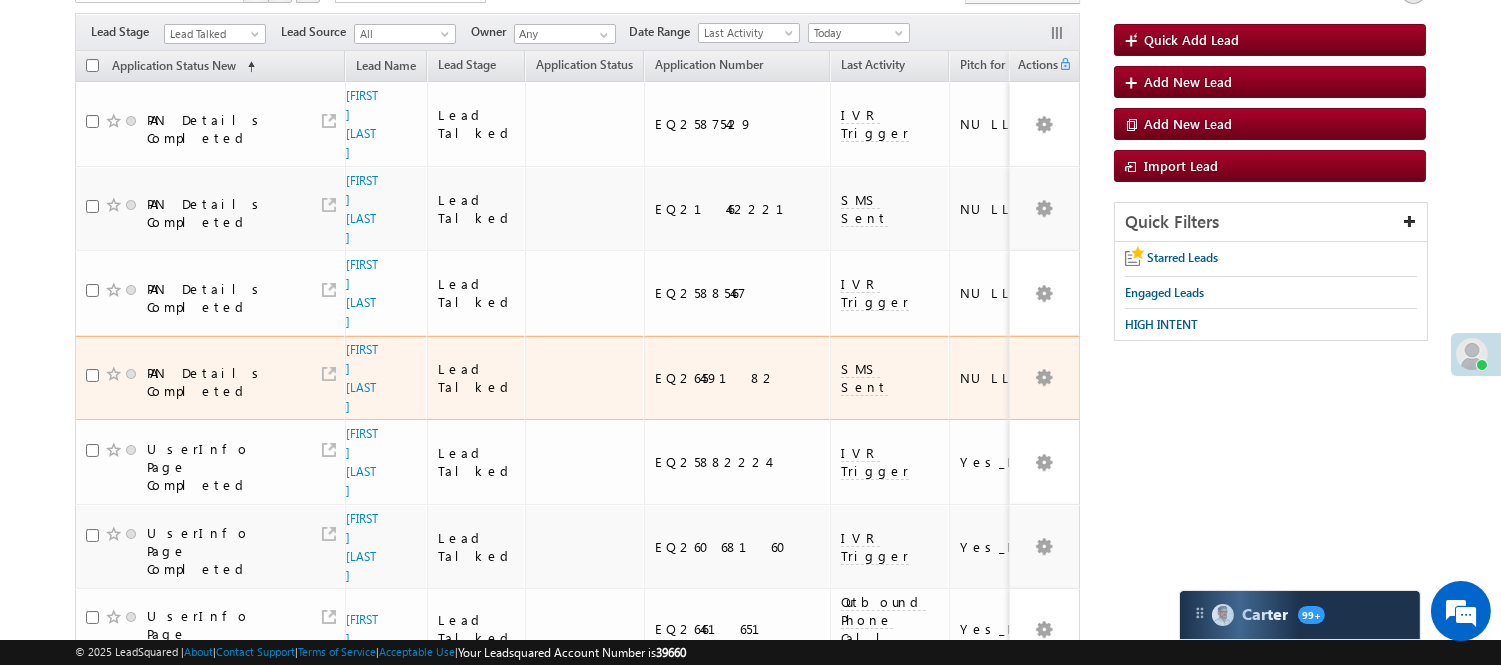 scroll, scrollTop: 0, scrollLeft: 0, axis: both 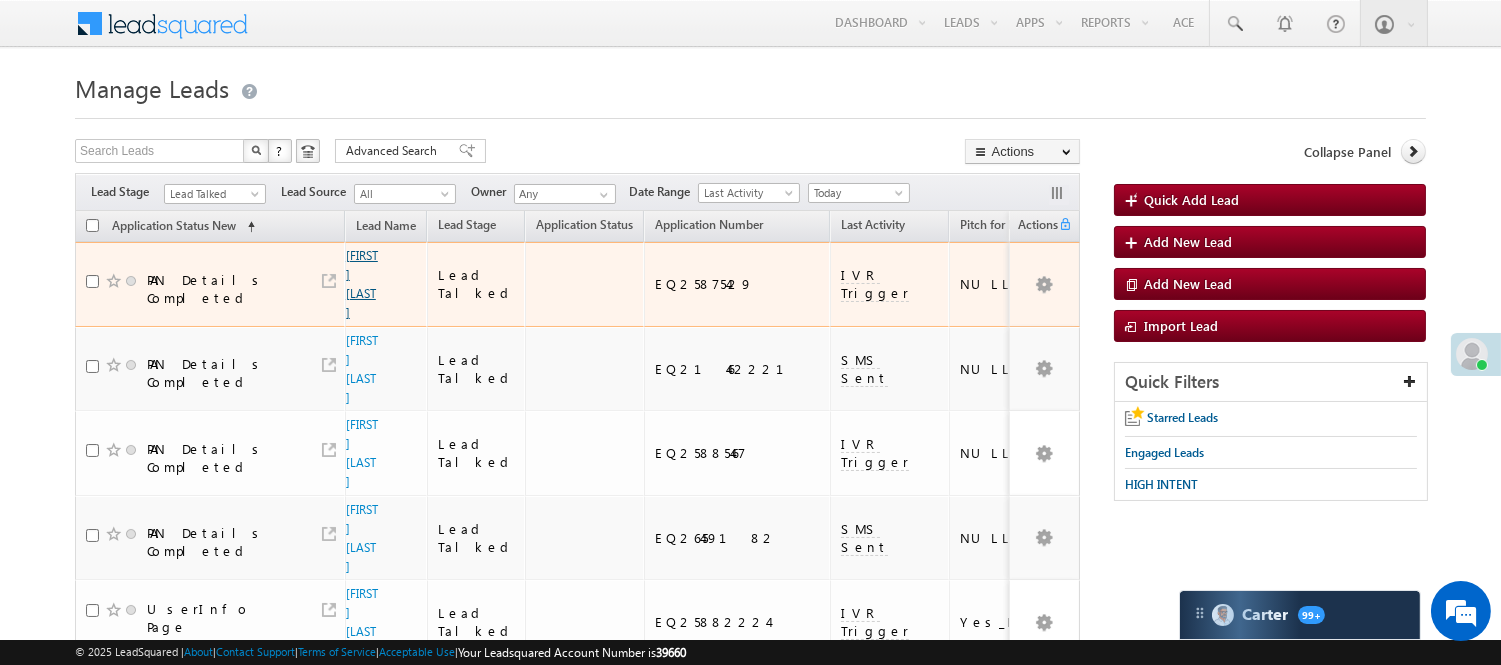 click on "Sushil sharma" at bounding box center (362, 284) 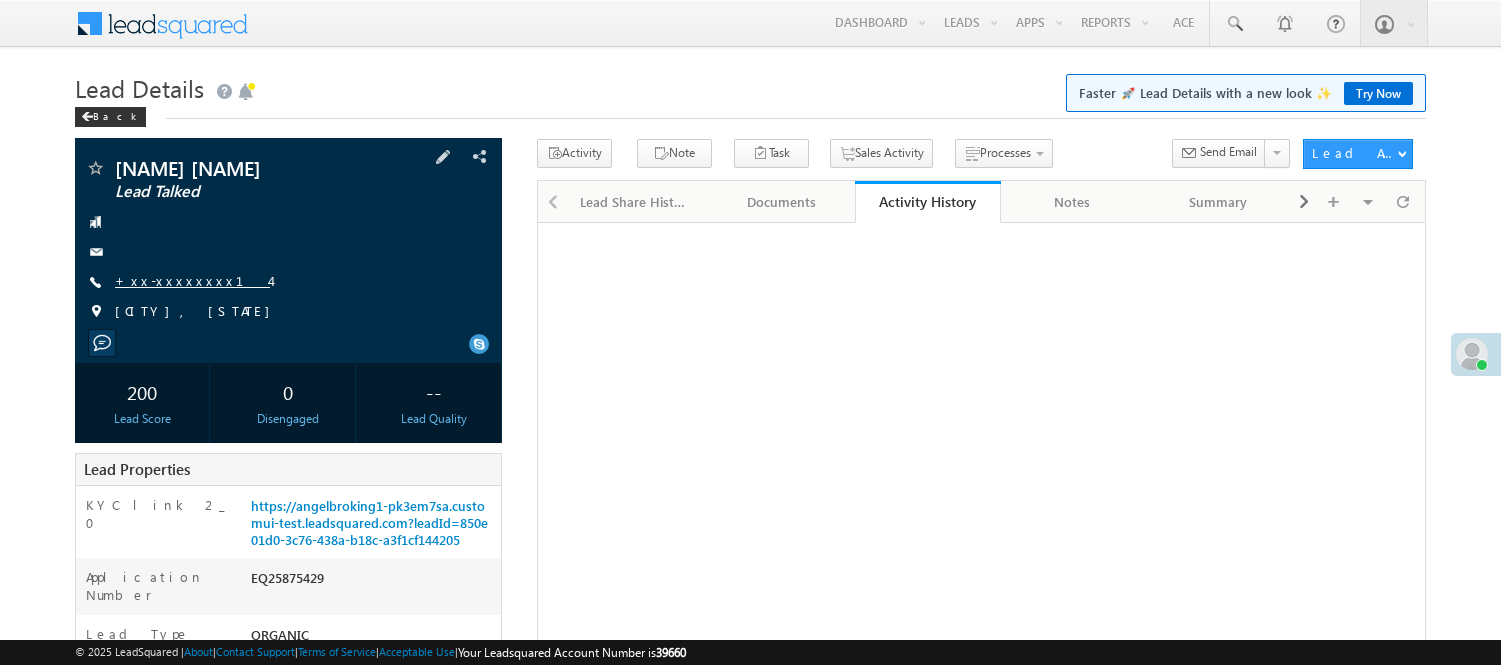 click on "+xx-xxxxxxxx14" at bounding box center (192, 280) 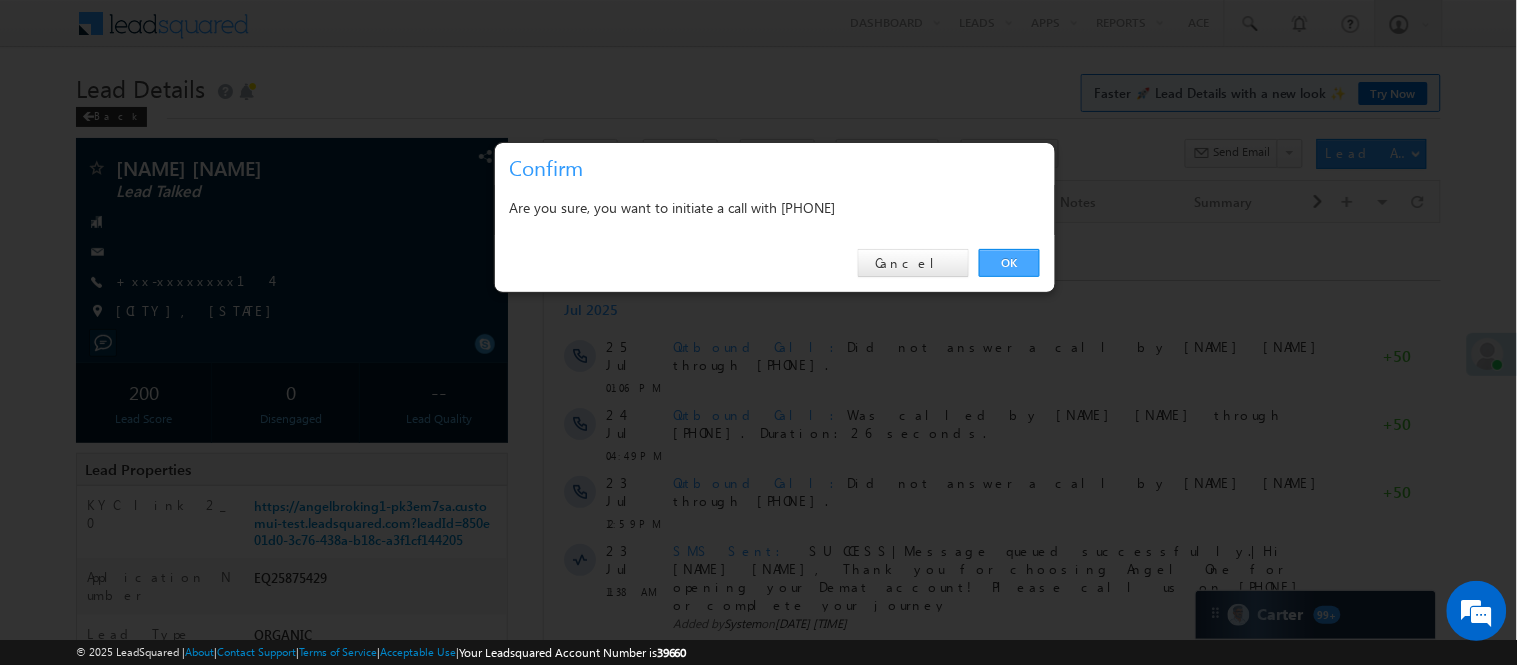 click on "OK" at bounding box center [1009, 263] 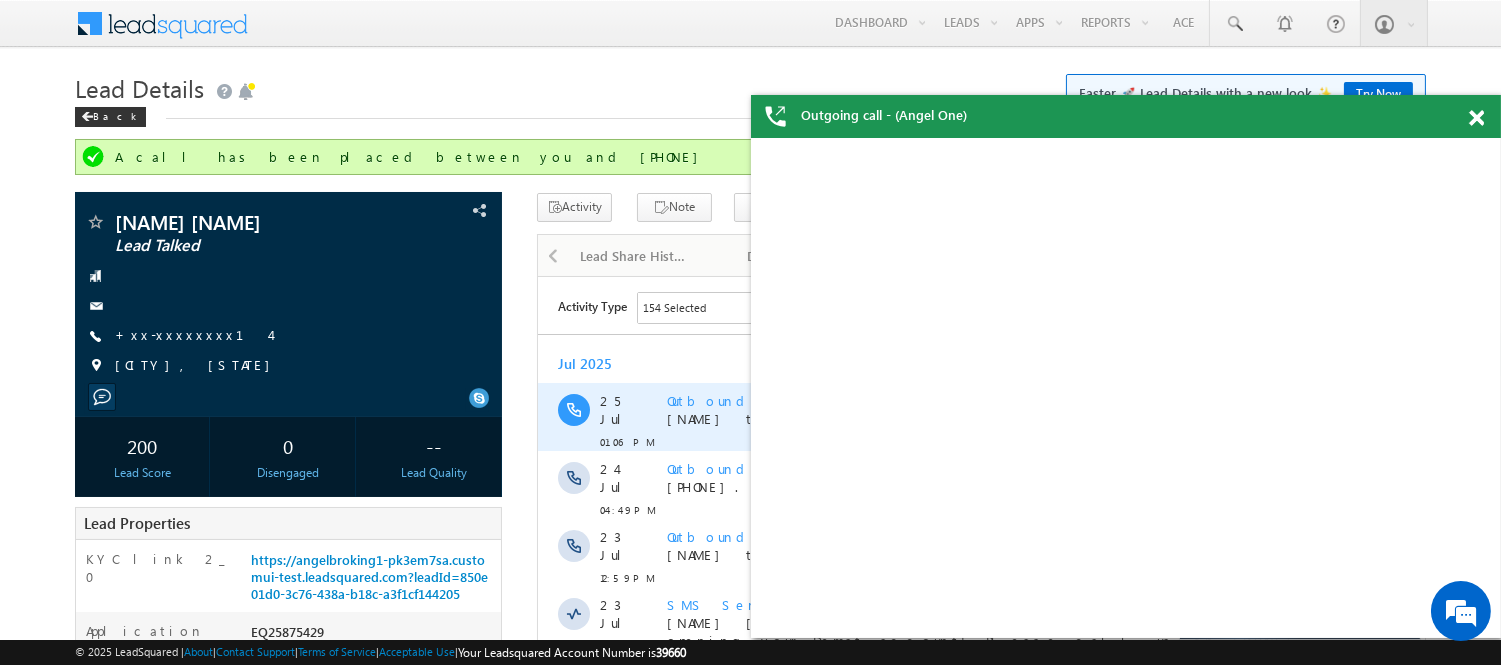 scroll, scrollTop: 167, scrollLeft: 0, axis: vertical 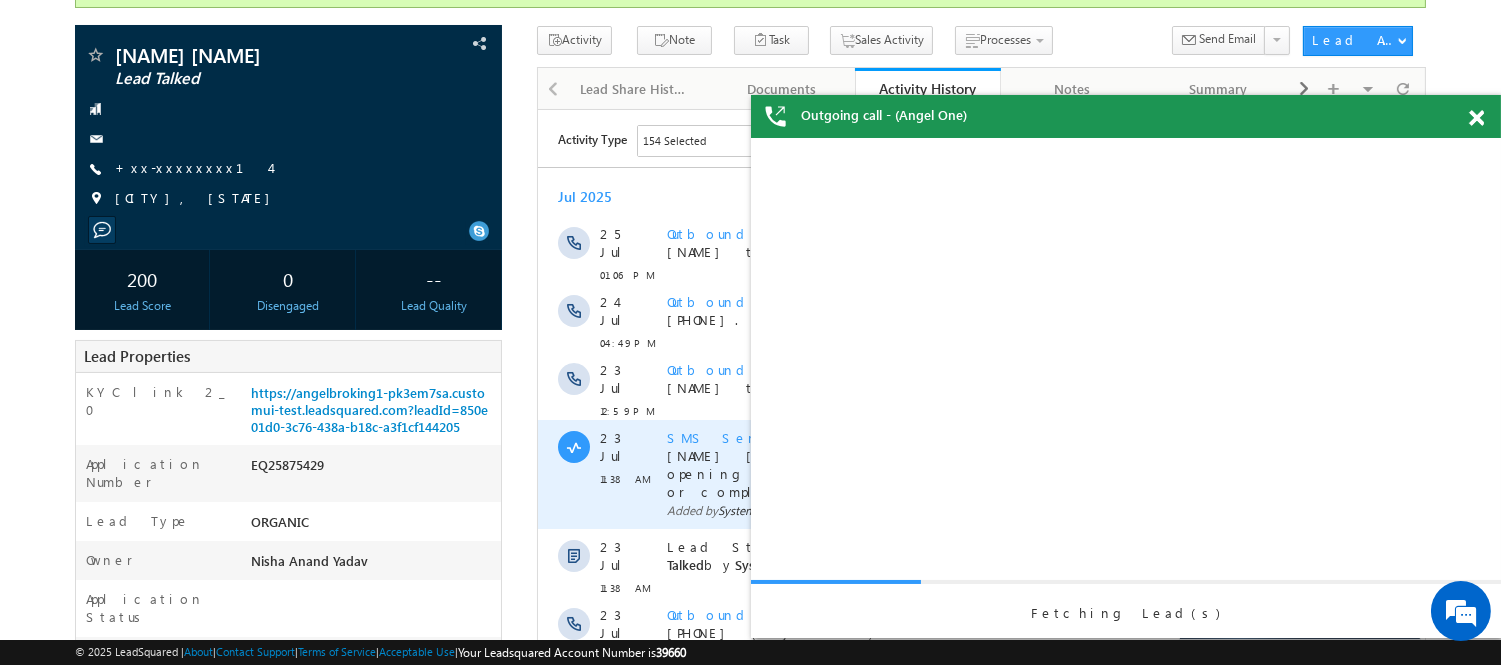 click on "SMS Sent" at bounding box center [726, 436] 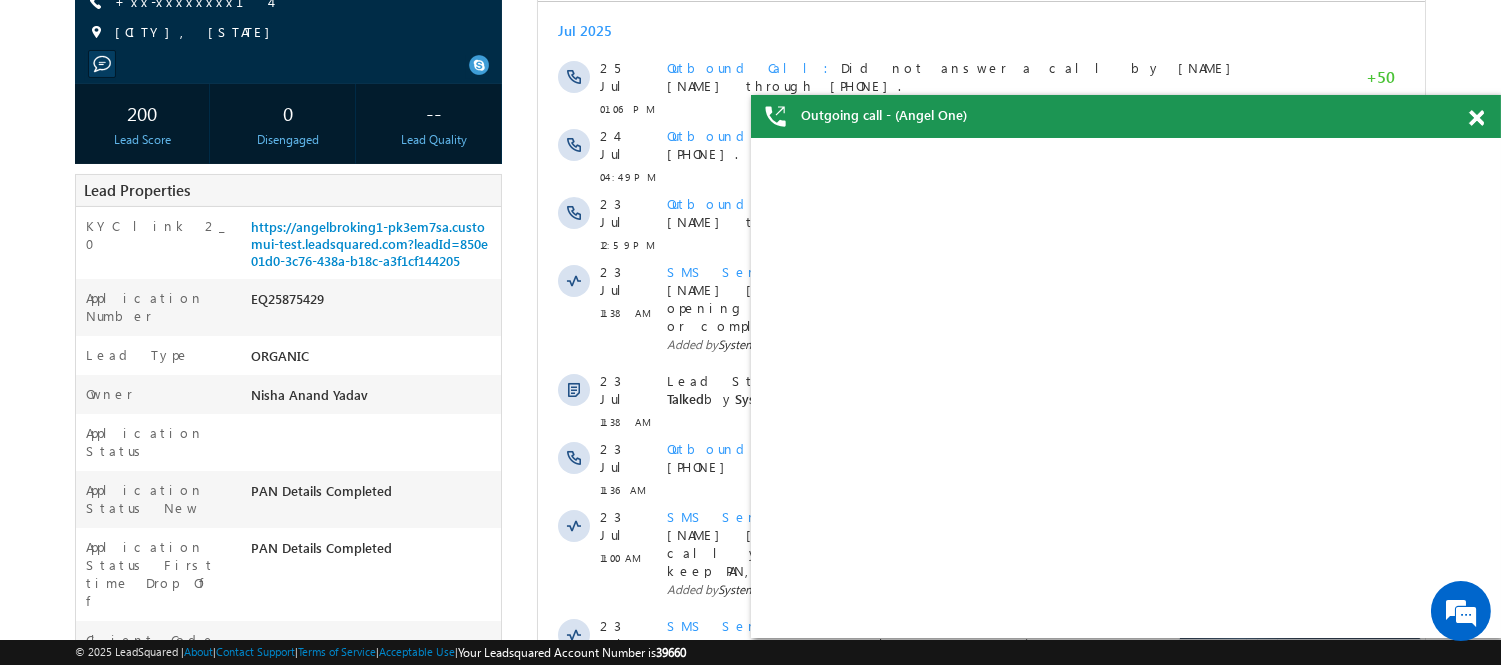 scroll, scrollTop: 0, scrollLeft: 0, axis: both 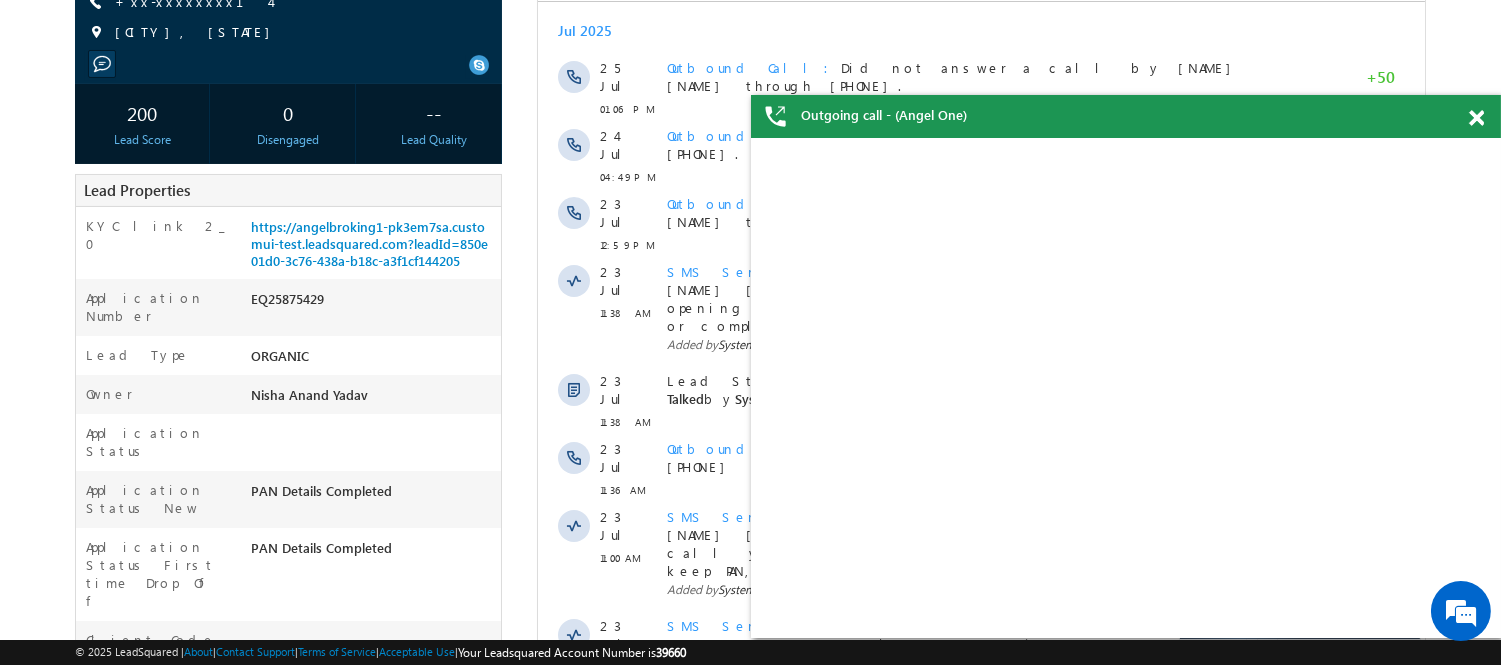click at bounding box center [1476, 118] 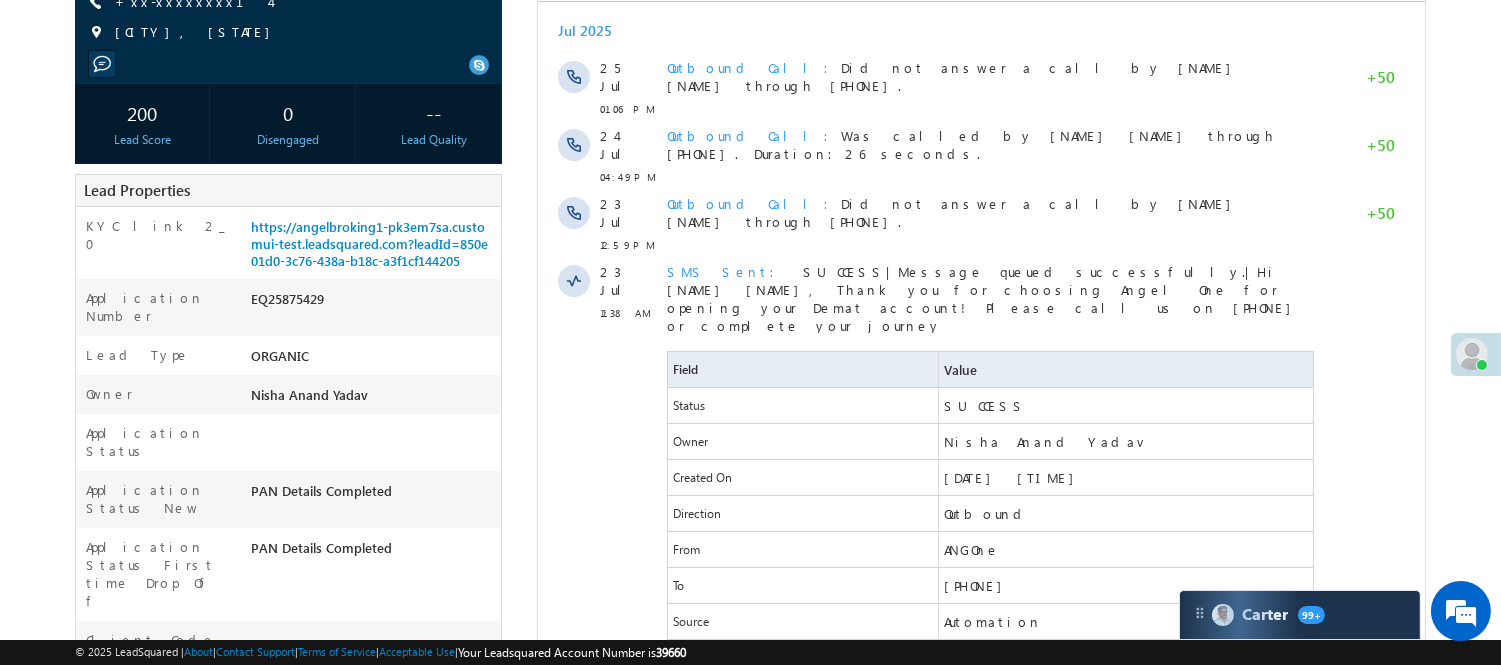 scroll, scrollTop: 0, scrollLeft: 0, axis: both 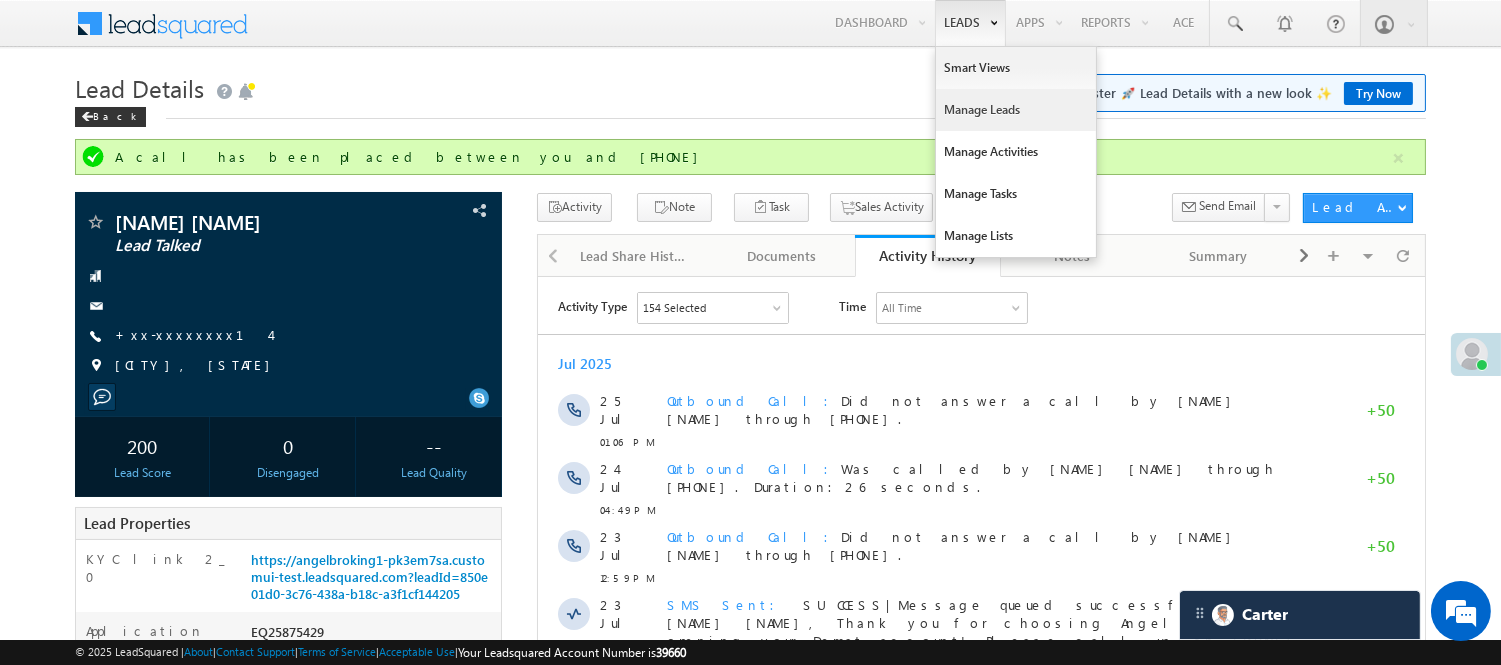 click on "Manage Leads" at bounding box center (1016, 110) 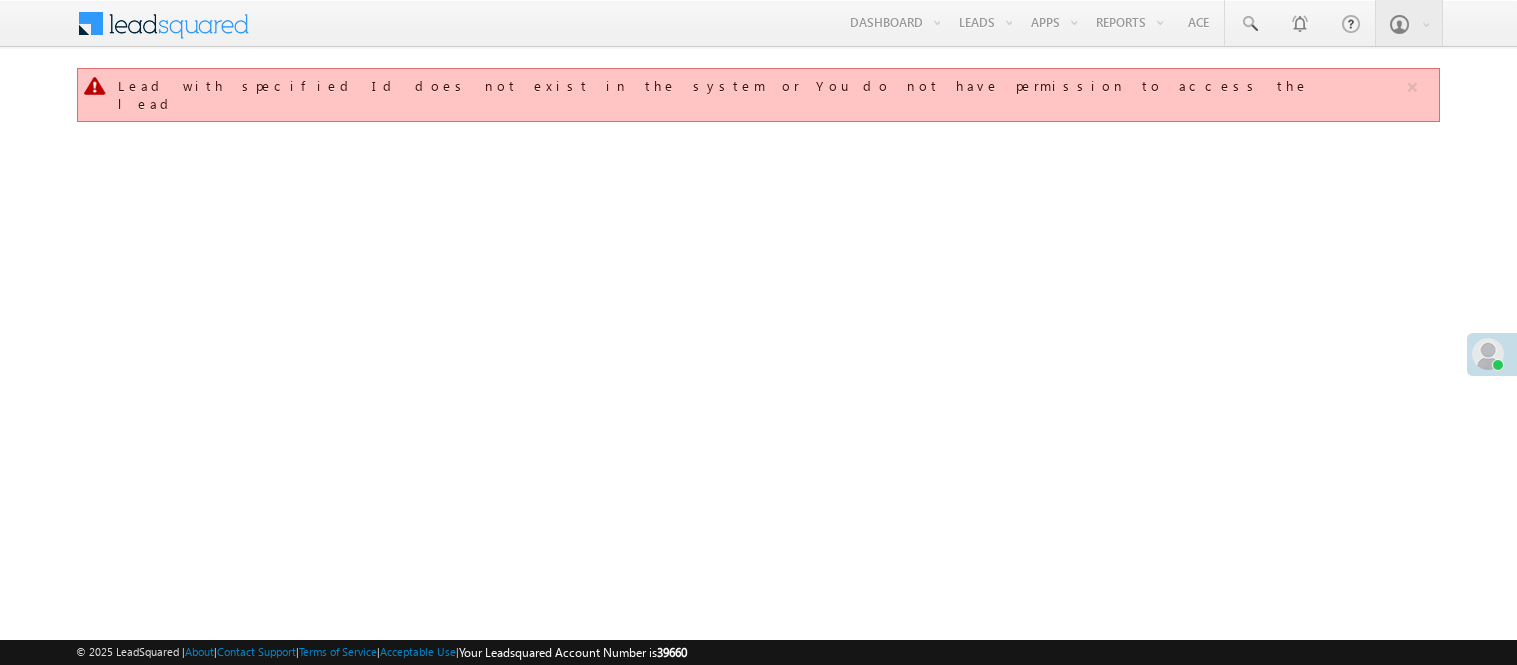 scroll, scrollTop: 0, scrollLeft: 0, axis: both 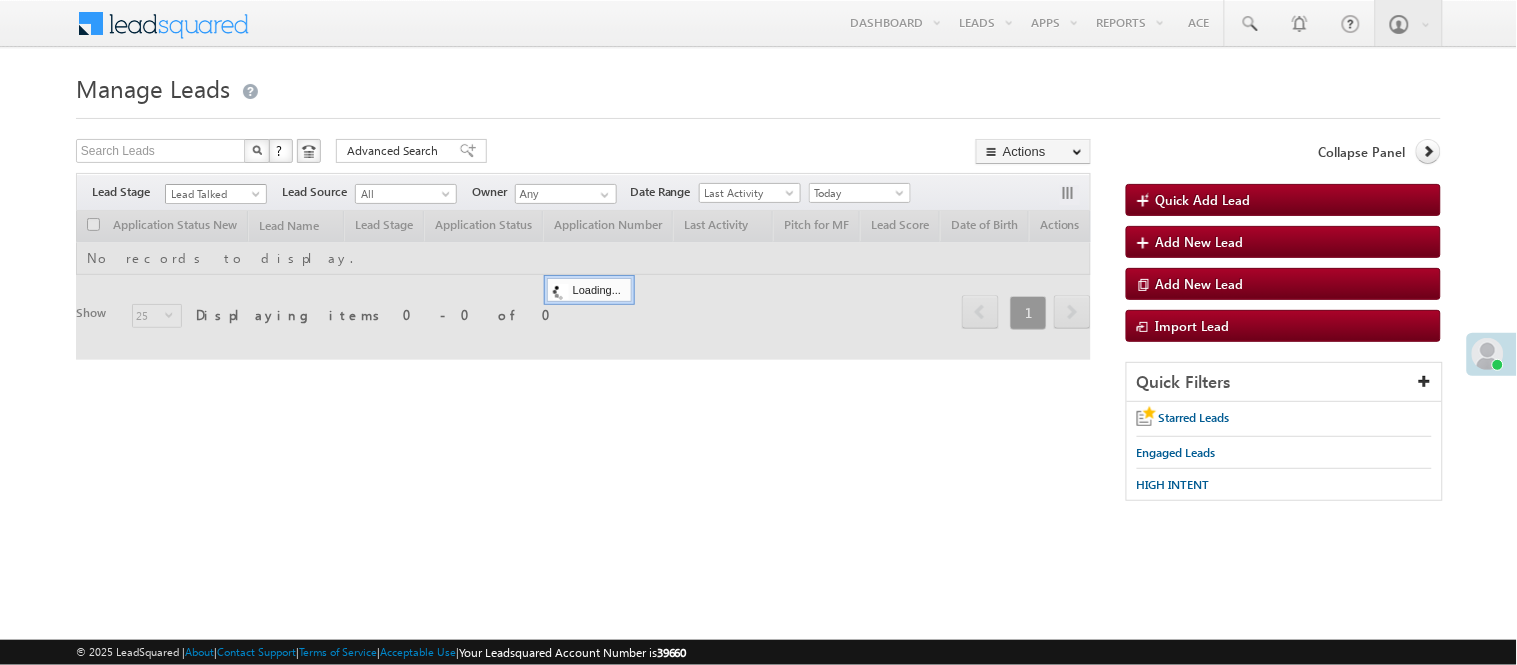 click on "Lead Talked" at bounding box center [213, 194] 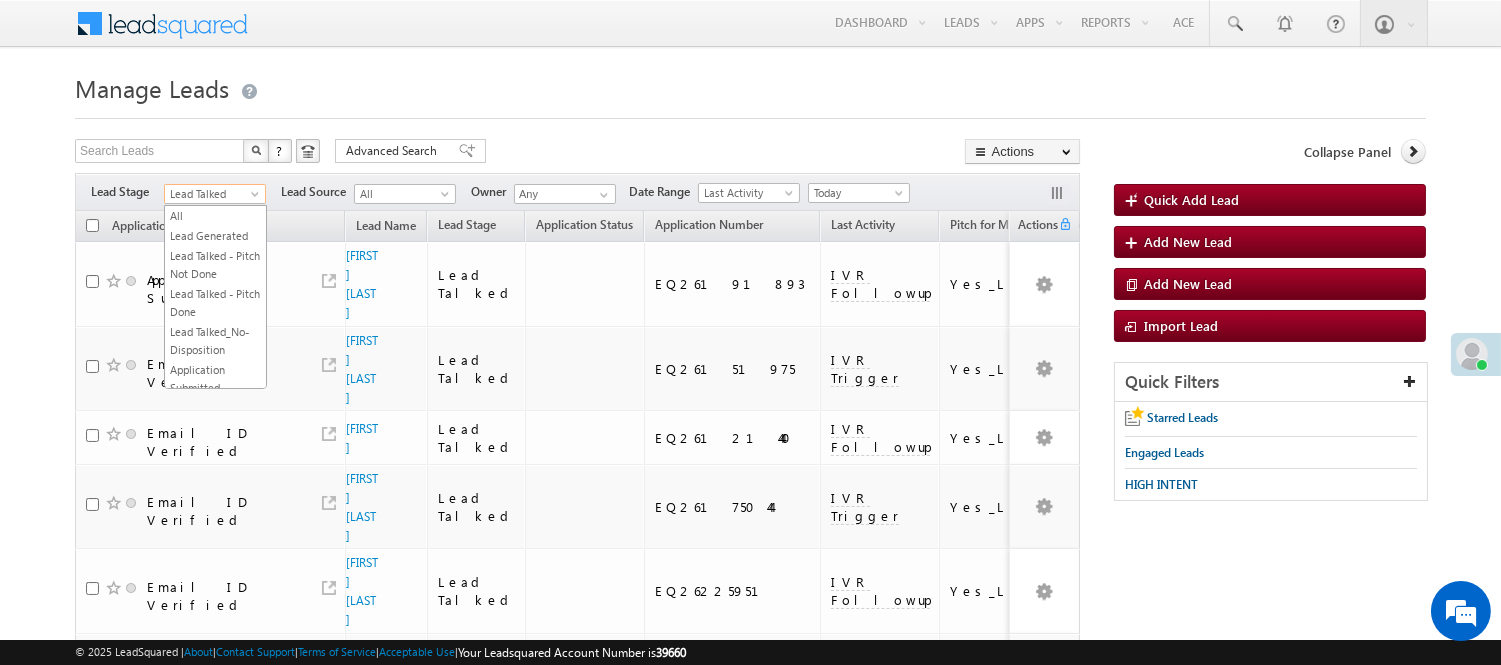scroll, scrollTop: 265, scrollLeft: 0, axis: vertical 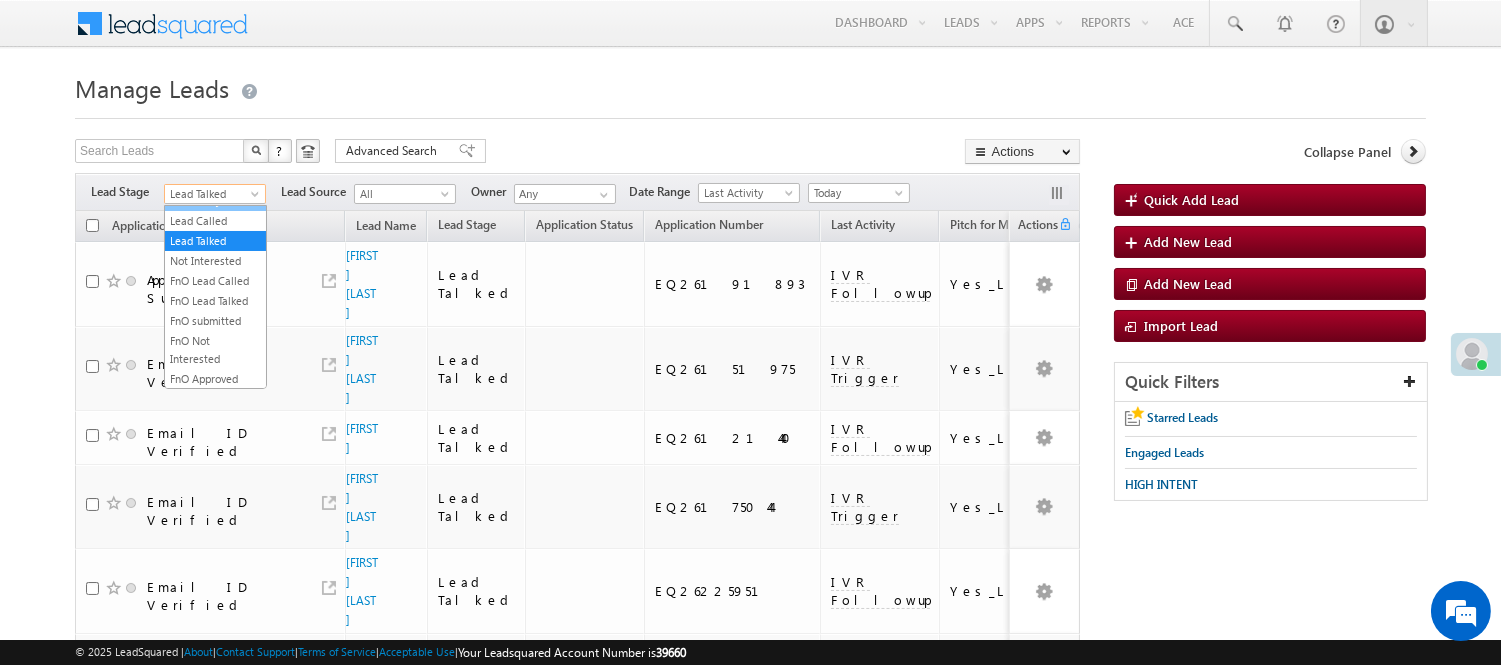 click on "Under Objection" at bounding box center [215, 201] 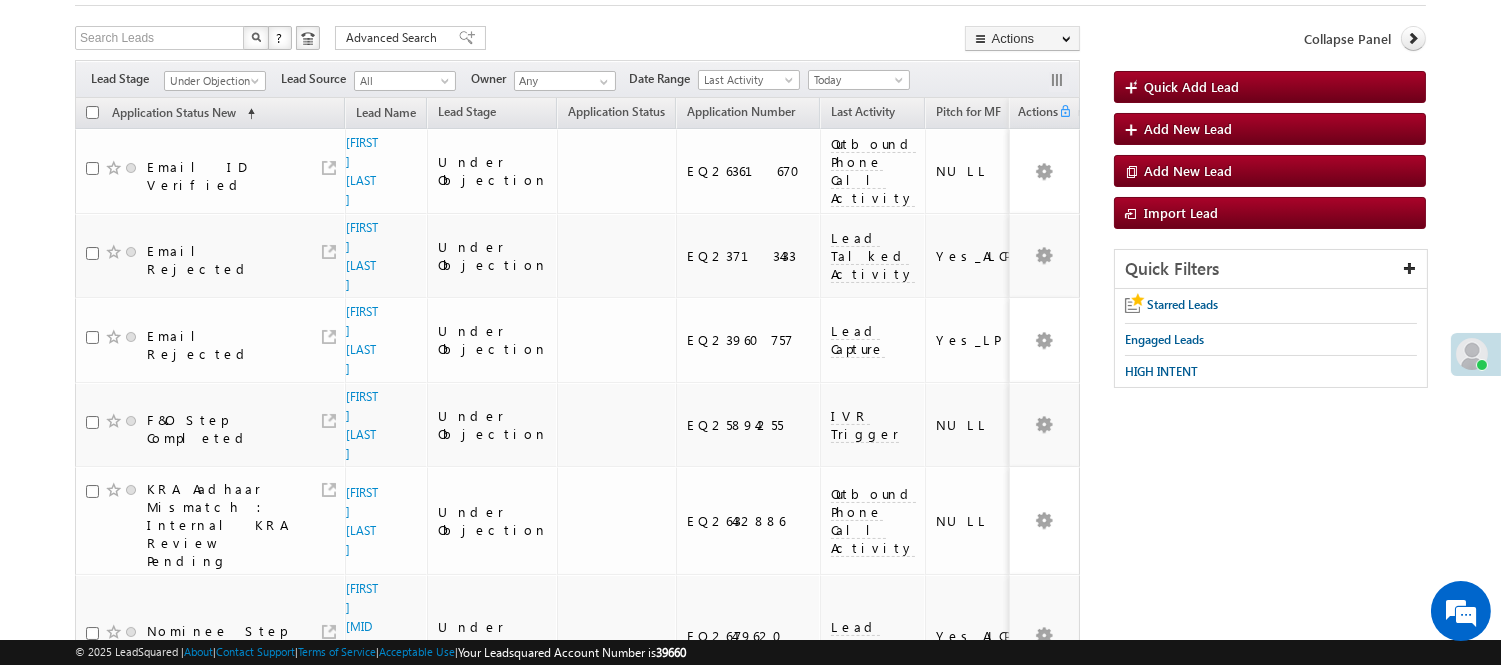 scroll, scrollTop: 75, scrollLeft: 0, axis: vertical 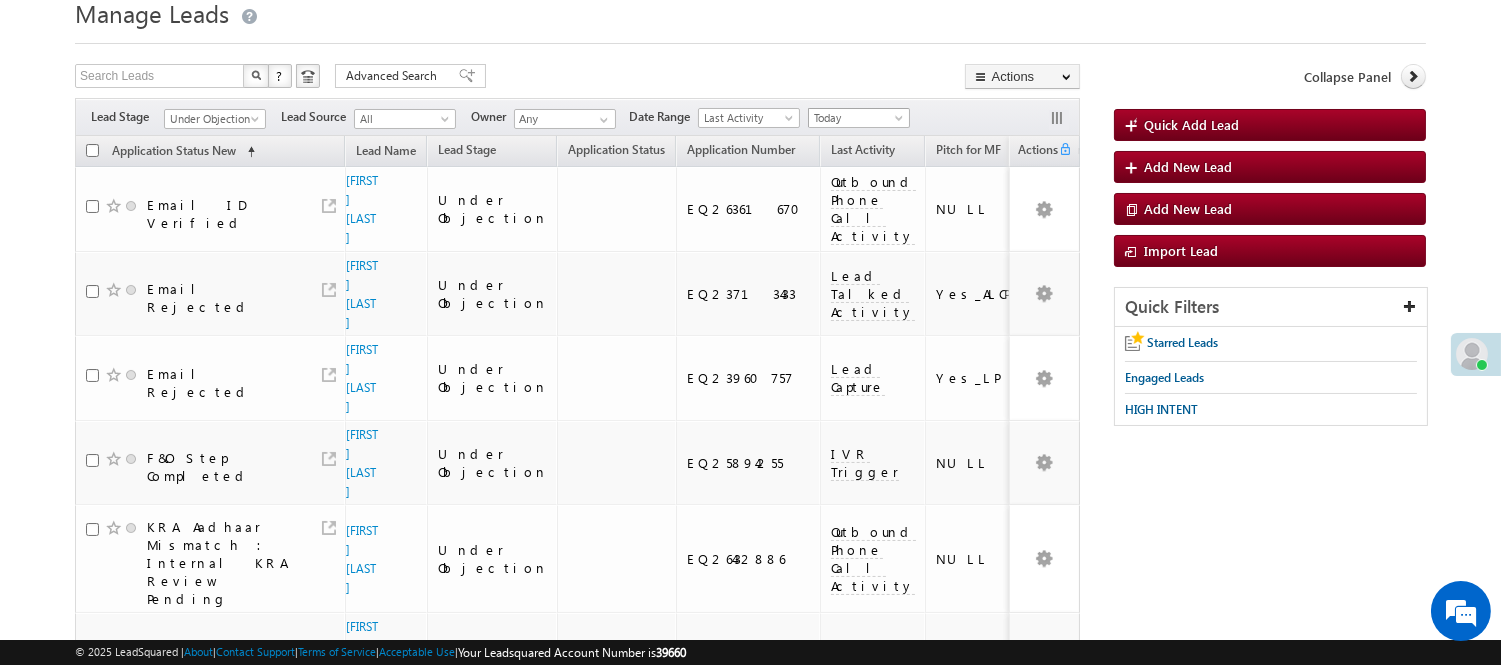 click on "Today" at bounding box center (856, 118) 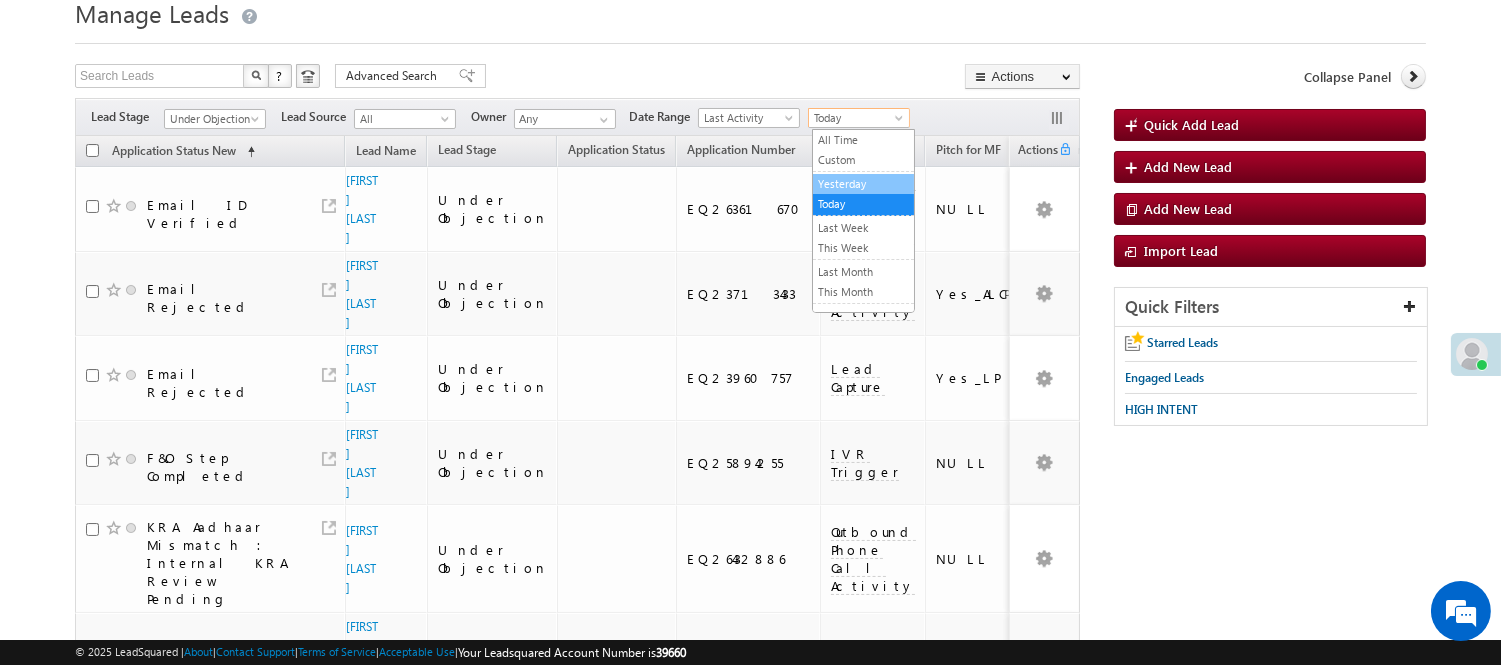 click on "Yesterday" at bounding box center (863, 184) 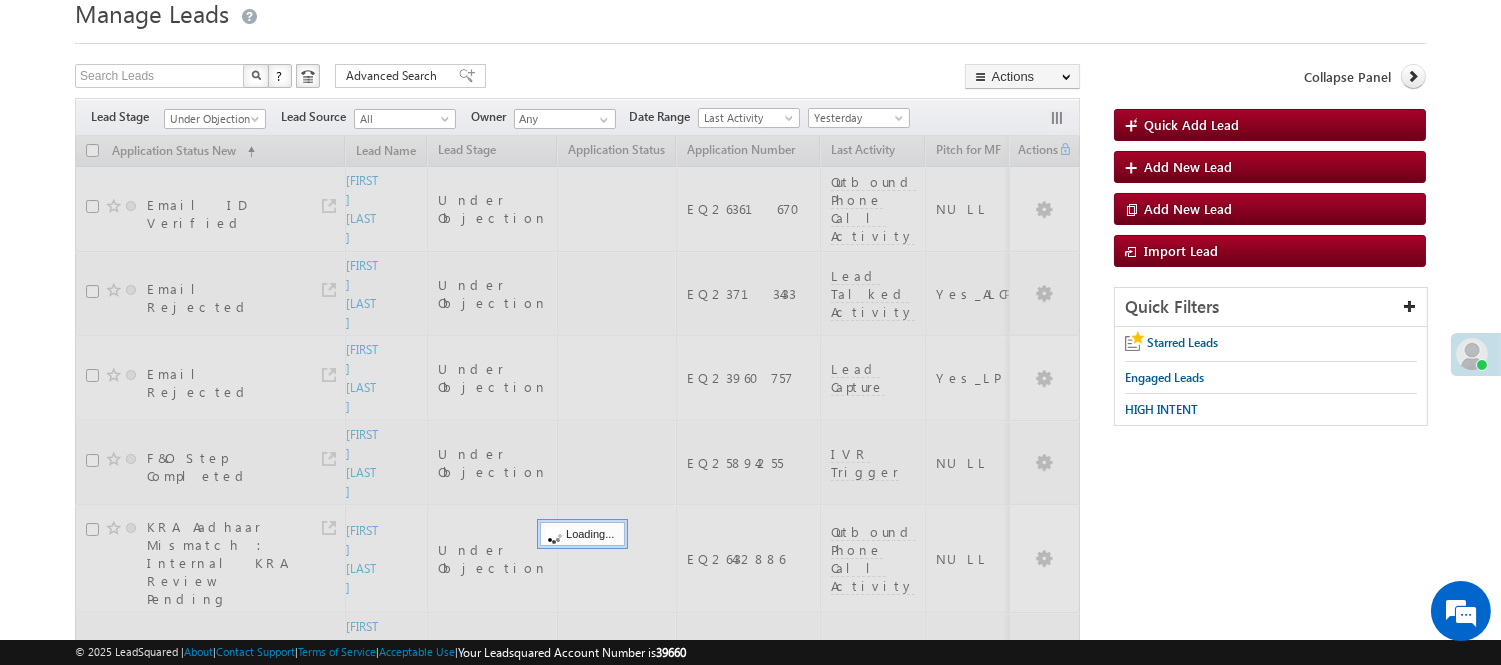 scroll, scrollTop: 0, scrollLeft: 0, axis: both 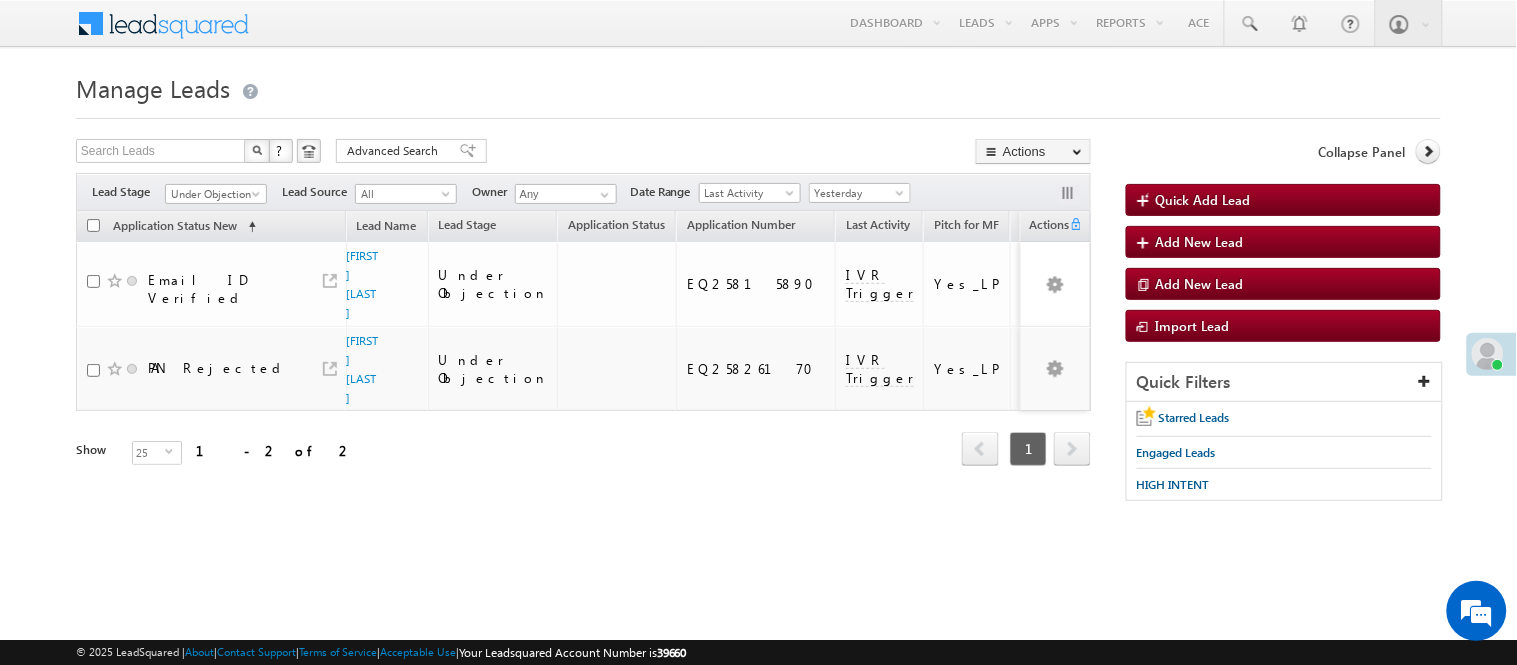 click on "Yesterday" at bounding box center [860, 193] 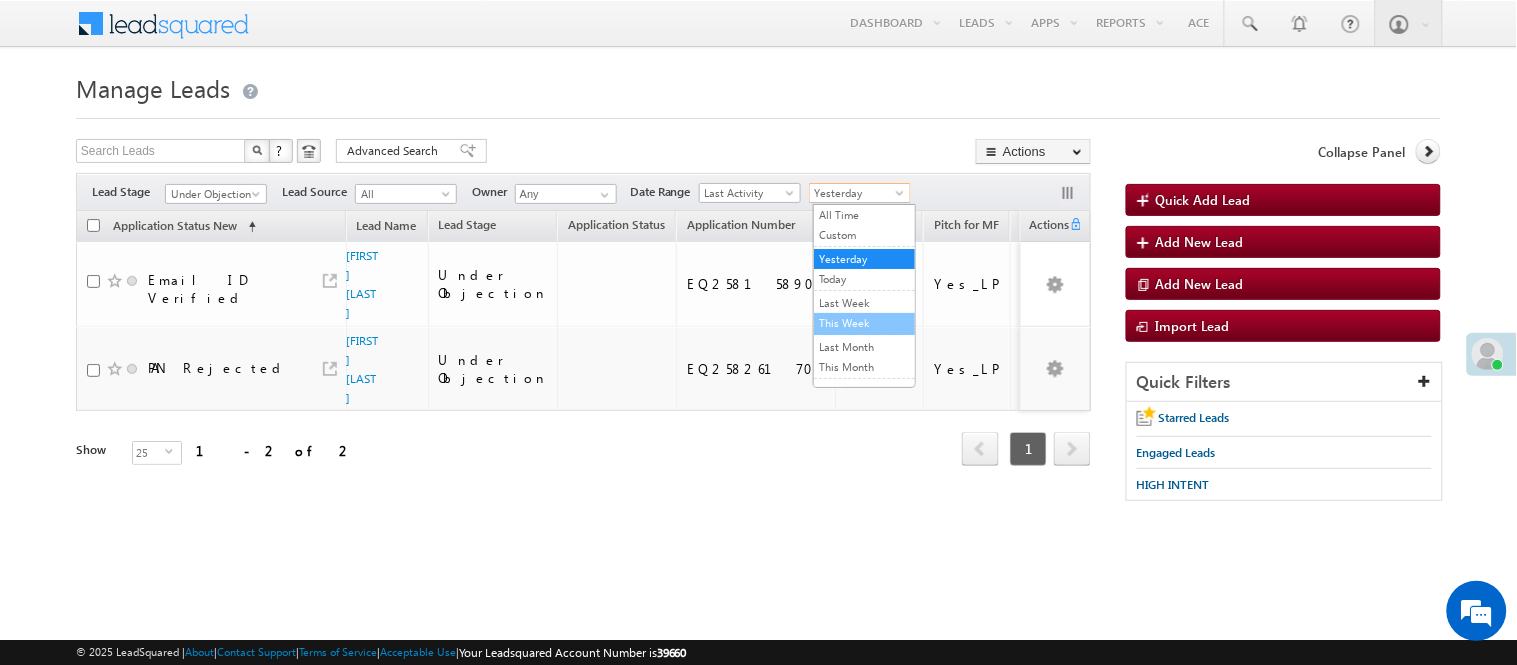 click on "This Week" at bounding box center (864, 323) 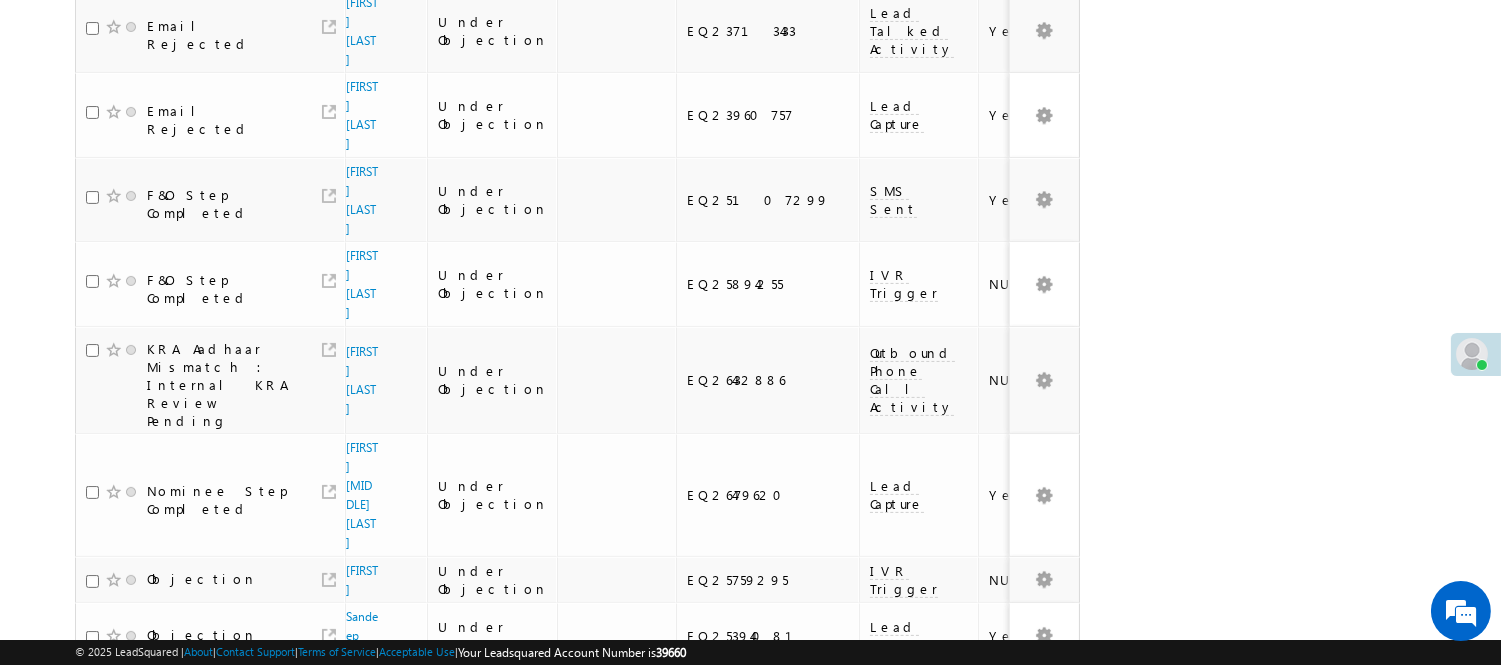 scroll, scrollTop: 747, scrollLeft: 0, axis: vertical 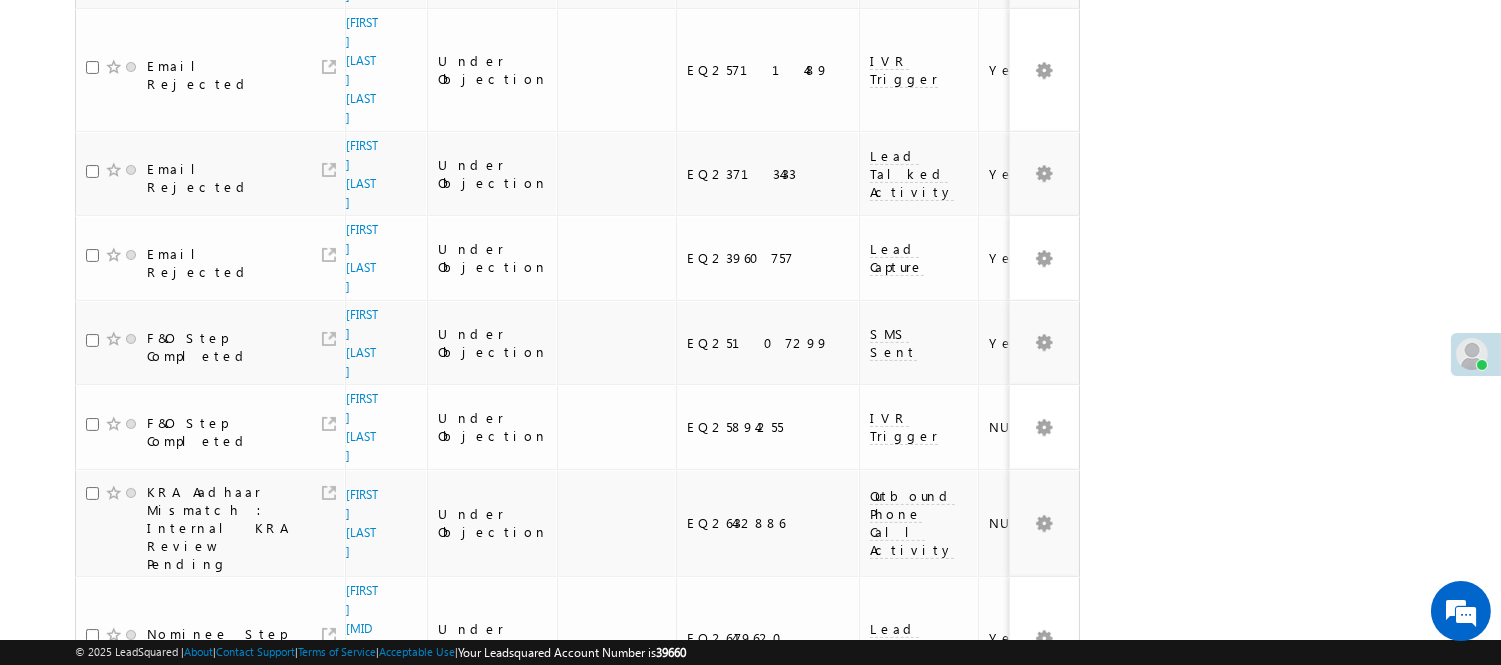 click on "Patel Vedangkumar NARENDRAKUMAR" at bounding box center [362, 957] 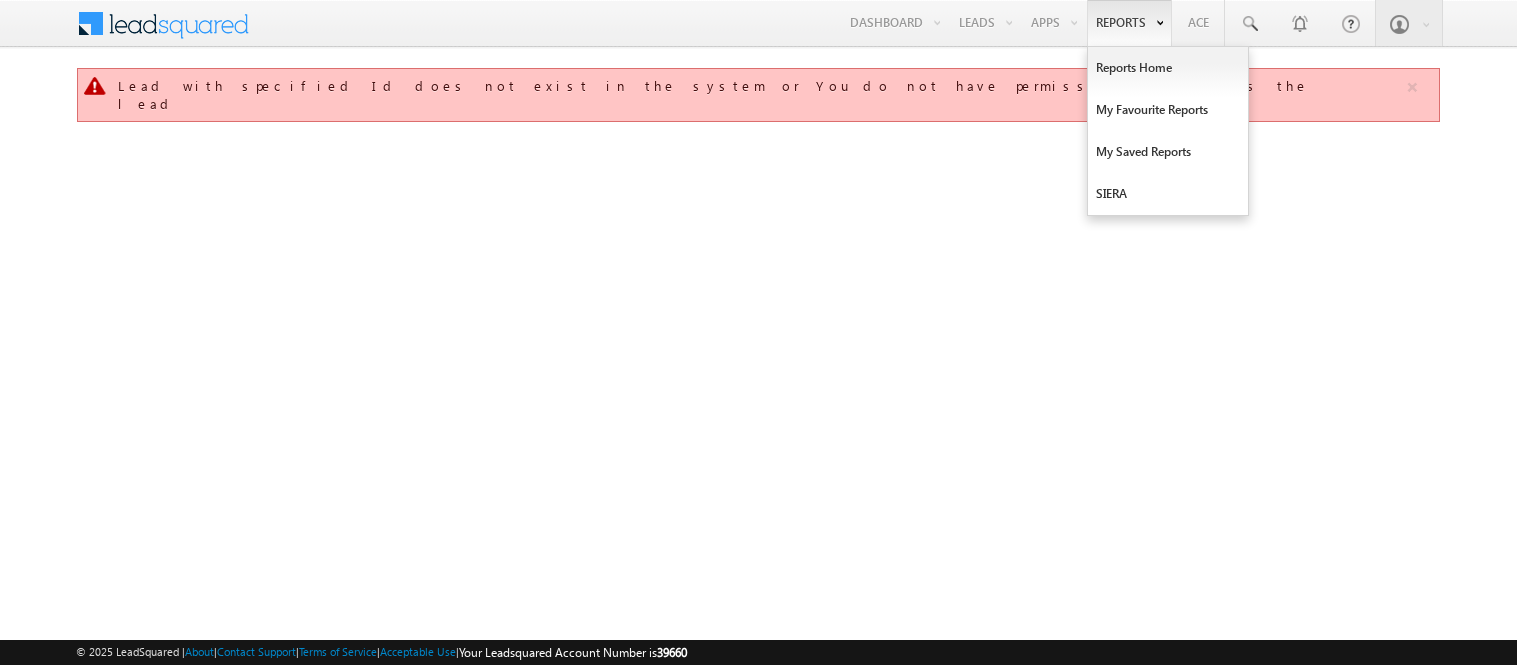 scroll, scrollTop: 0, scrollLeft: 0, axis: both 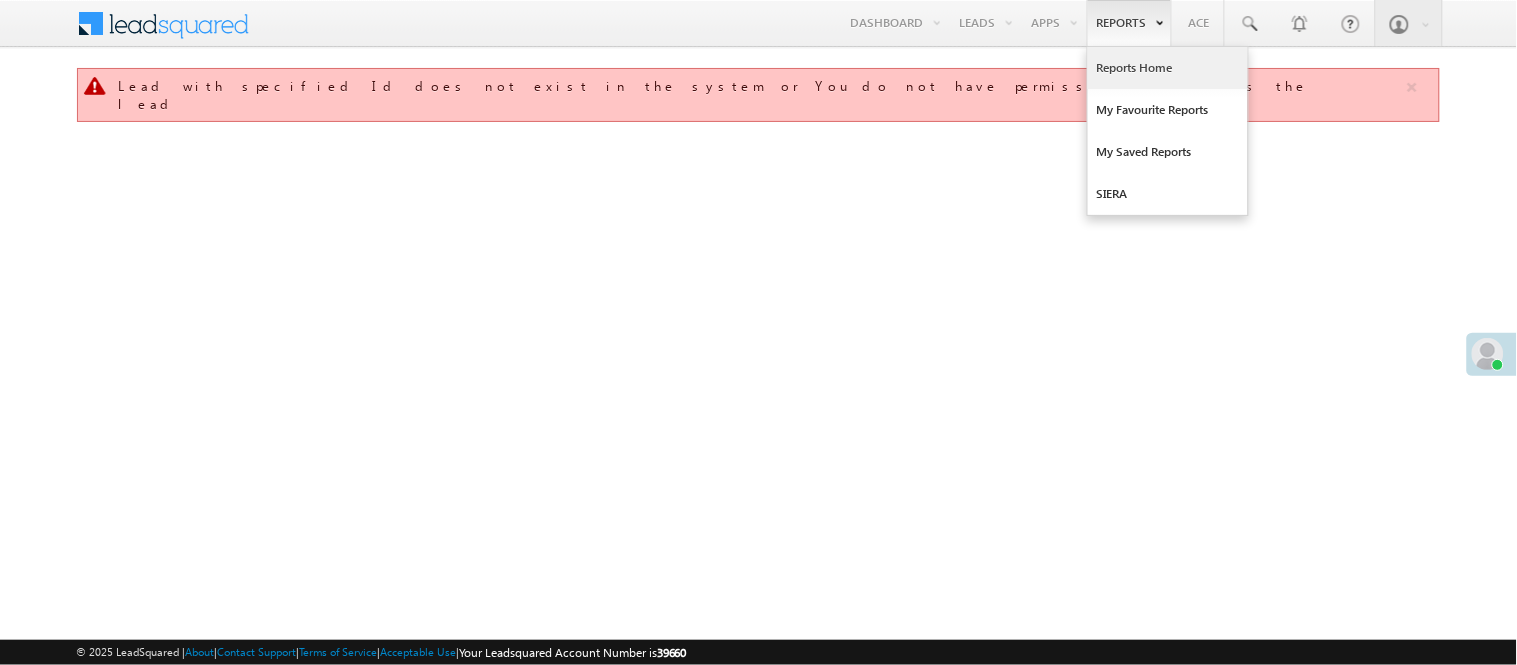 click on "Reports Home" at bounding box center (1168, 68) 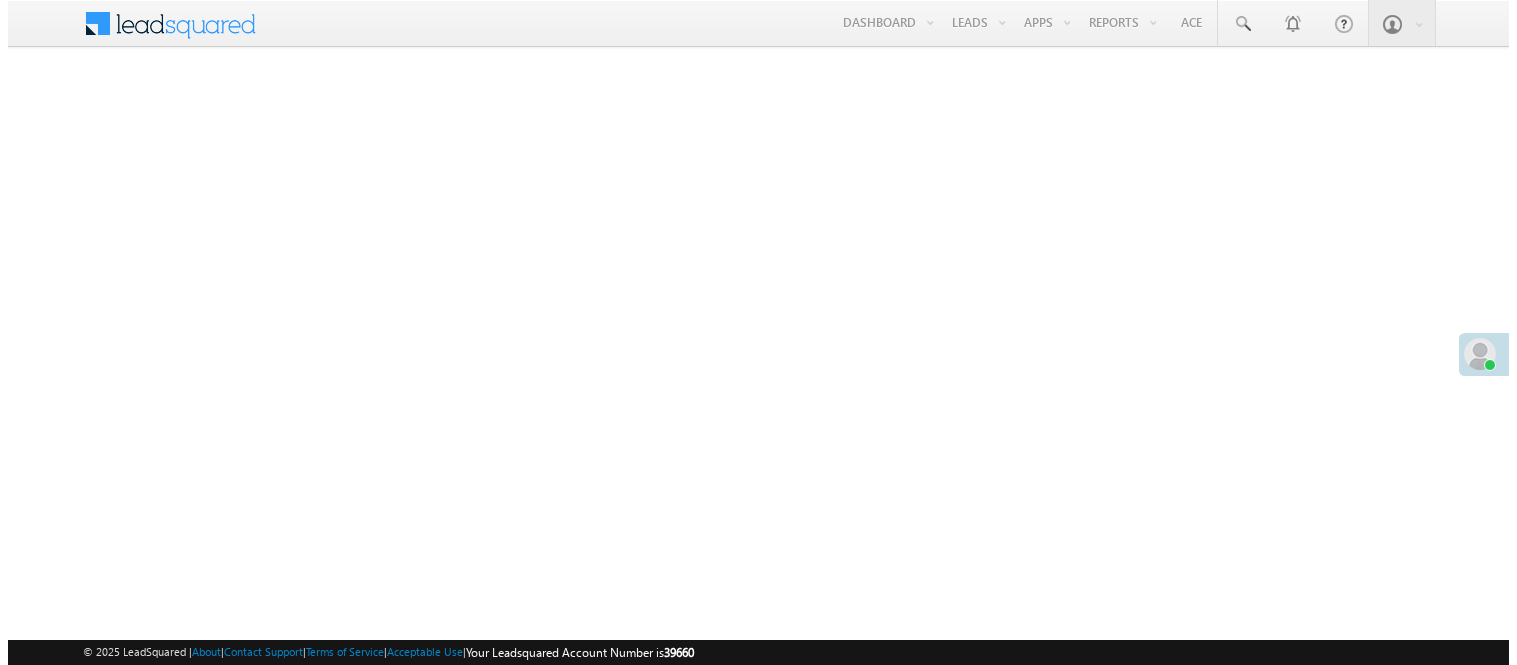 scroll, scrollTop: 0, scrollLeft: 0, axis: both 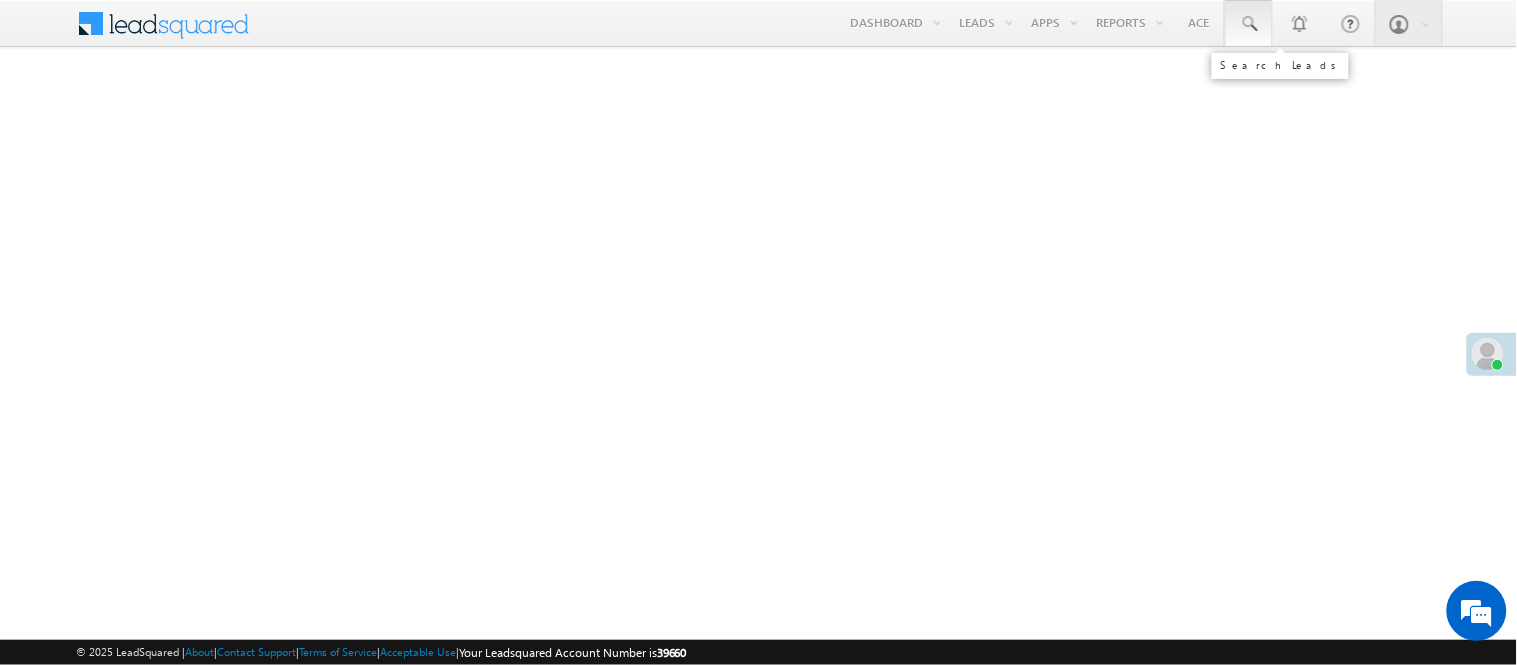 click at bounding box center [1249, 24] 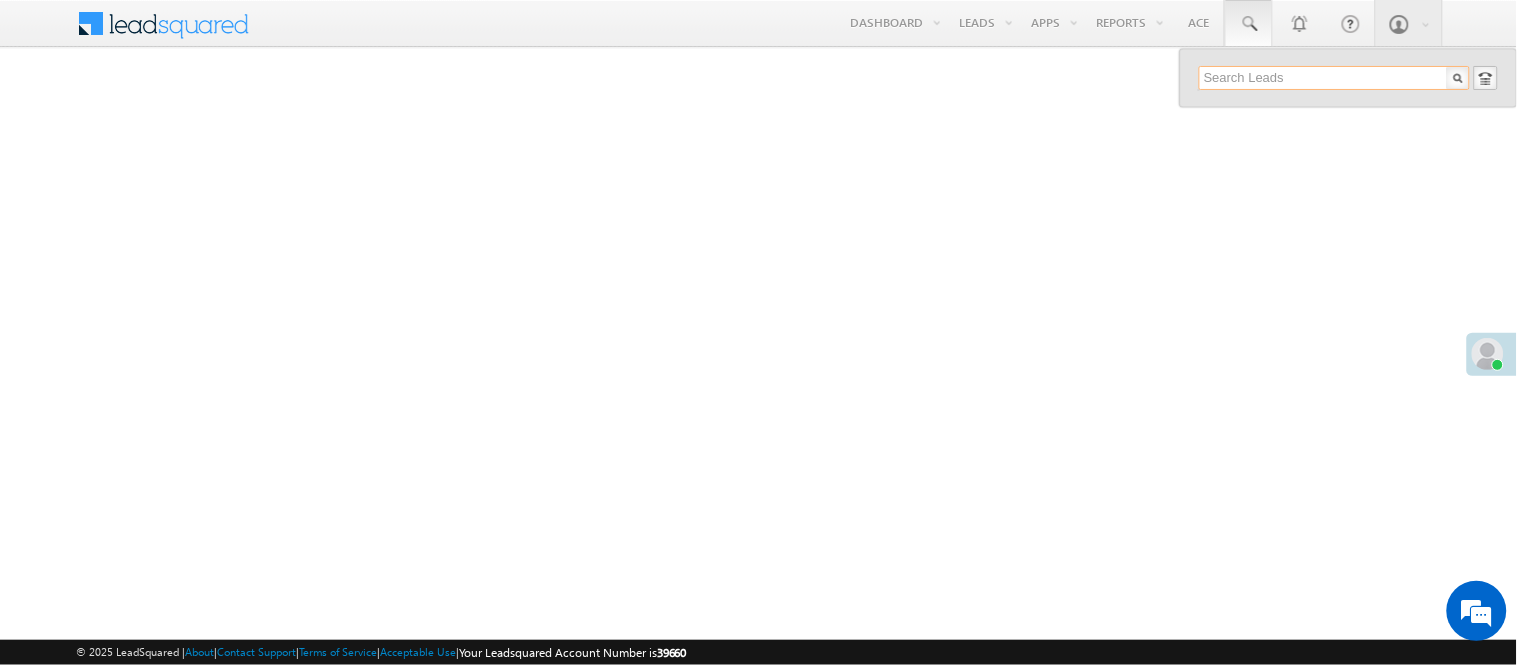click at bounding box center (1334, 78) 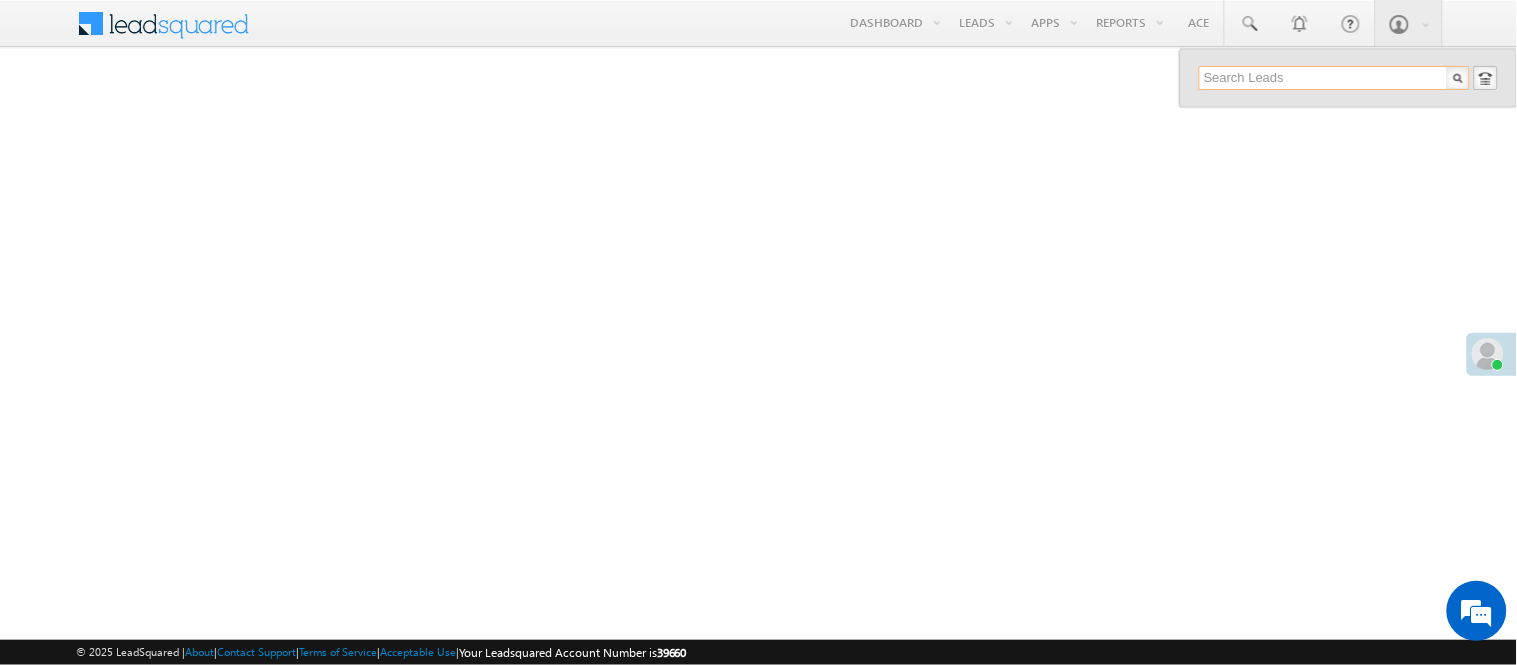 scroll, scrollTop: 0, scrollLeft: 0, axis: both 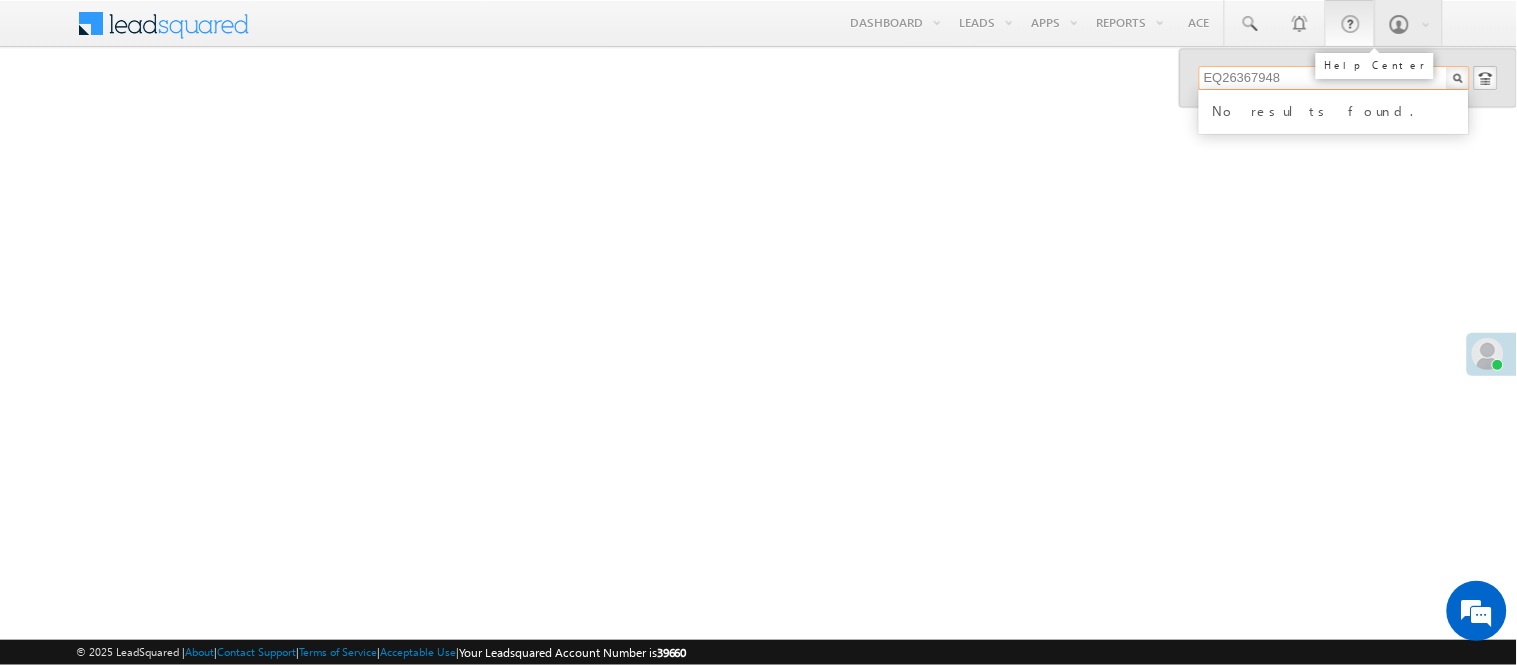 paste on "79251" 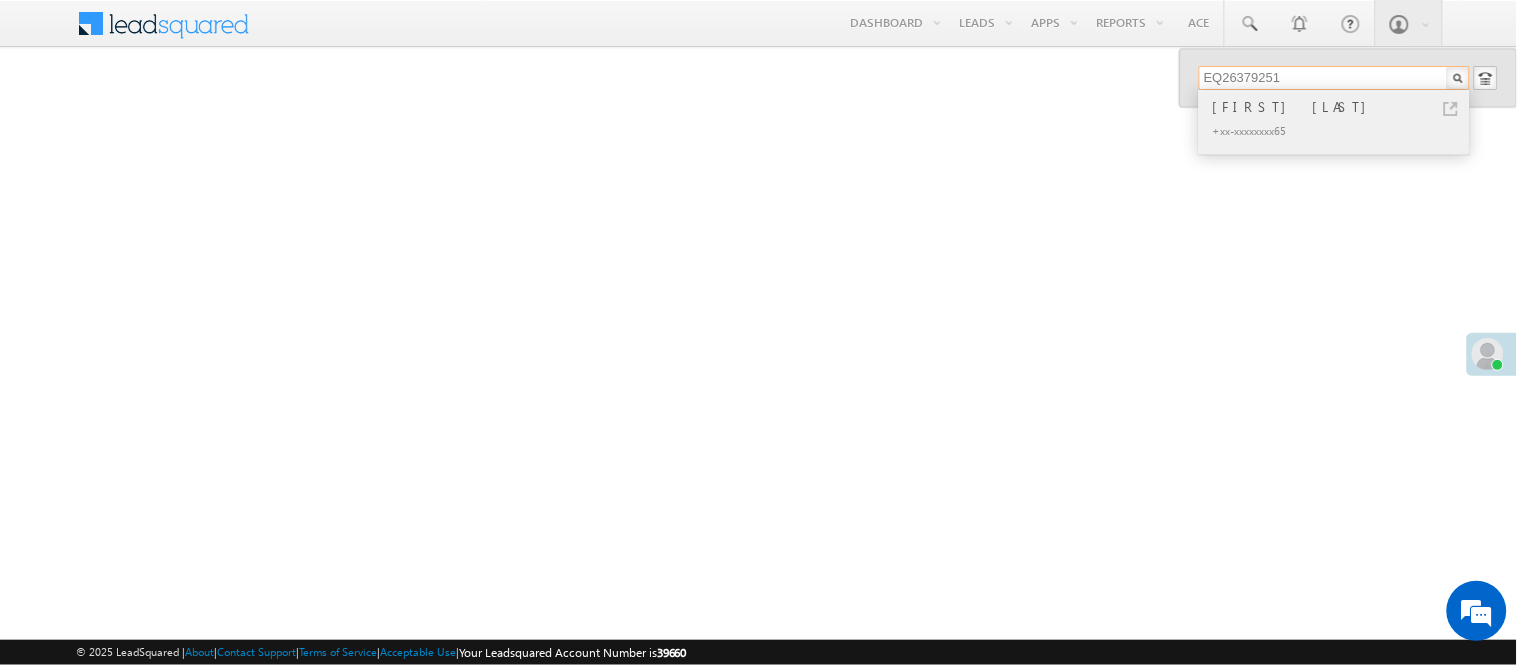 type on "EQ26379251" 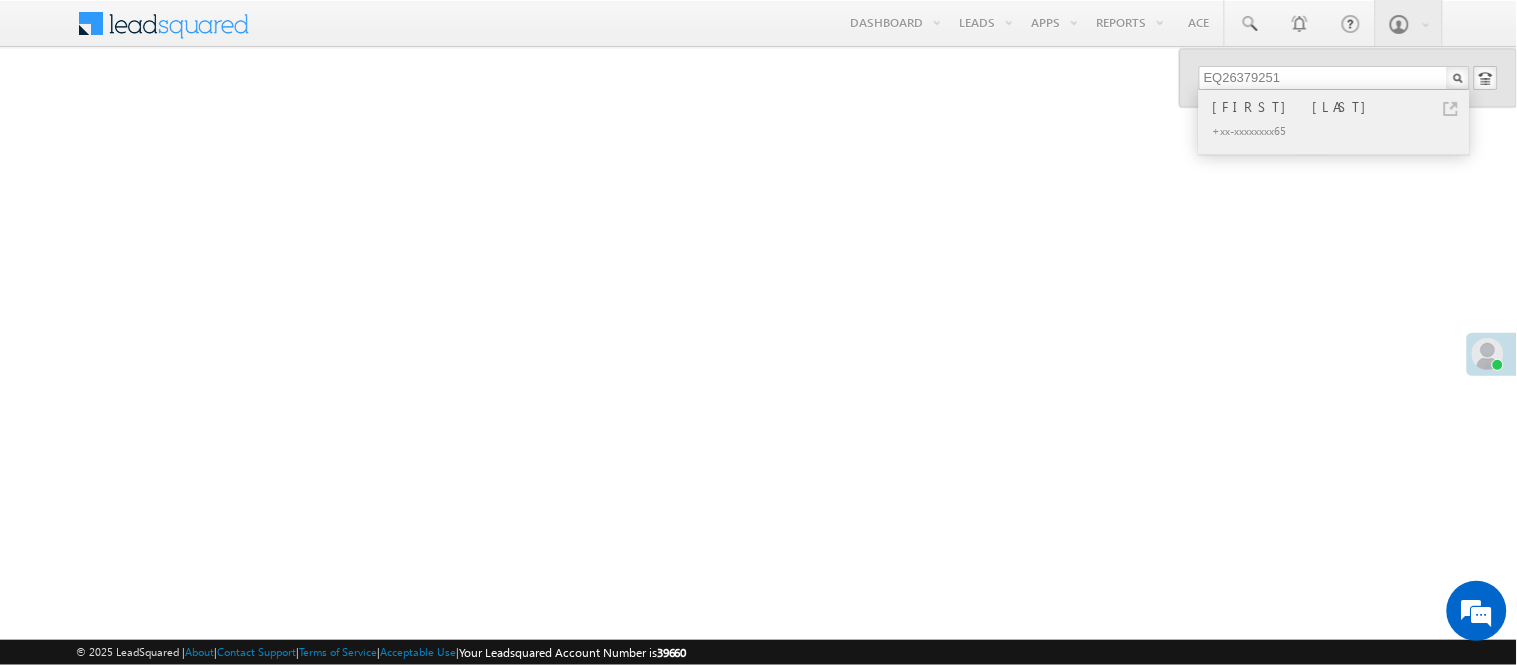 click on "+xx-xxxxxxxx65" at bounding box center (1343, 130) 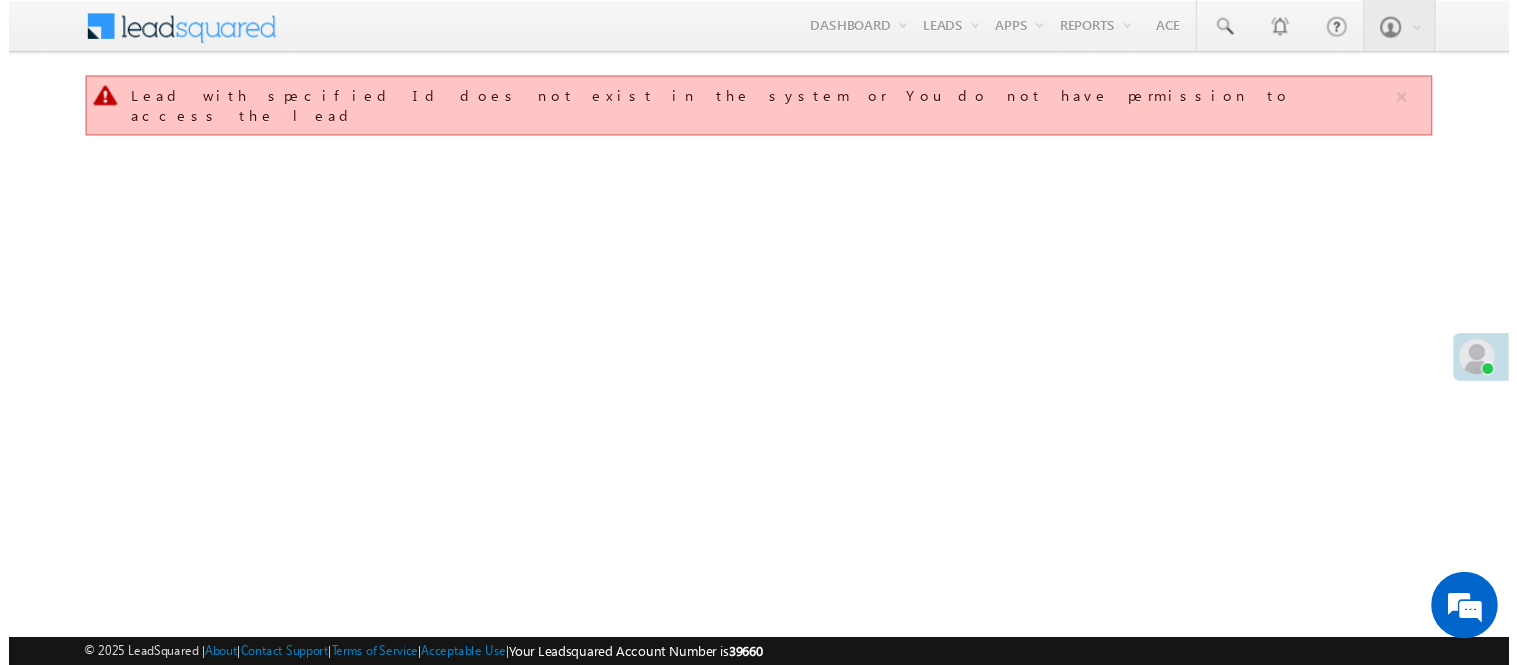 scroll, scrollTop: 0, scrollLeft: 0, axis: both 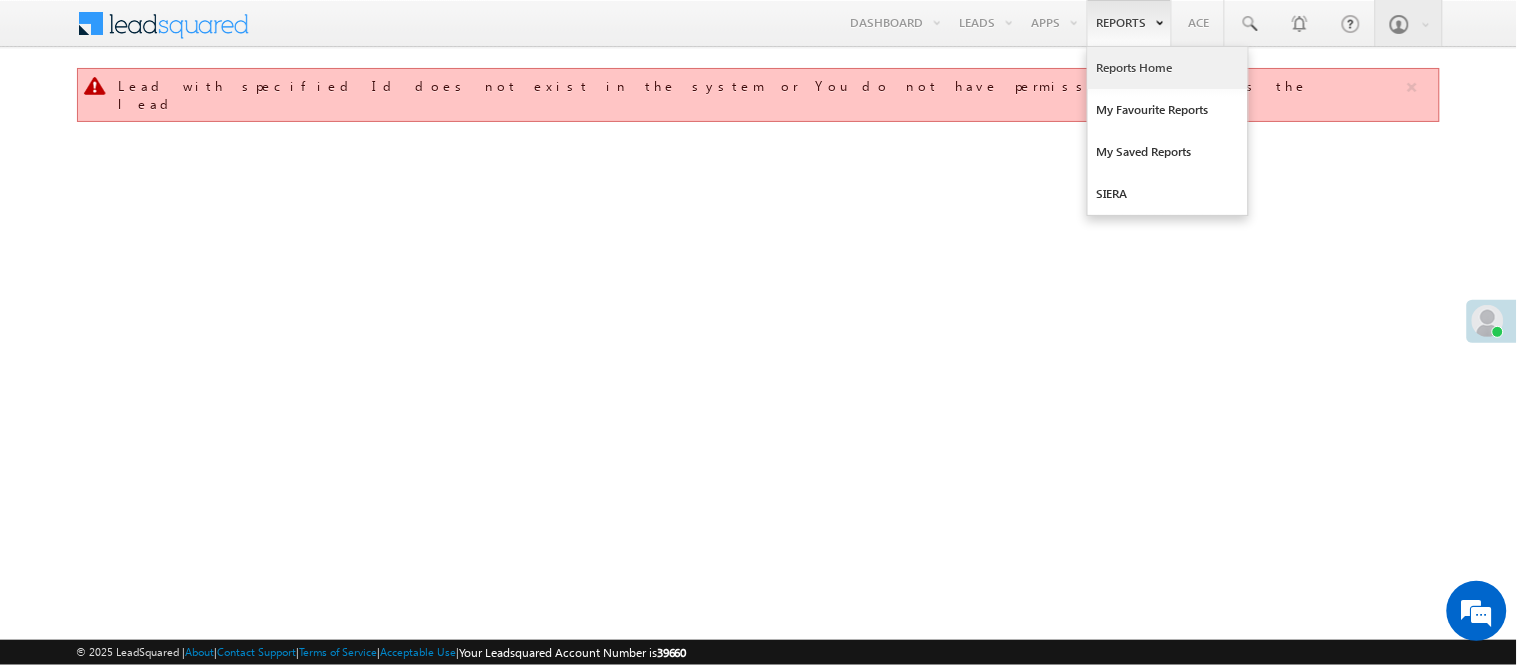 click on "Reports Home" at bounding box center [1168, 68] 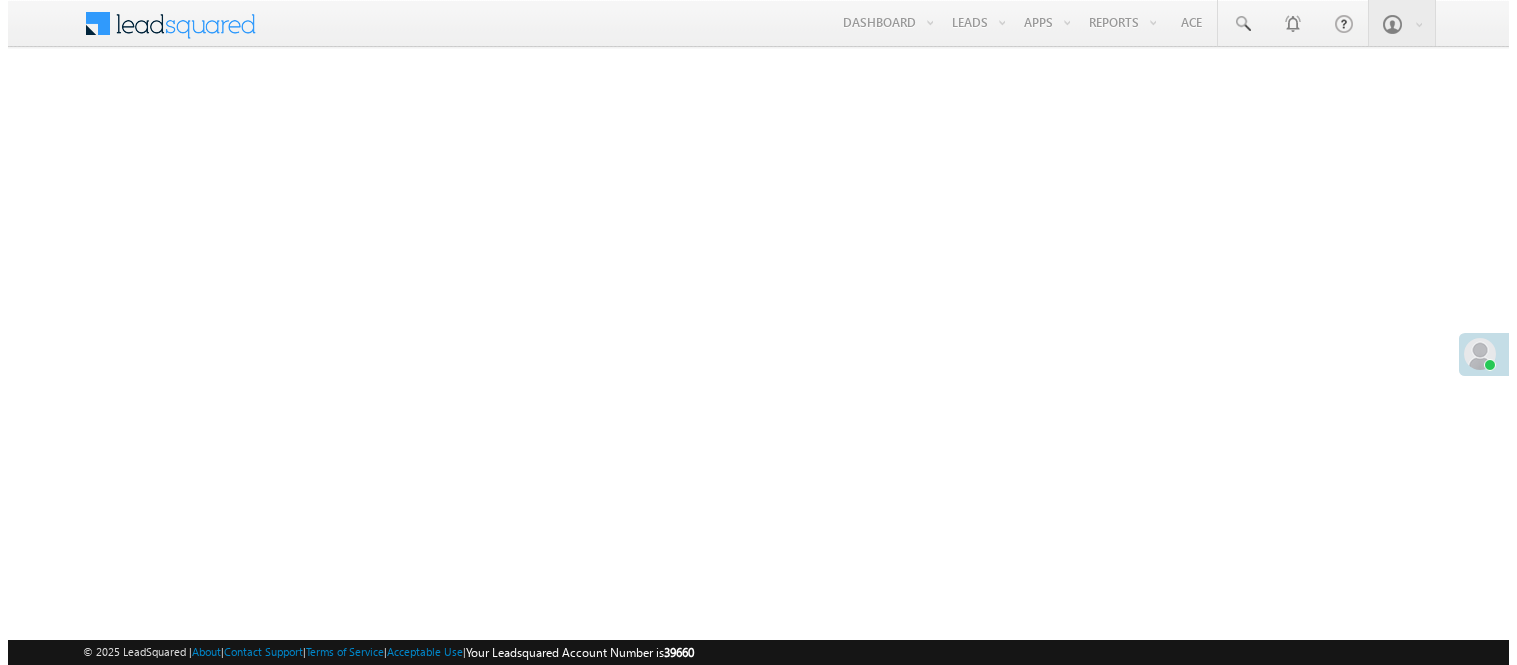 scroll, scrollTop: 0, scrollLeft: 0, axis: both 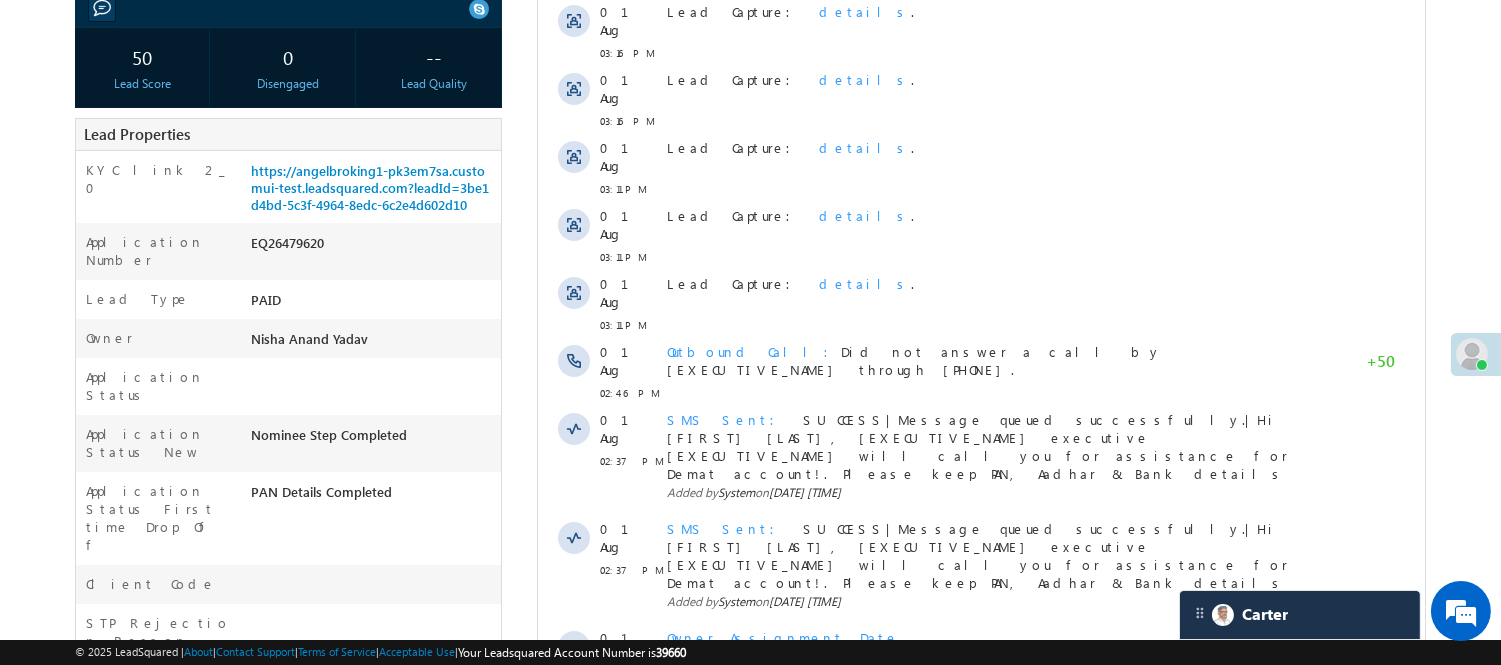 click on "Menu
Nisha Anand Yadav
Nisha .Yada v@ang elbro king. com" at bounding box center [750, 475] 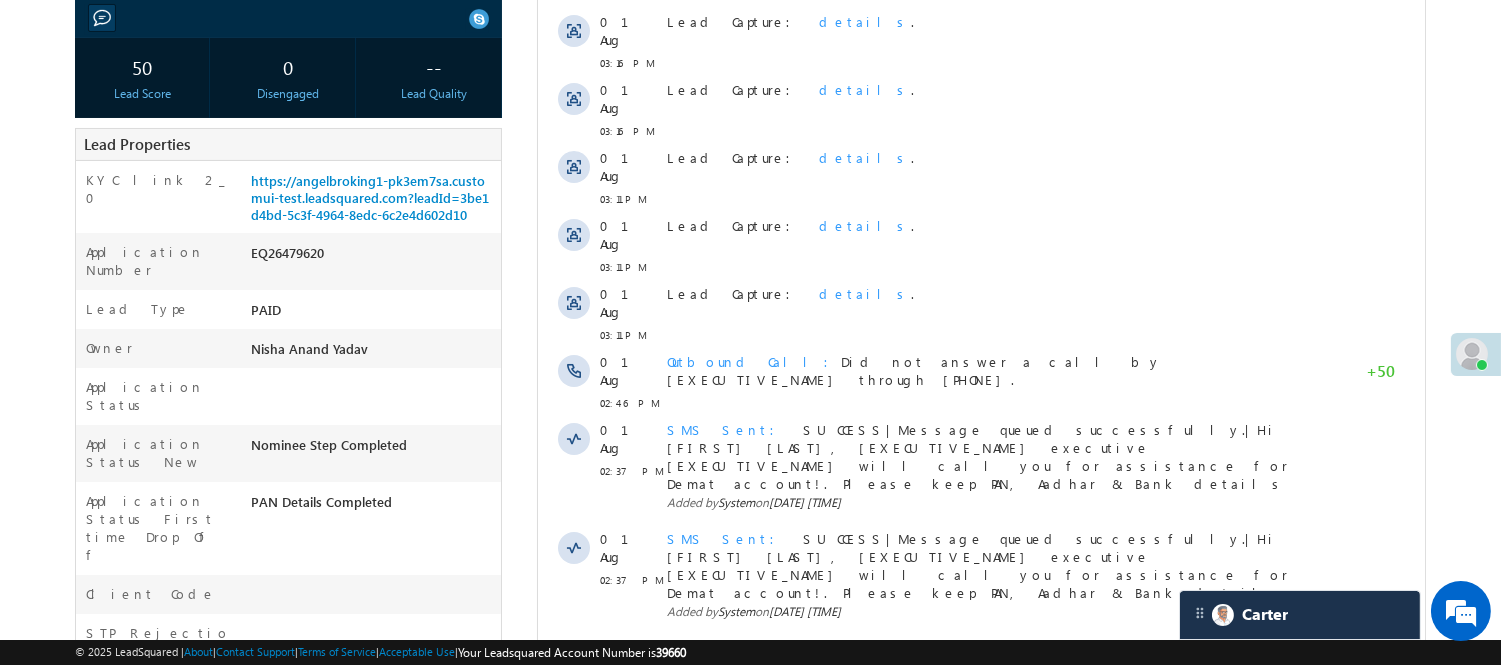scroll, scrollTop: 14, scrollLeft: 0, axis: vertical 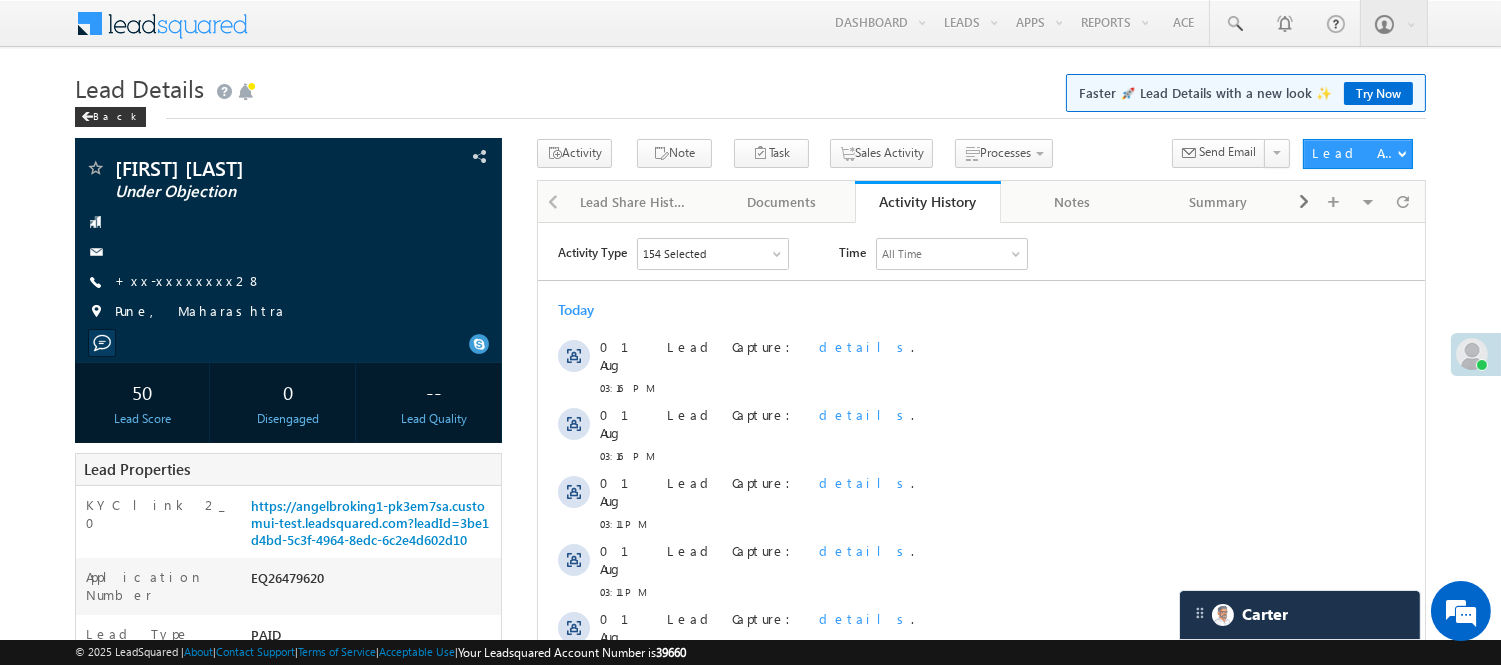 click on "Menu
Nisha Anand Yadav
Nisha .Yada v@ang elbro king. com" at bounding box center (750, 810) 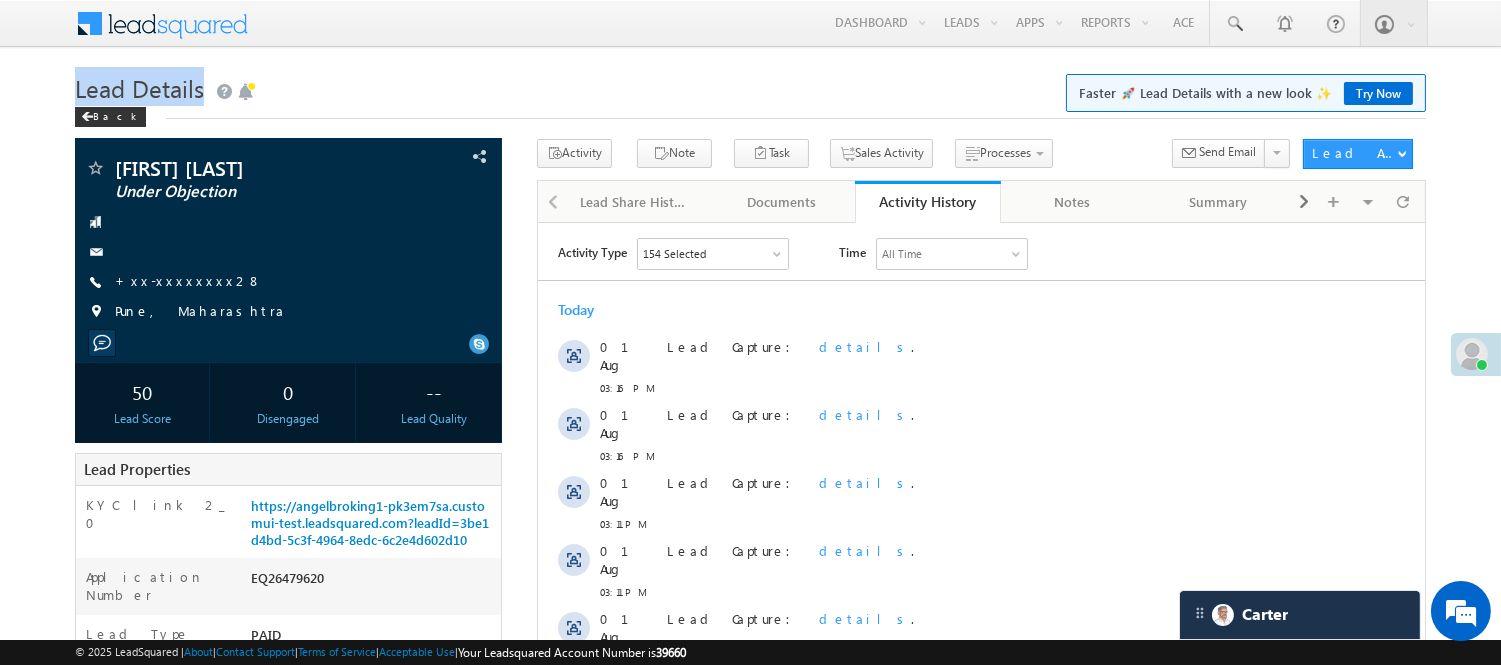 click on "Menu
Nisha Anand Yadav
Nisha .Yada v@ang elbro king. com" at bounding box center [750, 810] 